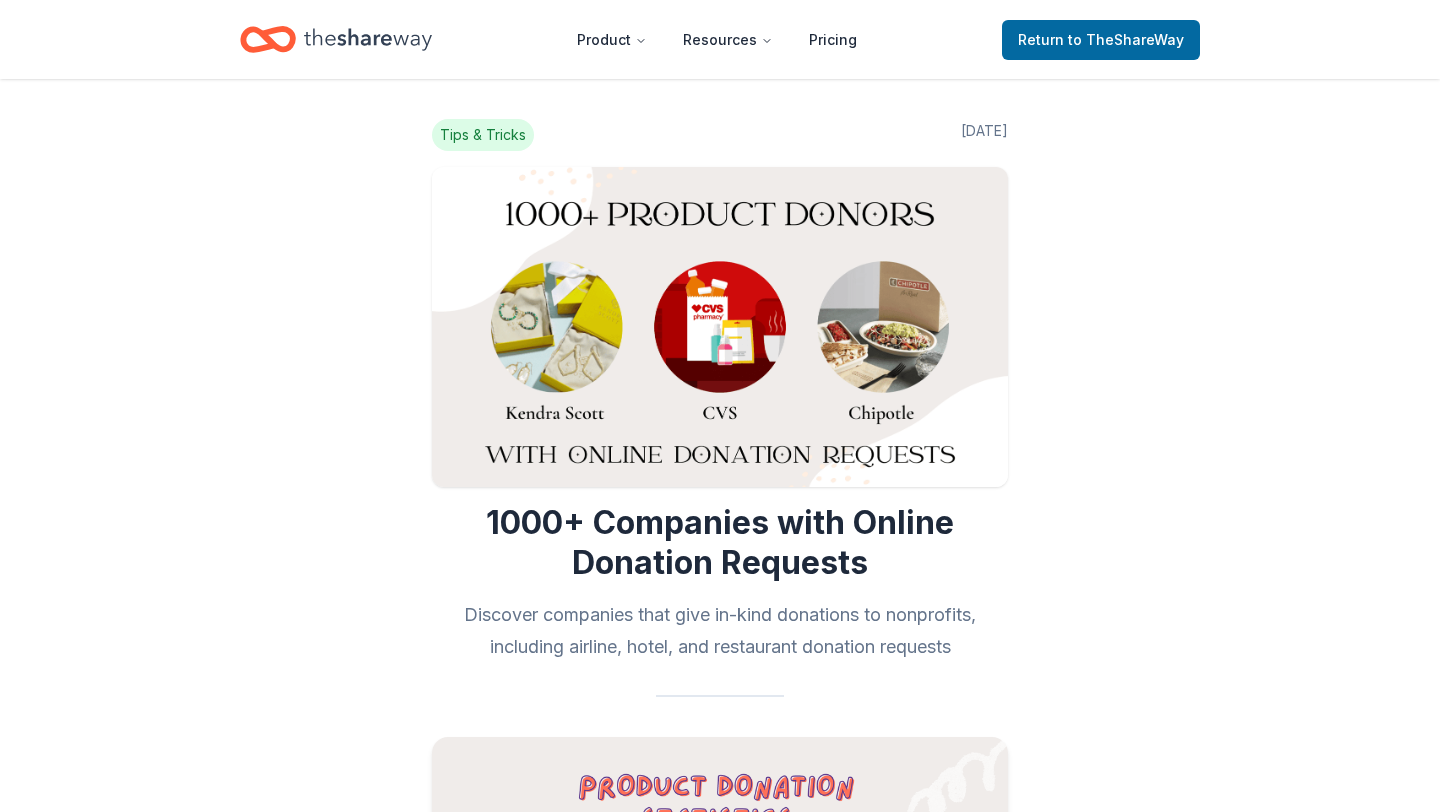 scroll, scrollTop: 2996, scrollLeft: 0, axis: vertical 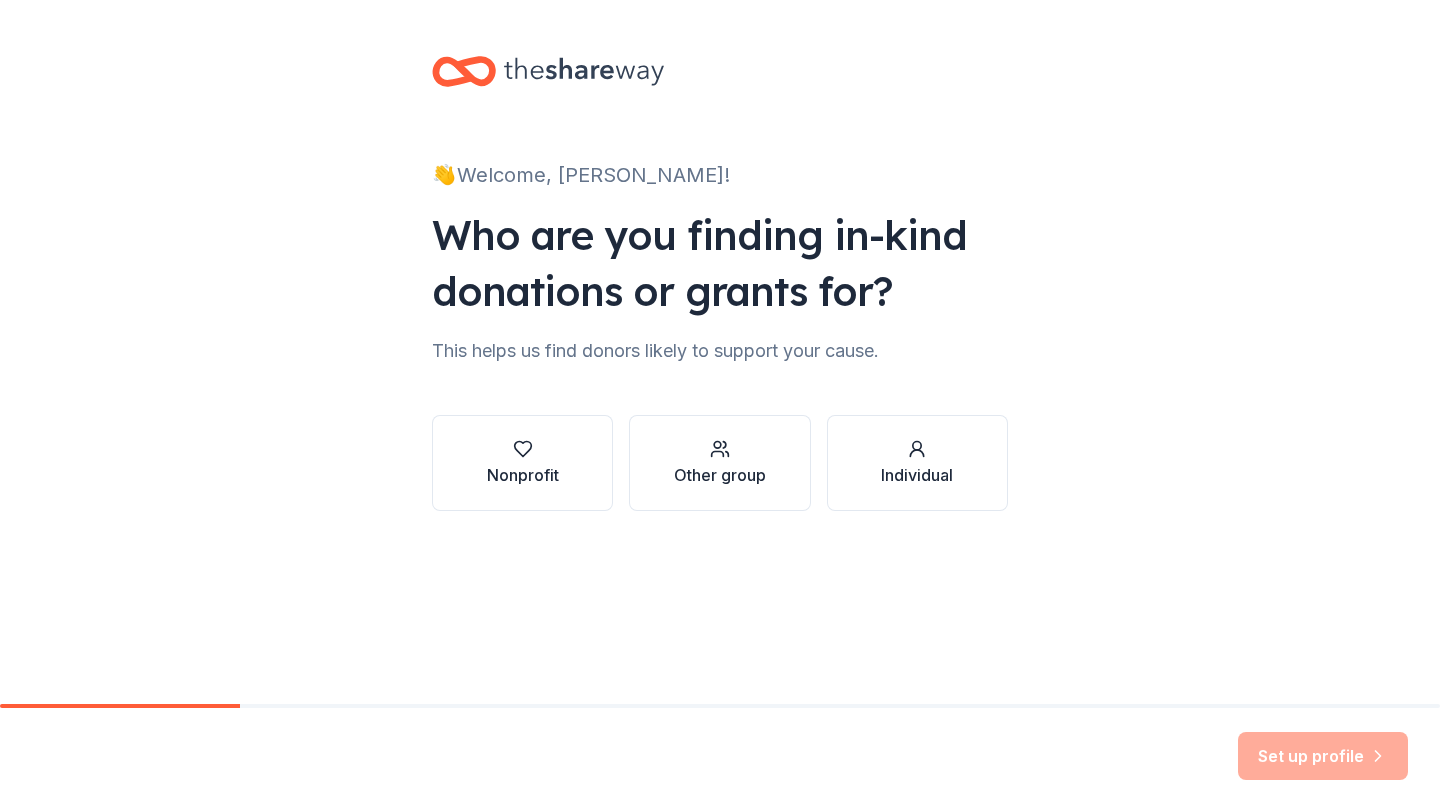 click on "Nonprofit" at bounding box center (523, 475) 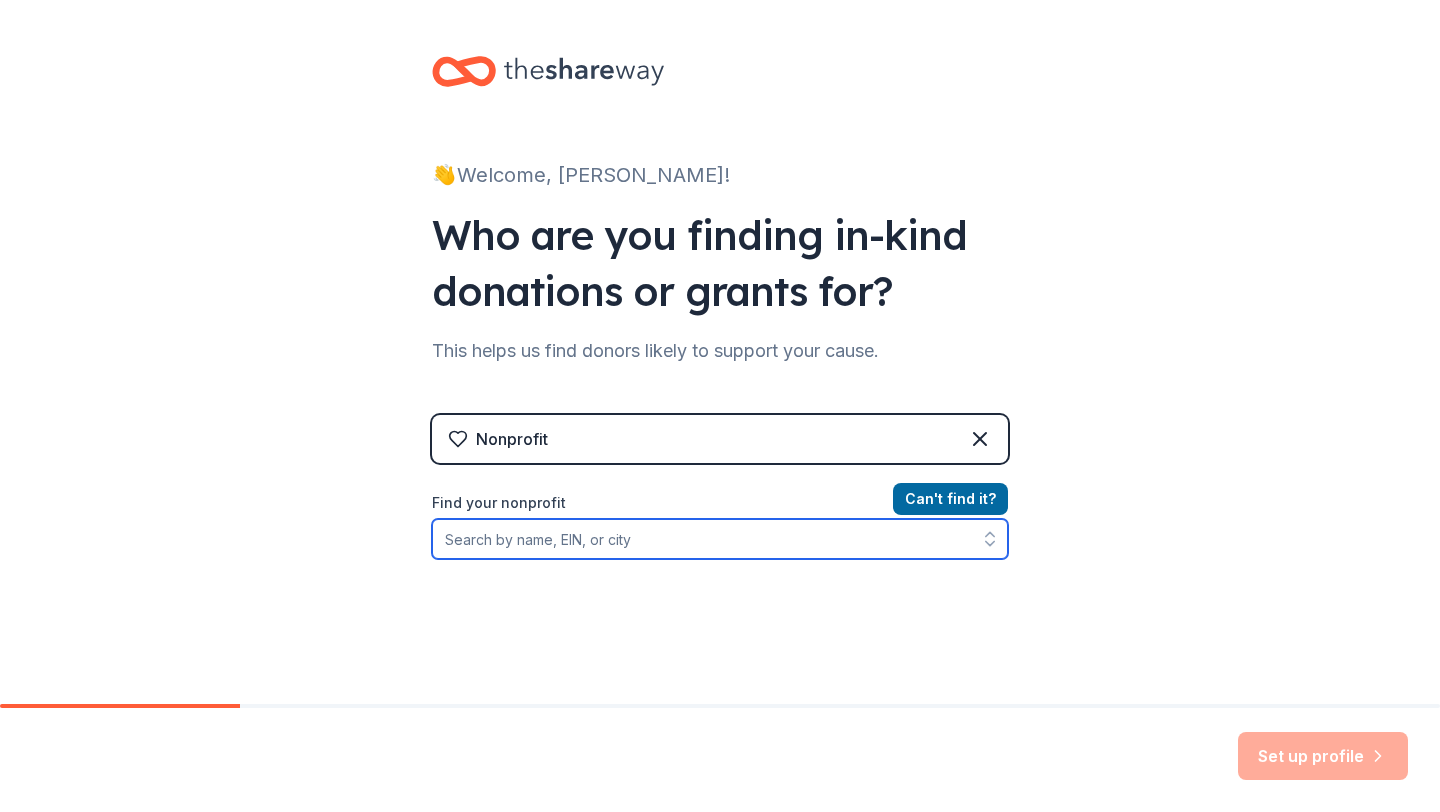 click on "Find your nonprofit" at bounding box center (720, 539) 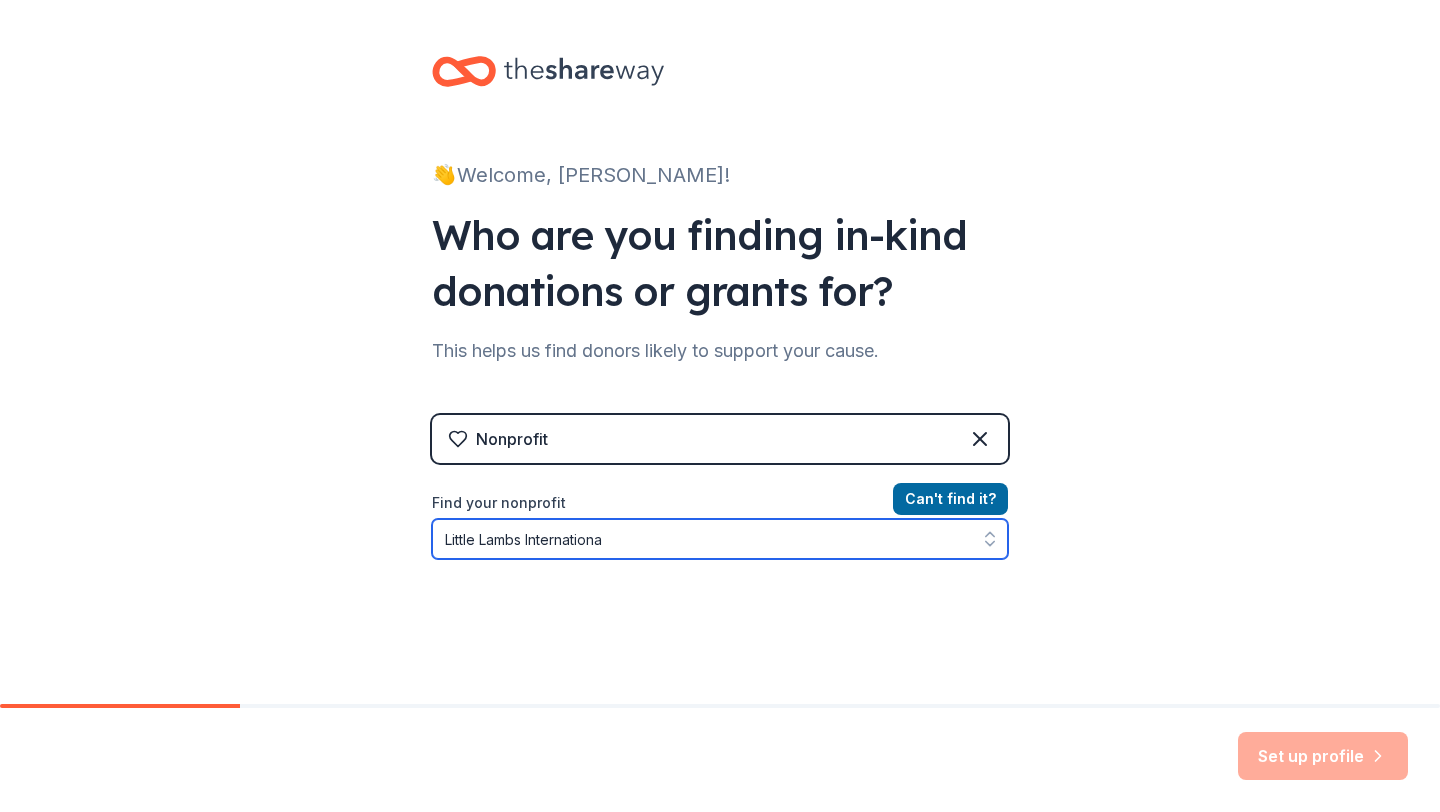type on "Little Lambs International" 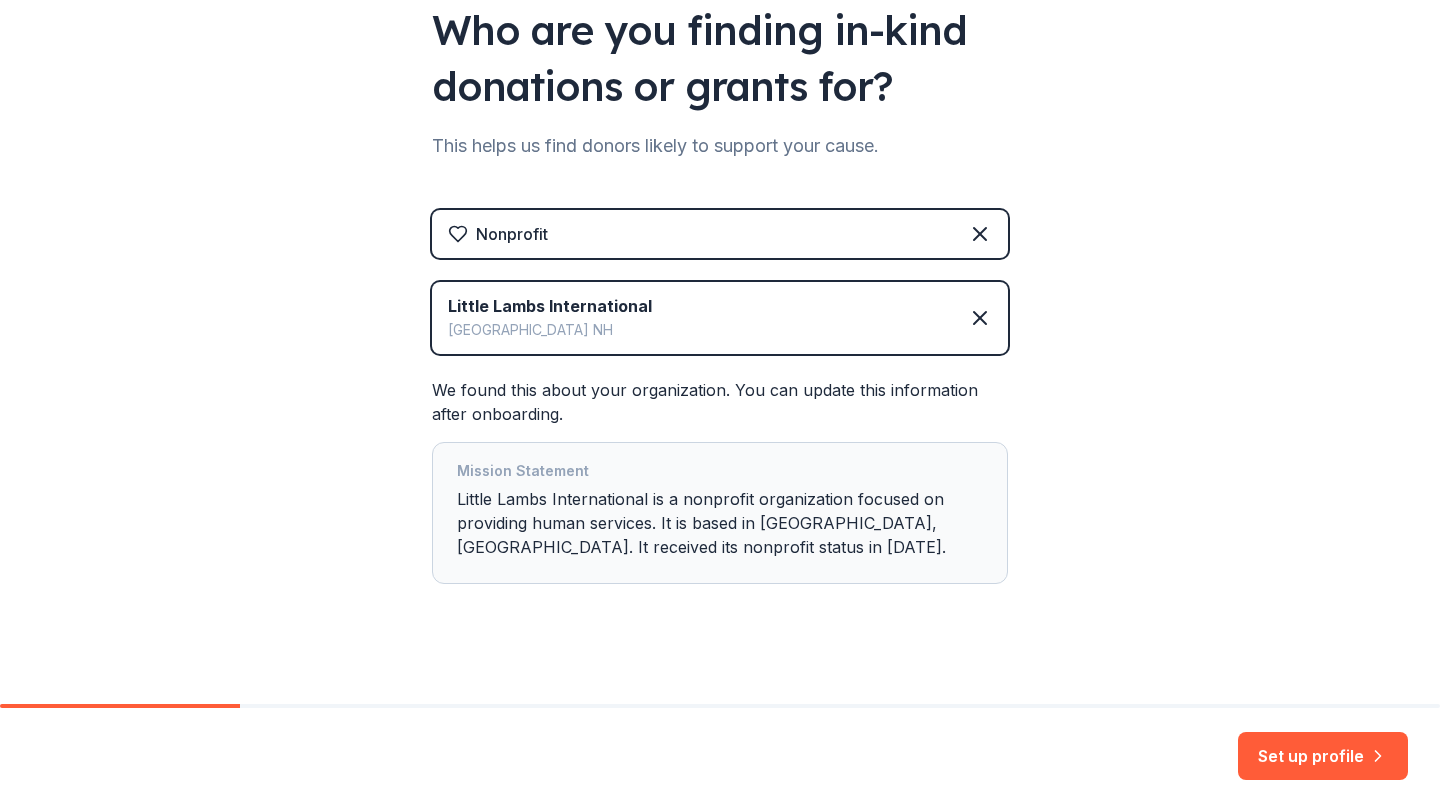 scroll, scrollTop: 221, scrollLeft: 0, axis: vertical 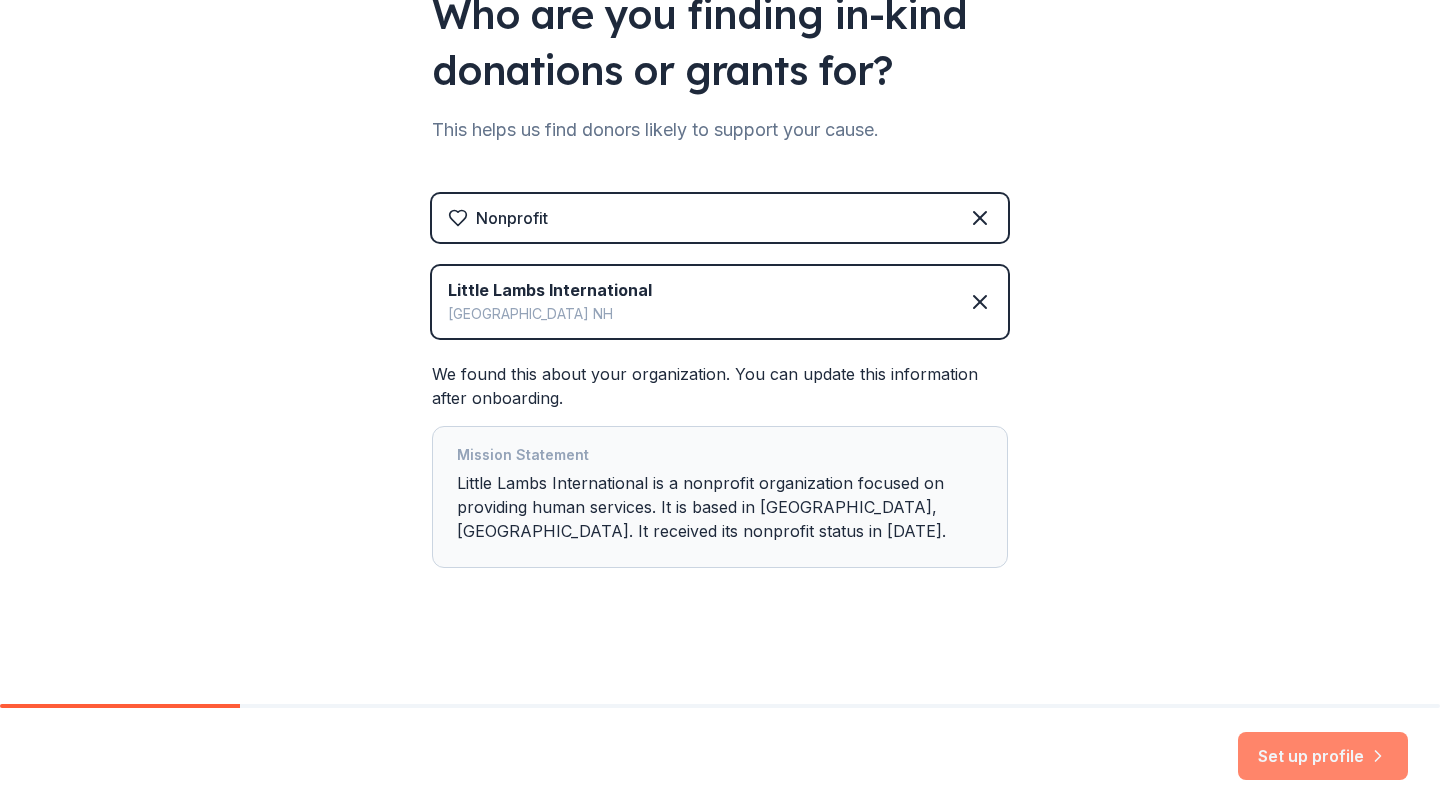 click on "Set up profile" at bounding box center [1323, 756] 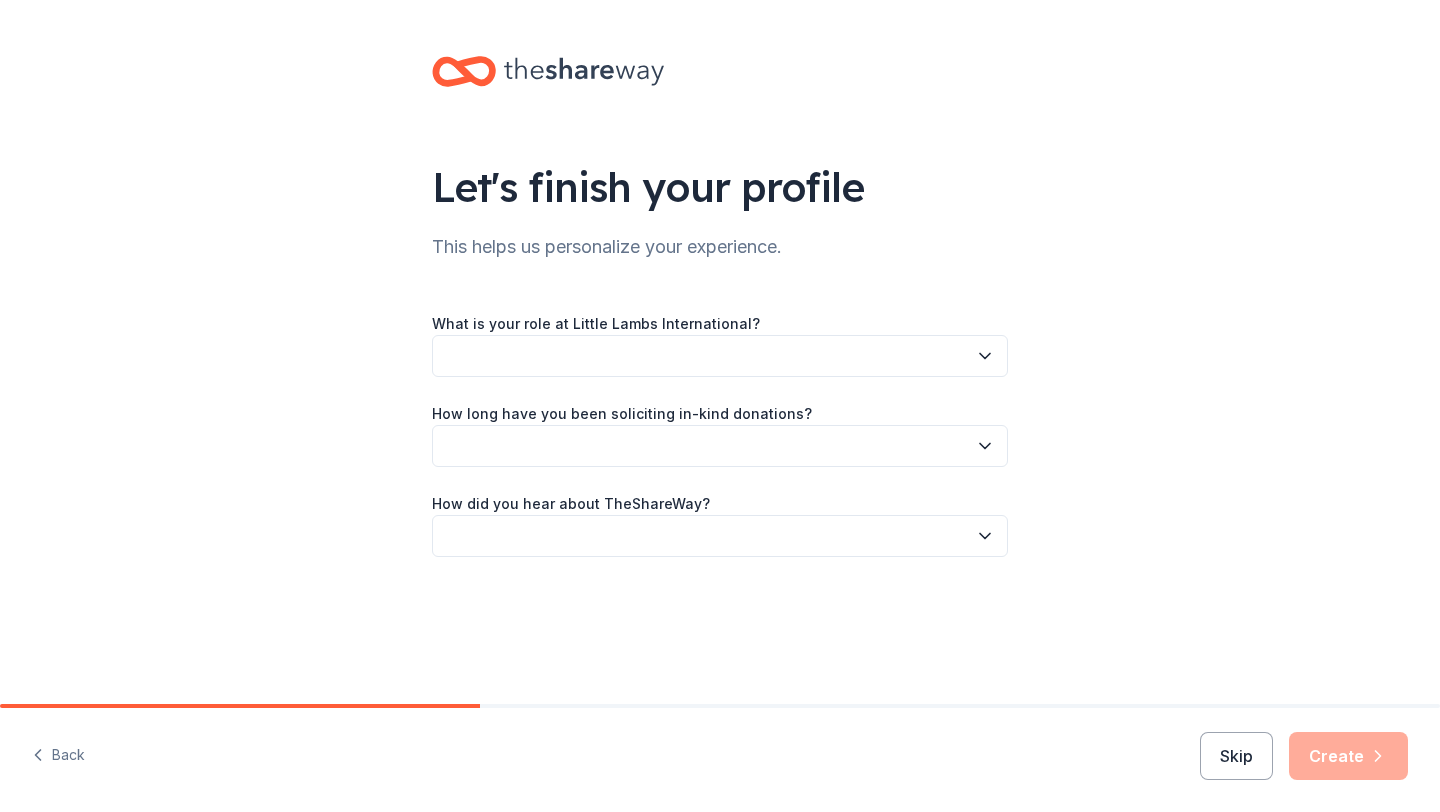 click at bounding box center (720, 356) 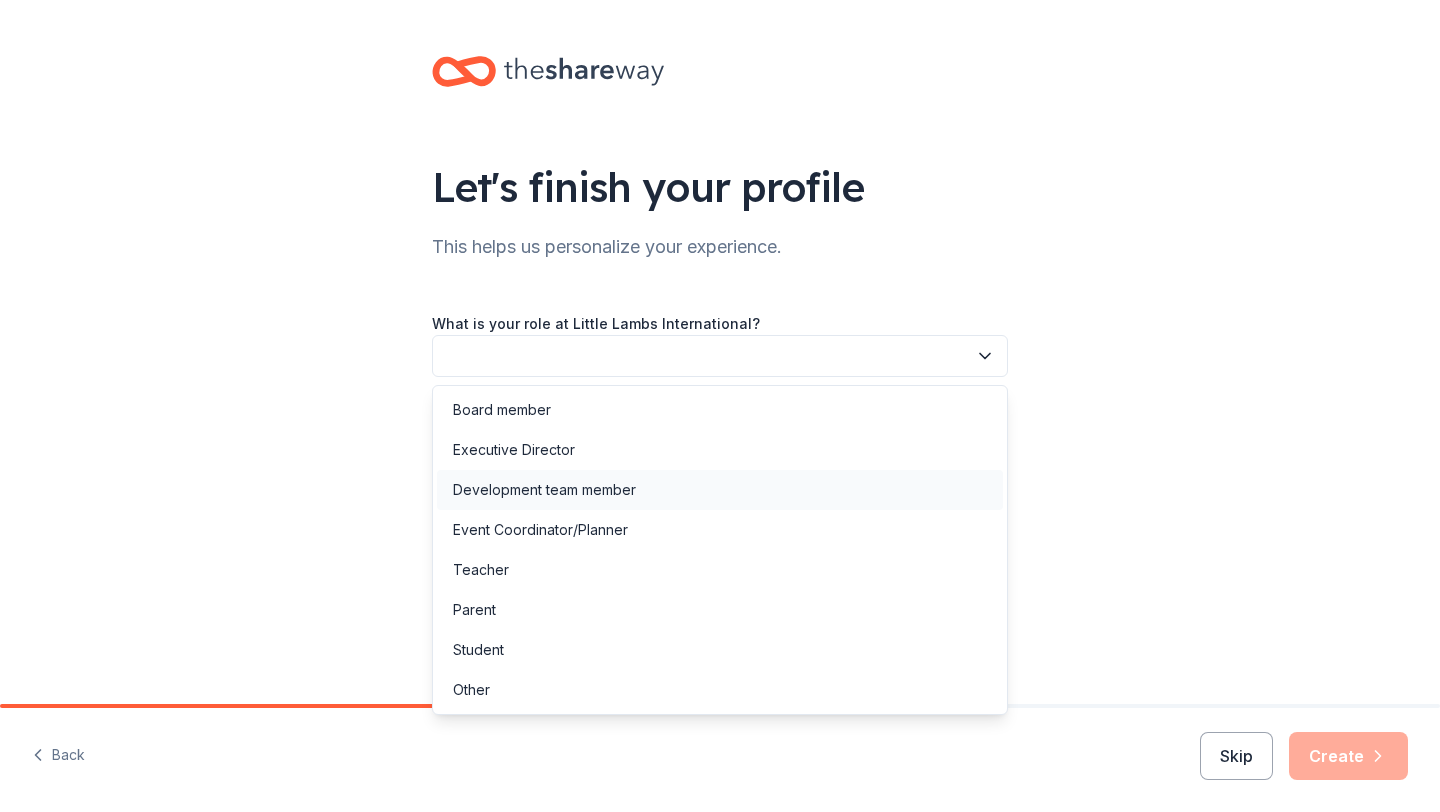 click on "Development team member" at bounding box center [544, 490] 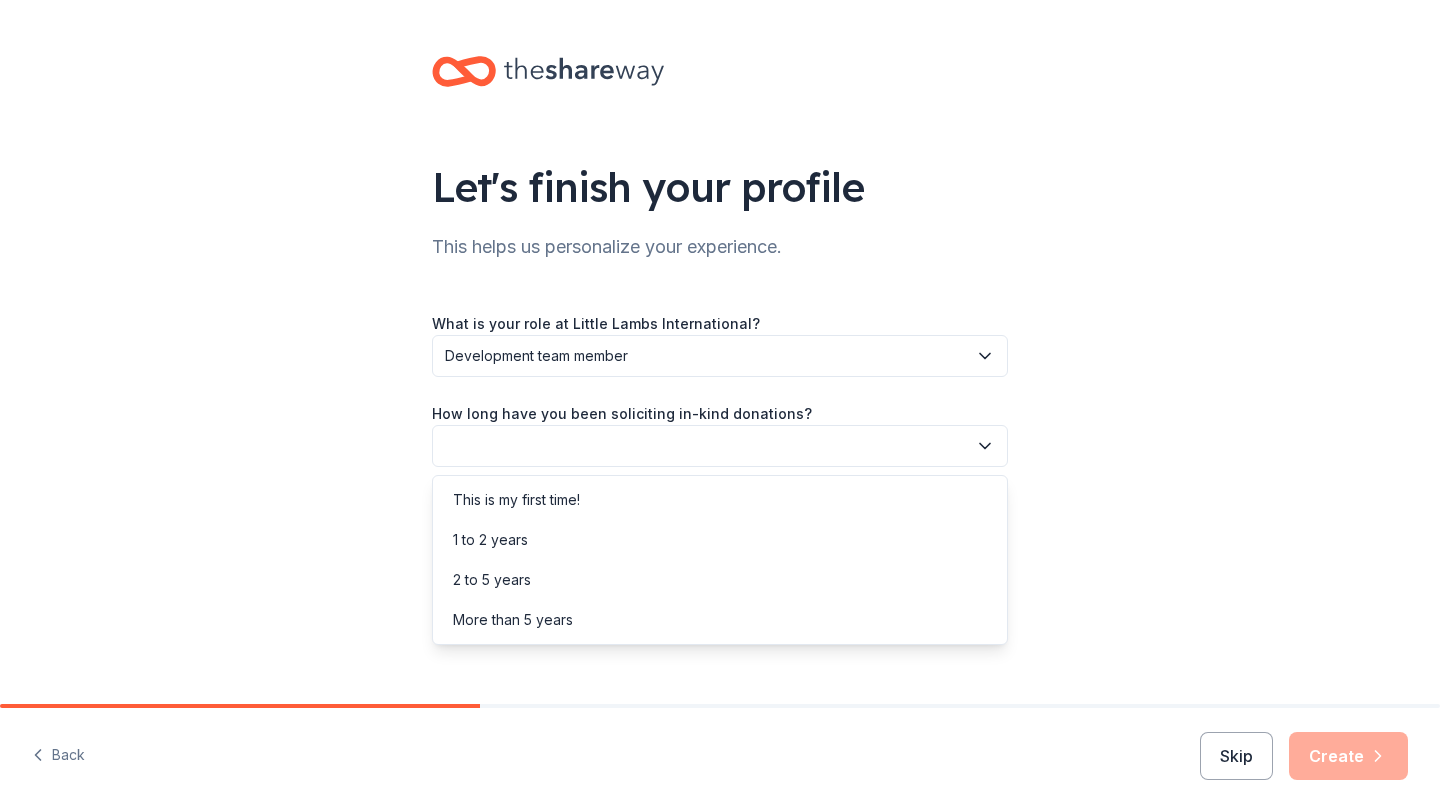 click at bounding box center (720, 446) 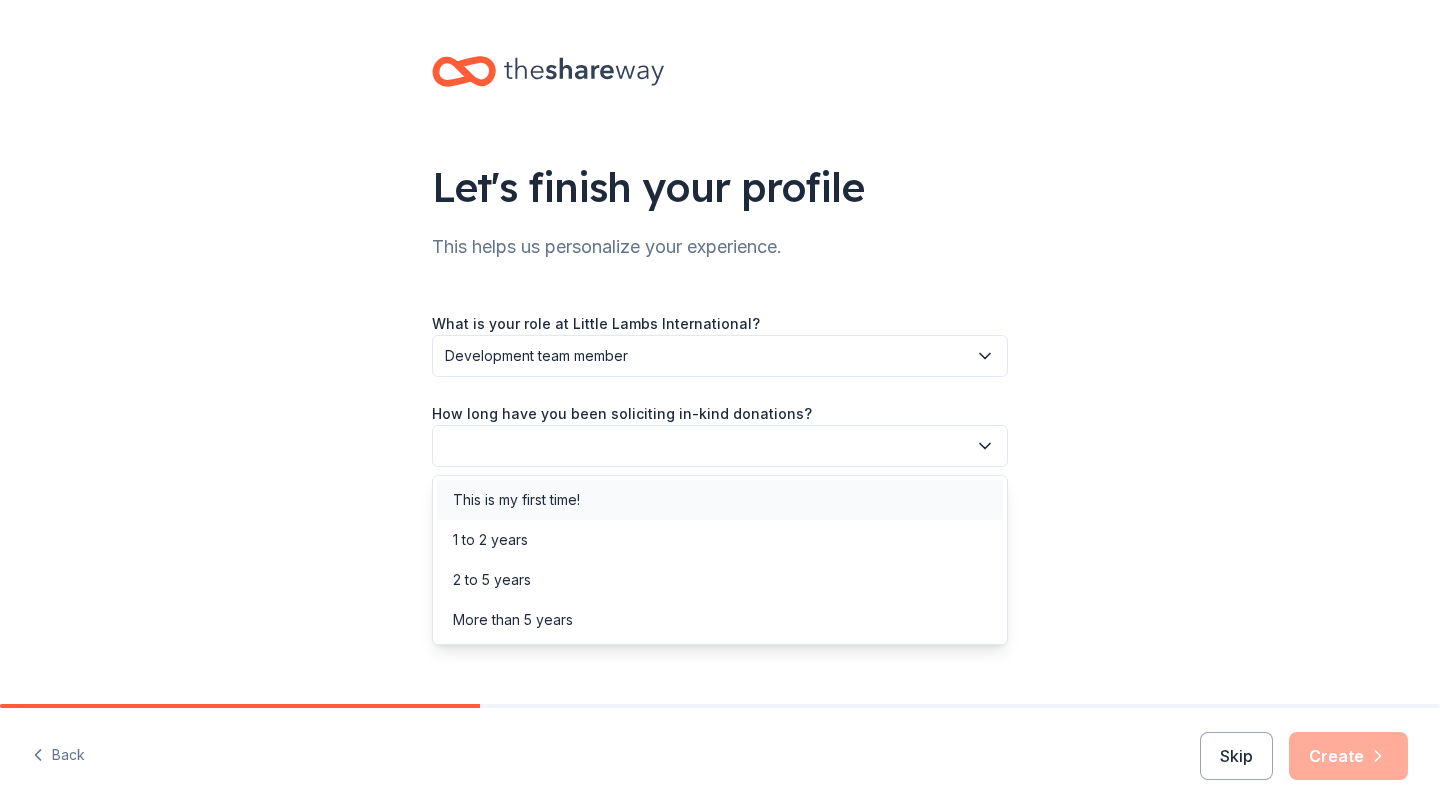 click on "This is my first time!" at bounding box center [720, 500] 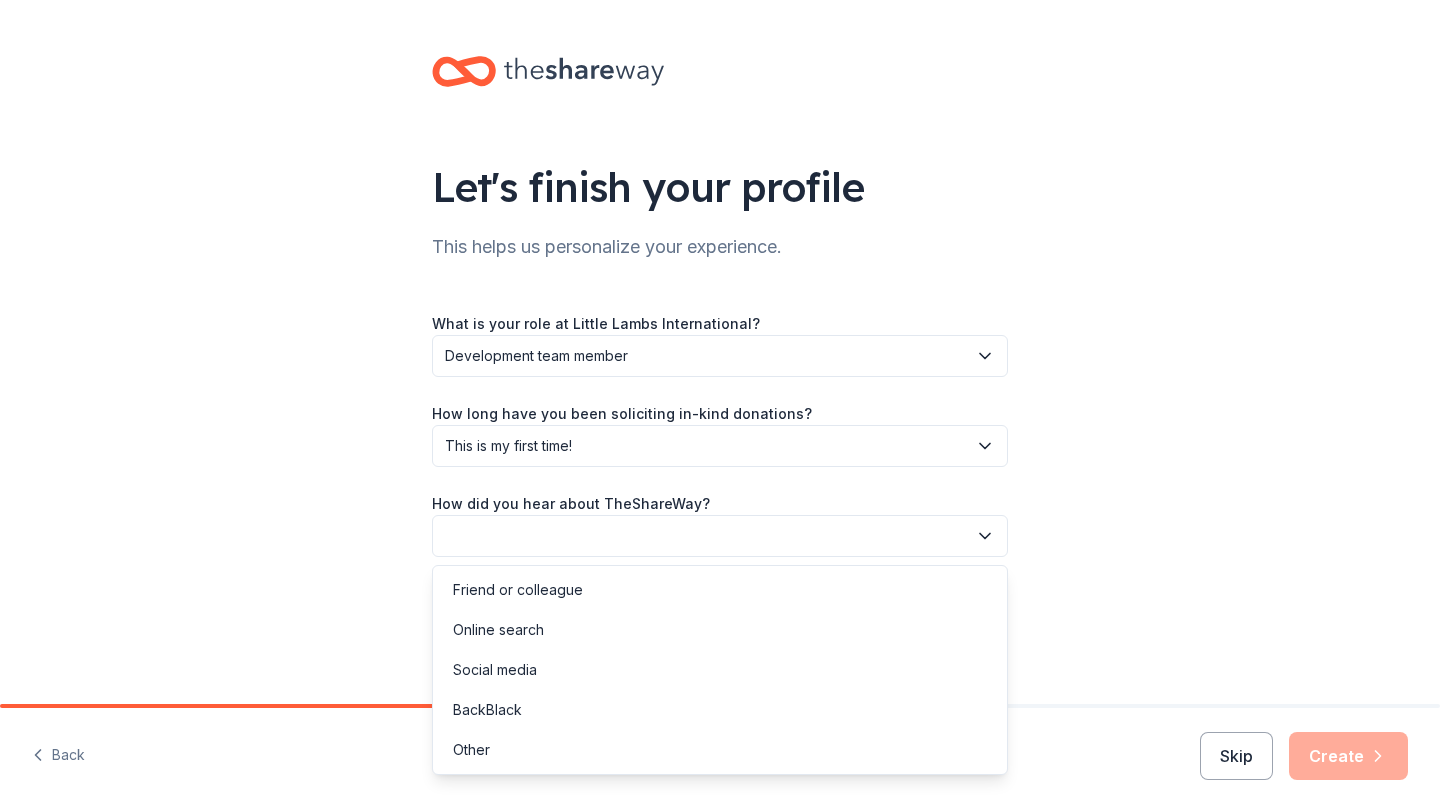 click at bounding box center [720, 536] 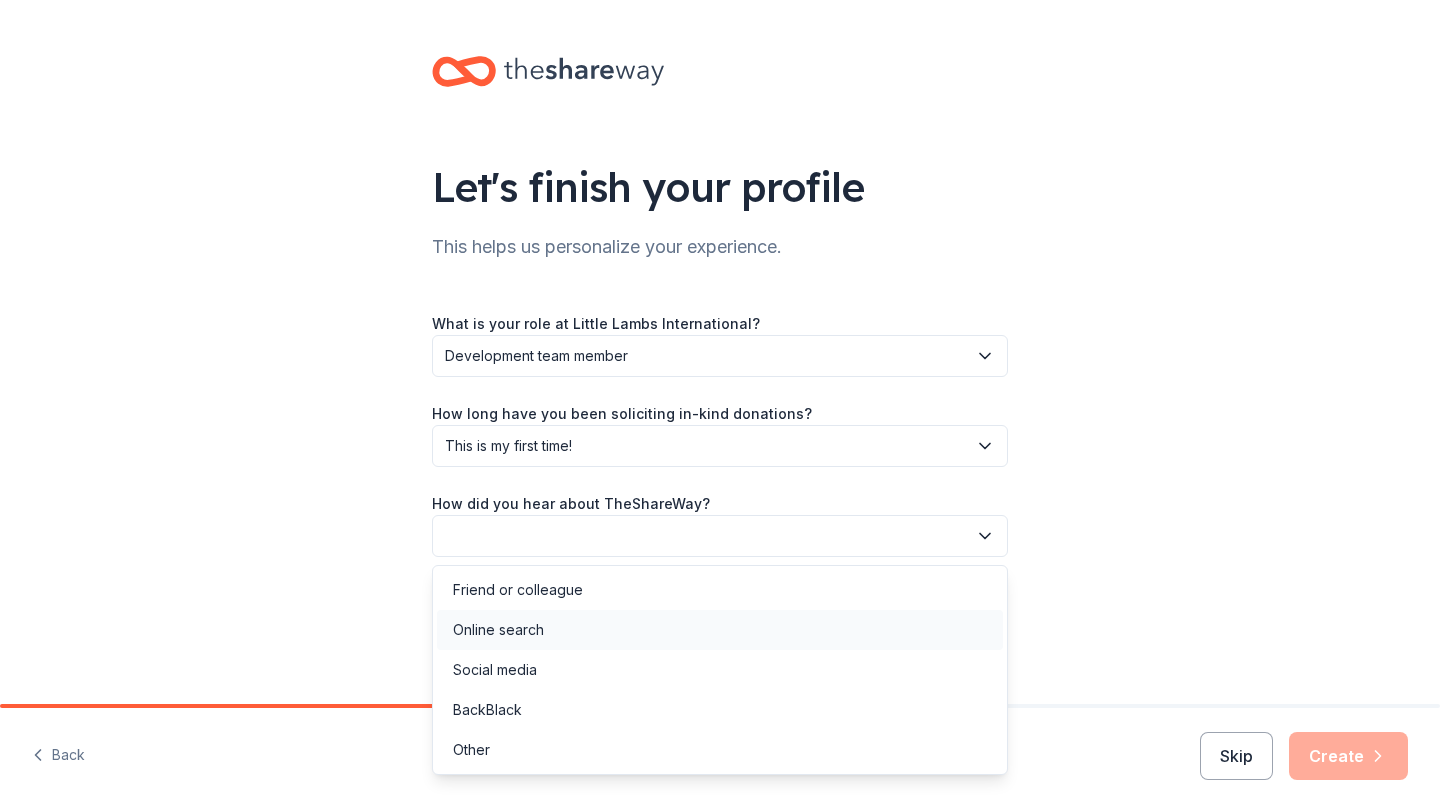 click on "Online search" at bounding box center [720, 630] 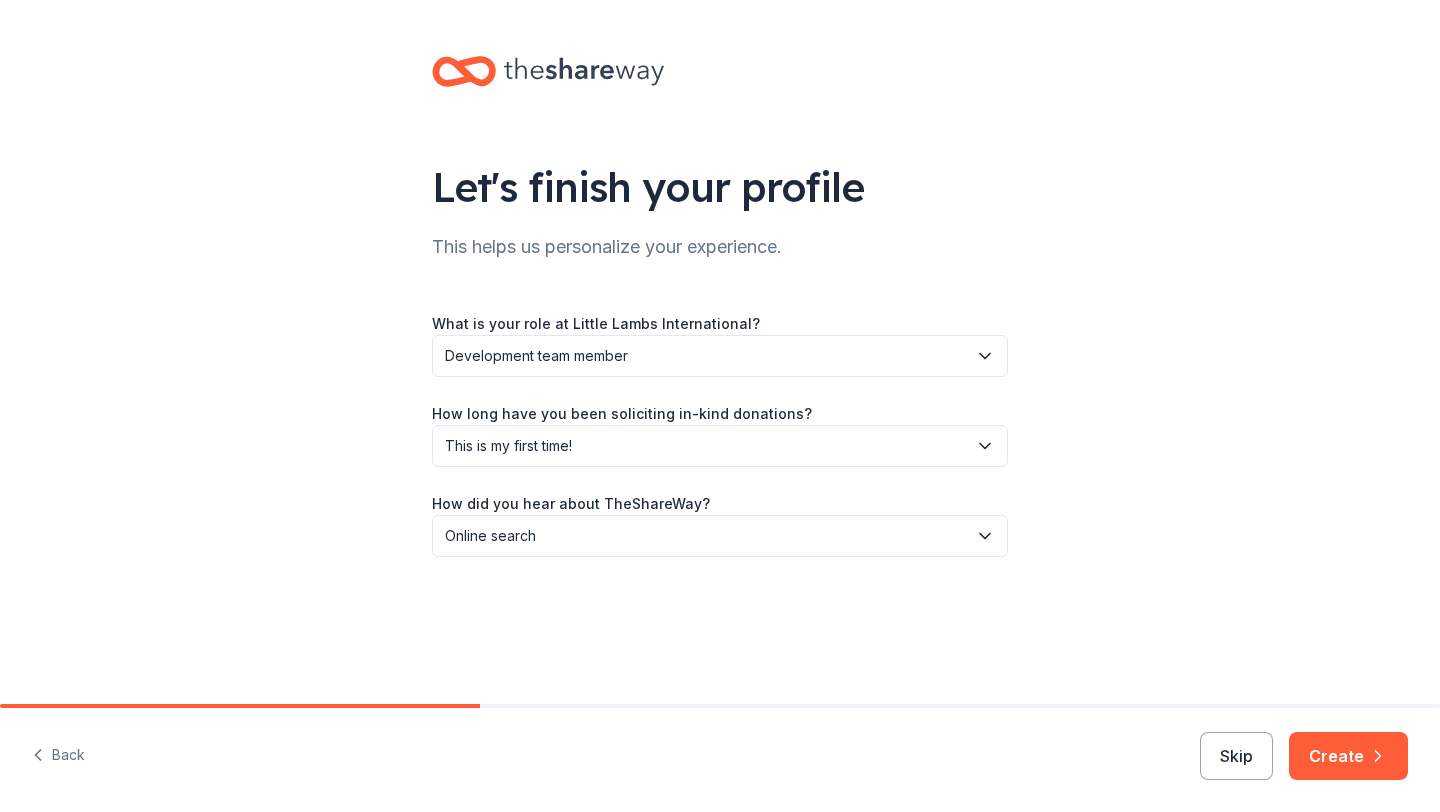click on "Development team member" at bounding box center (706, 356) 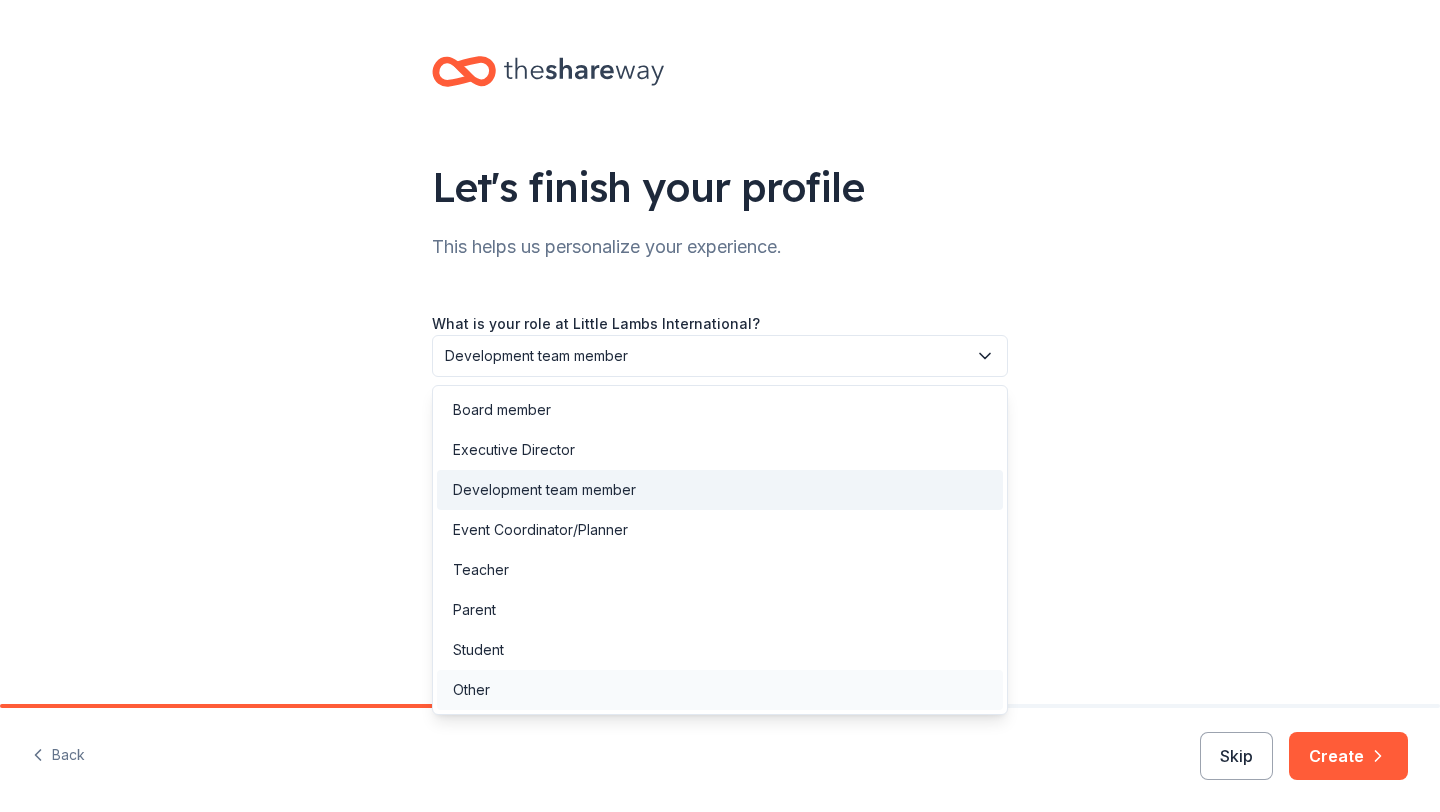 click on "Other" at bounding box center (720, 690) 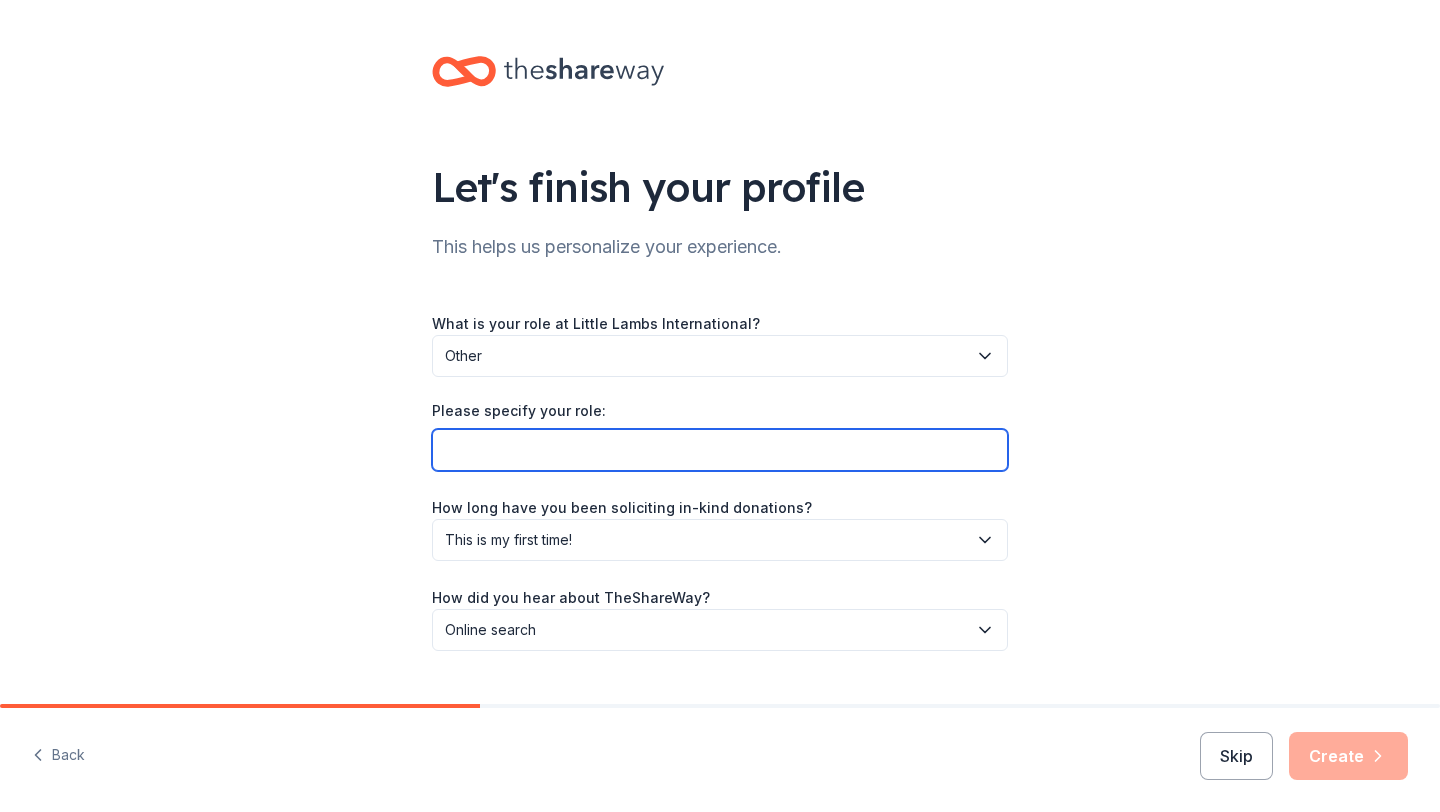 click on "Please specify your role:" at bounding box center [720, 450] 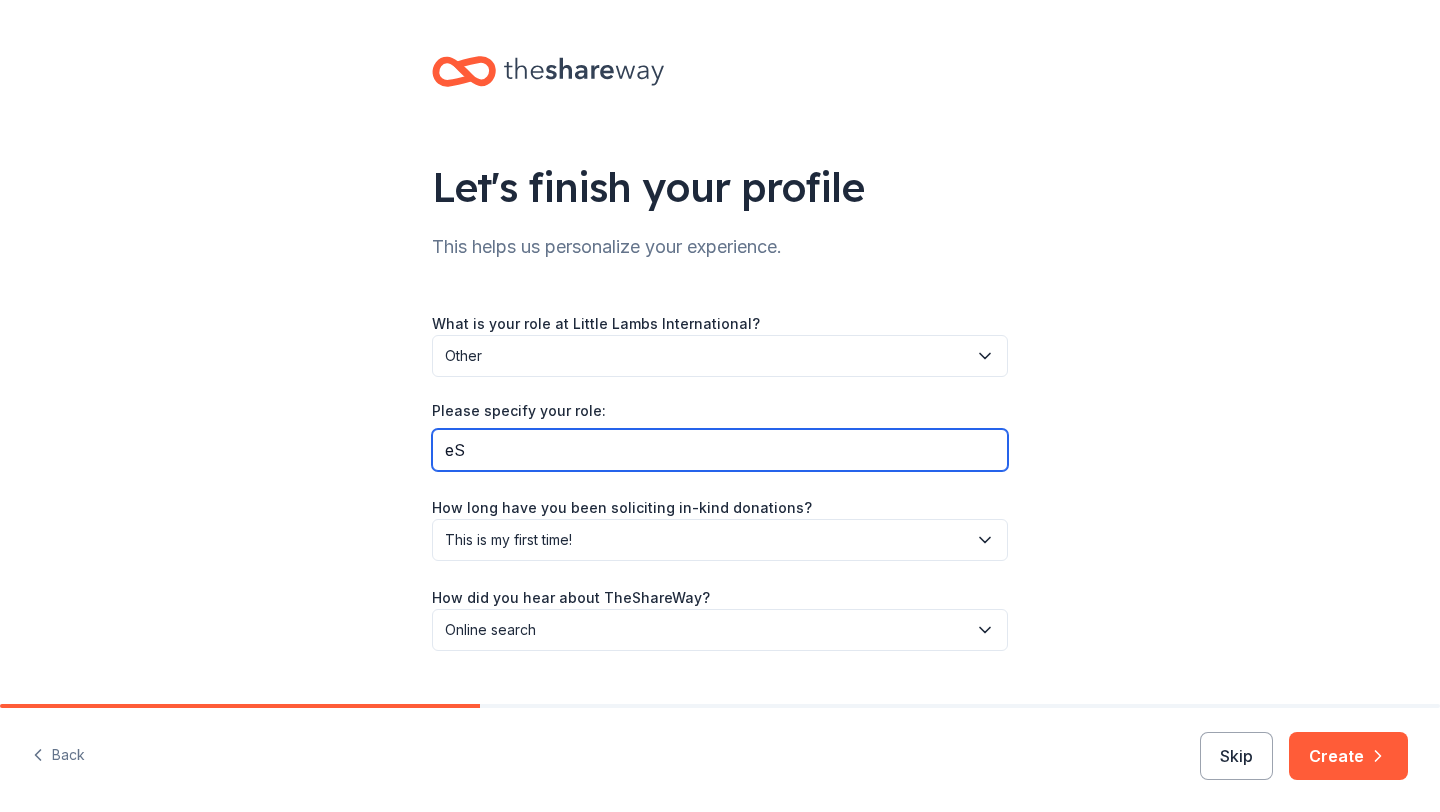 type on "e" 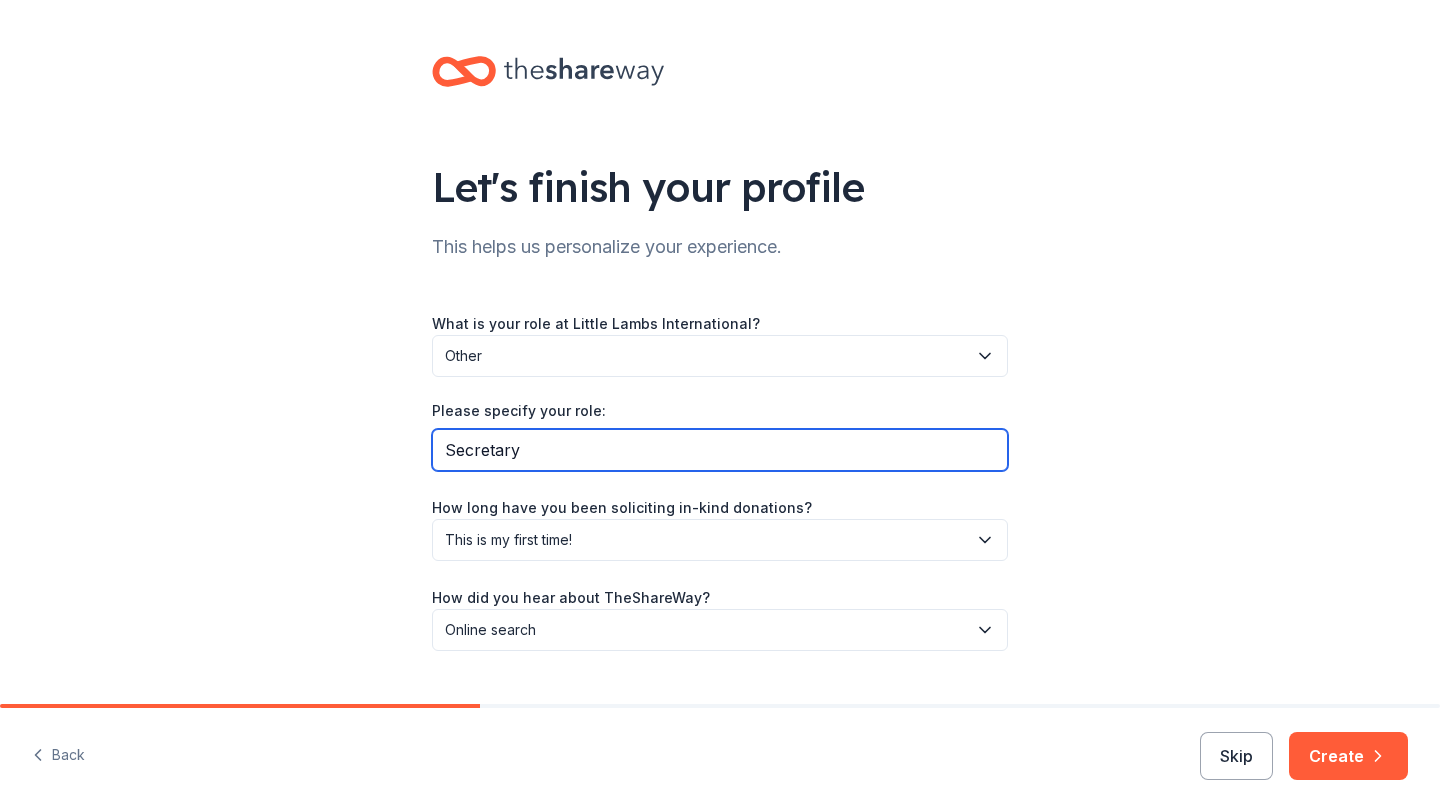 type on "Secretary" 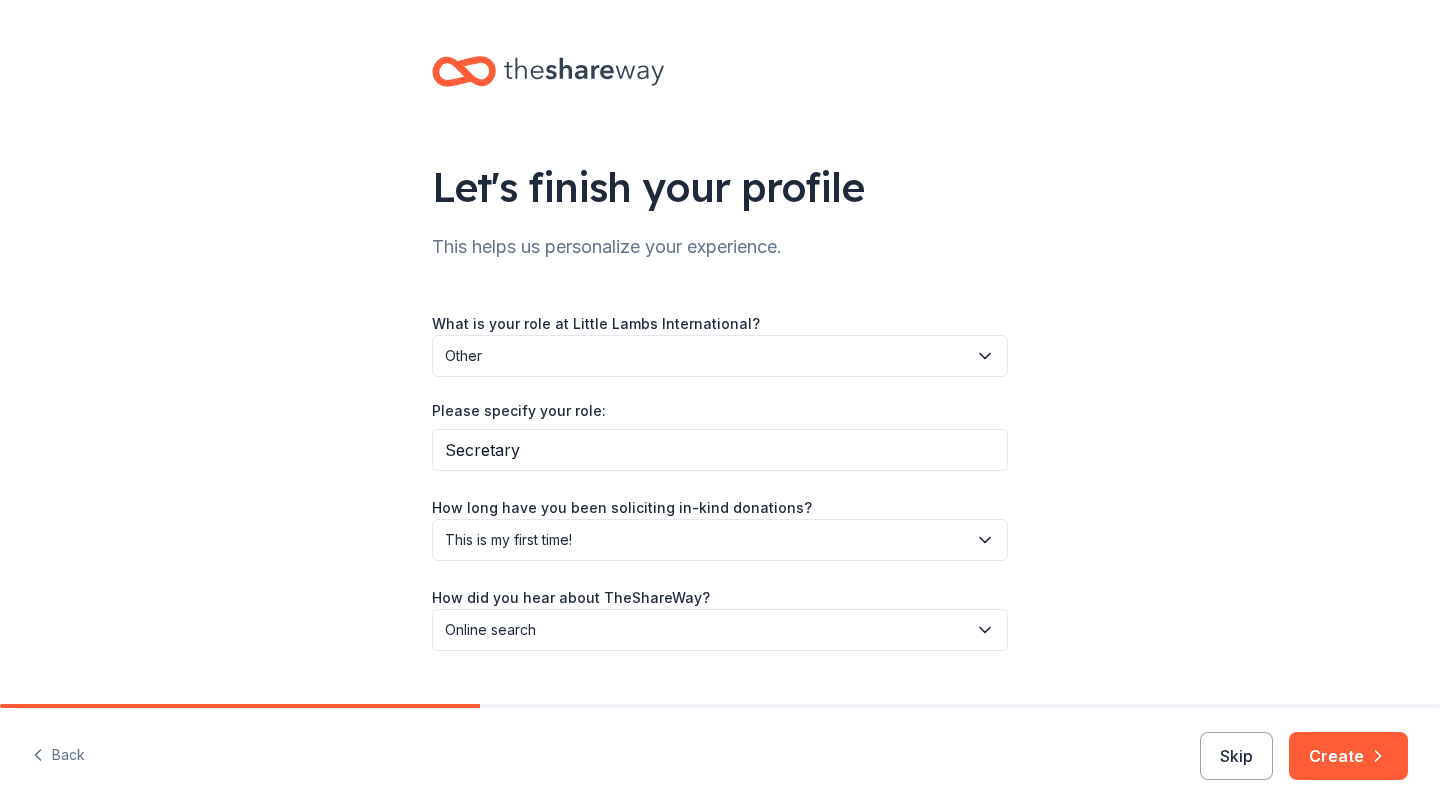 click on "Let's finish your profile This helps us personalize your experience. What is your role at Little Lambs International? Other Please specify your role: Secretary How long have you been soliciting in-kind donations? This is my first time! How did you hear about TheShareWay? Online search" at bounding box center [720, 373] 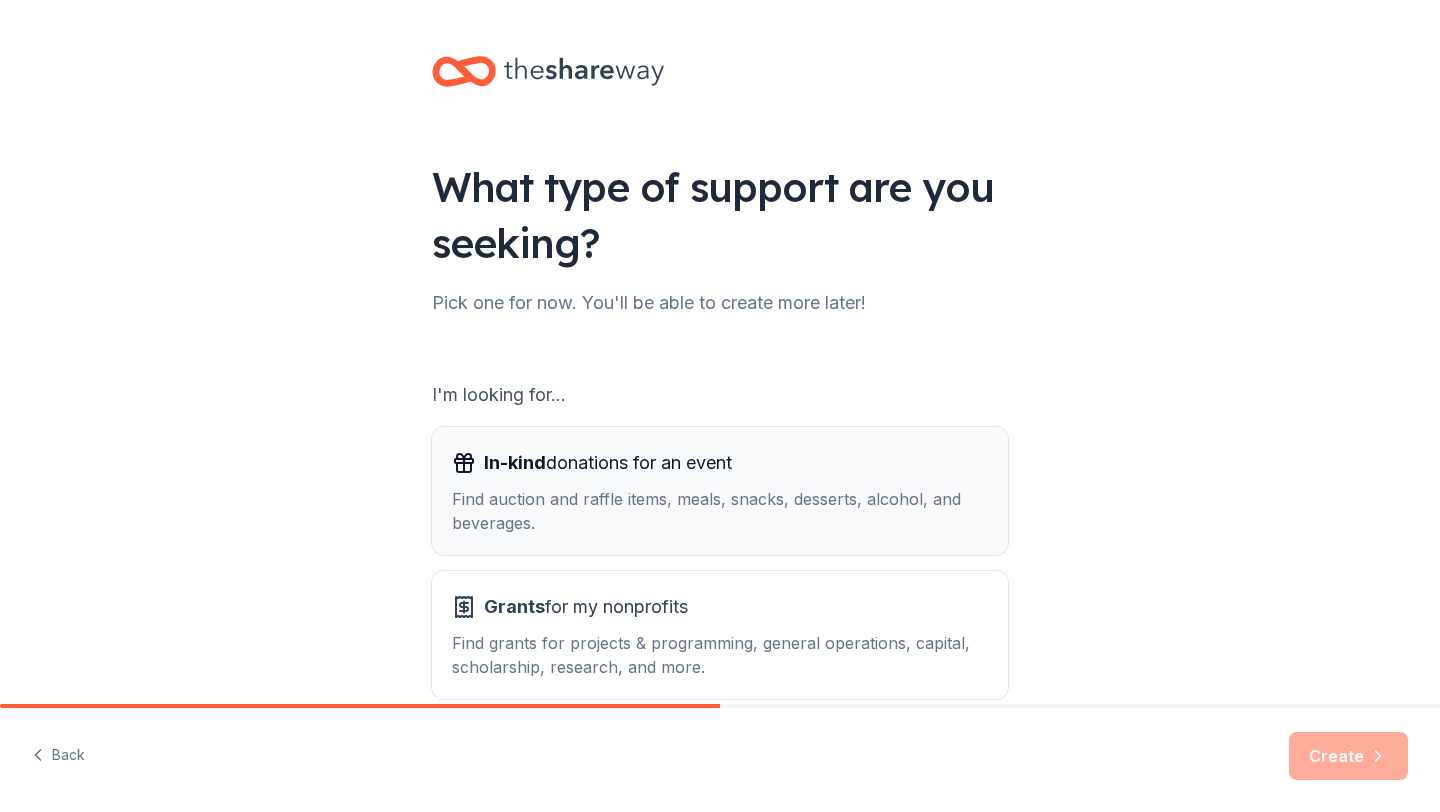 scroll, scrollTop: 103, scrollLeft: 0, axis: vertical 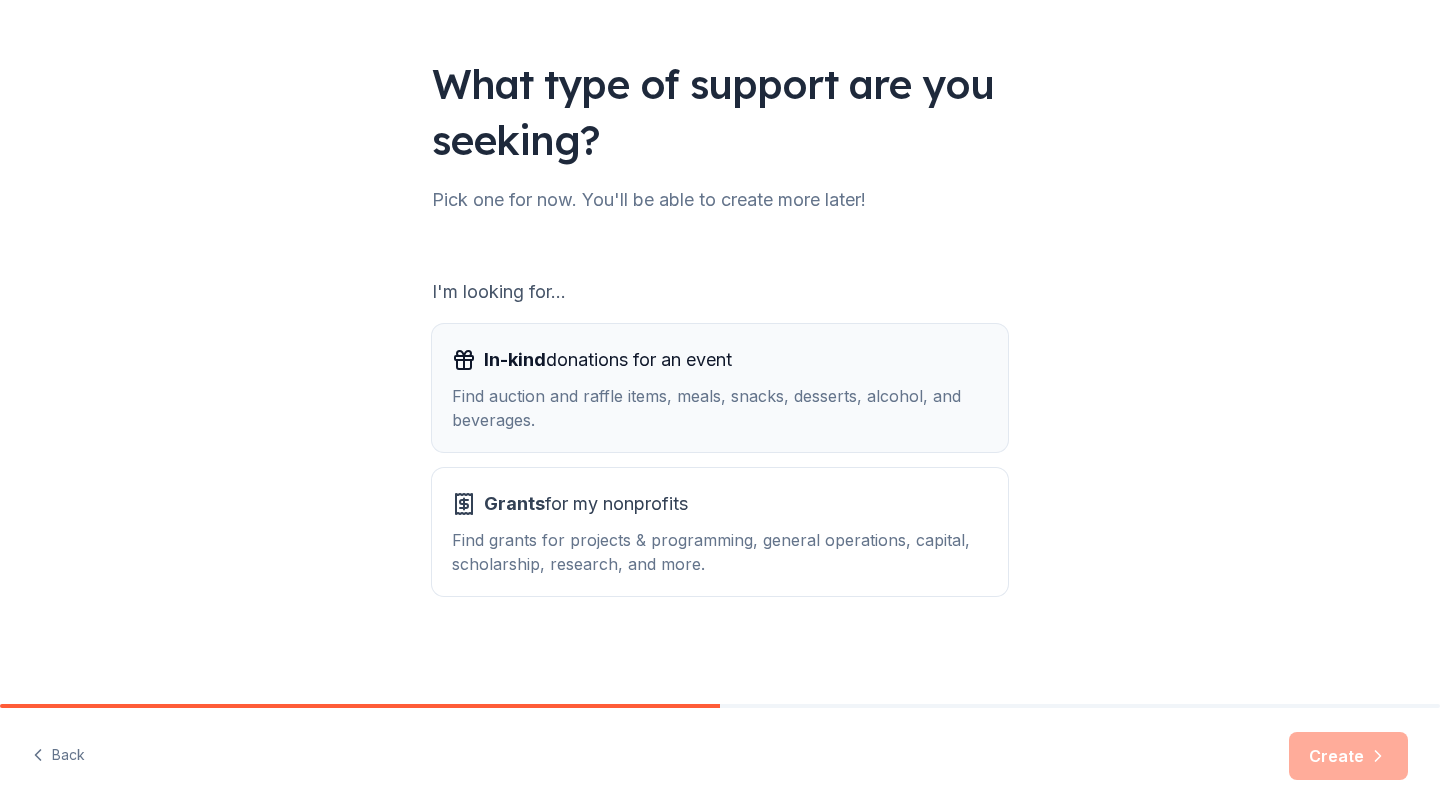 click on "Find auction and raffle items, meals, snacks, desserts, alcohol, and beverages." at bounding box center (720, 408) 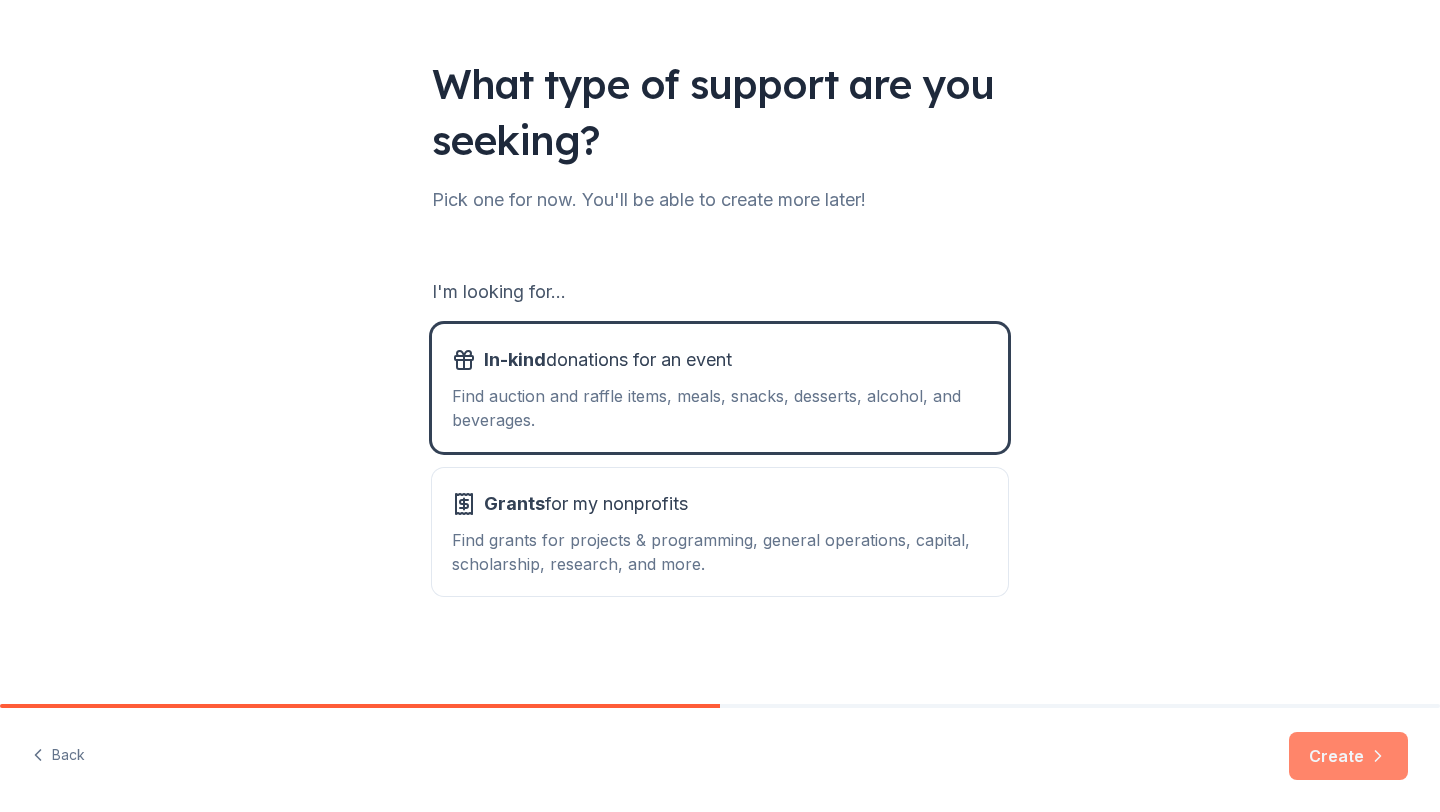 click 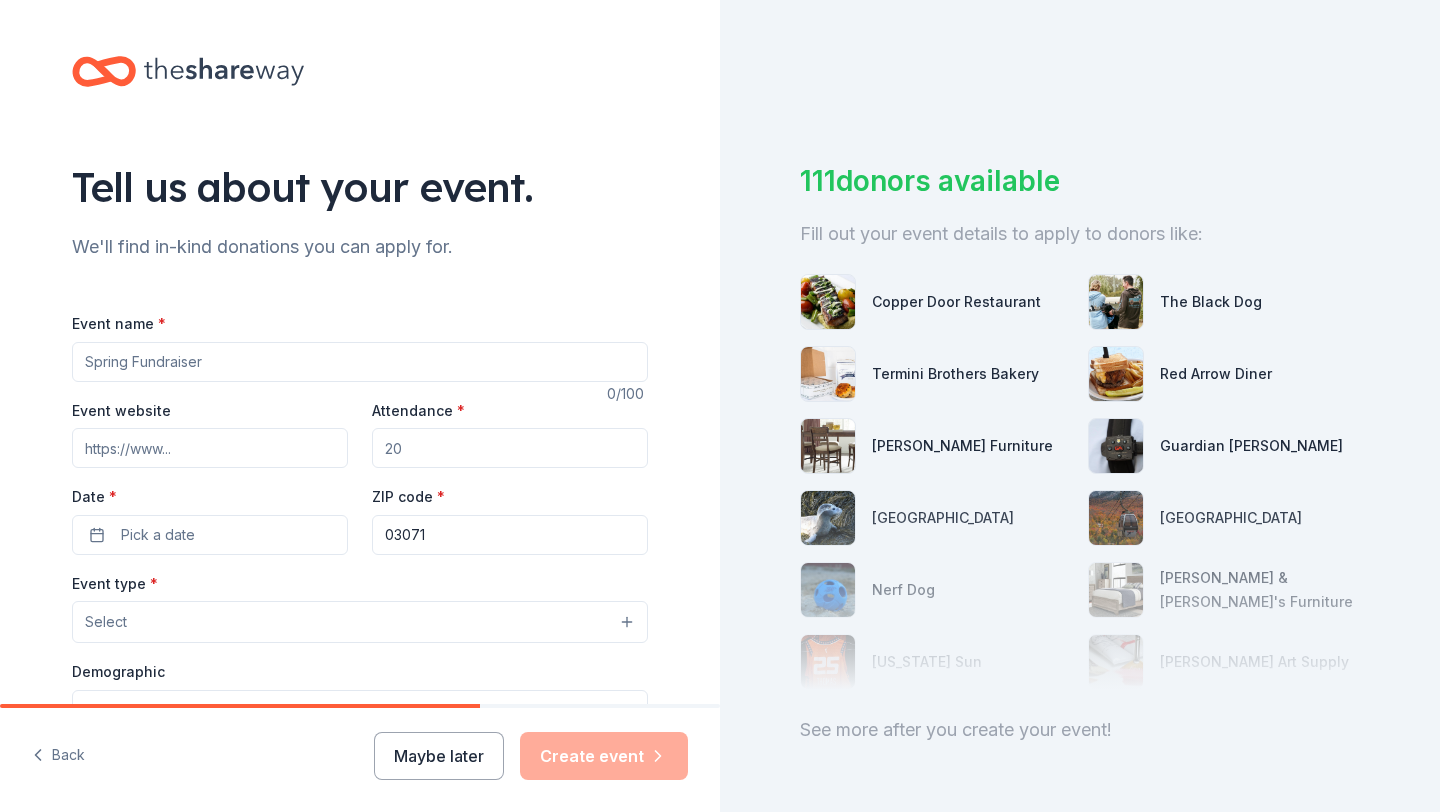 click on "Event name *" at bounding box center [360, 362] 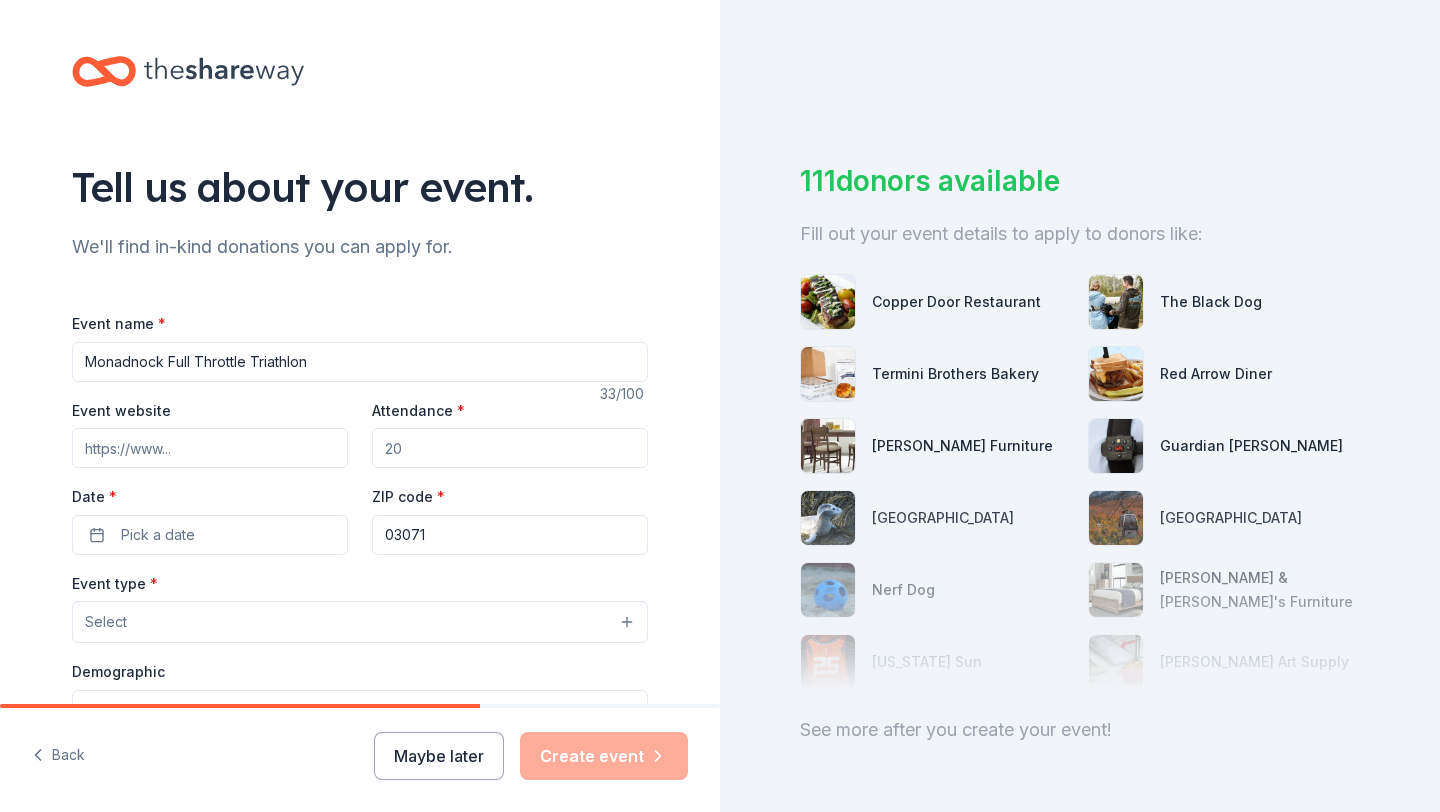 type on "Monadnock Full Throttle Triathlon" 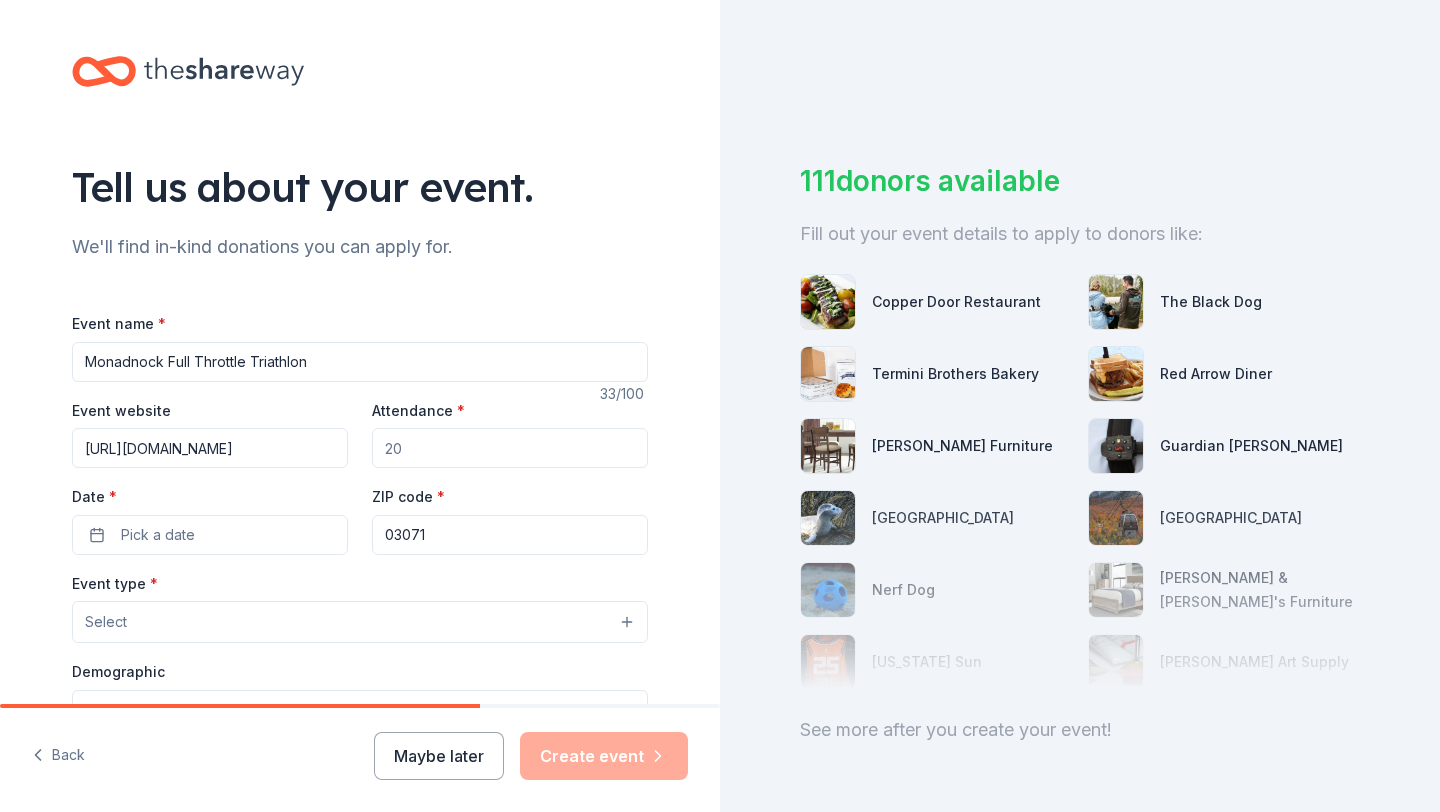 scroll, scrollTop: 0, scrollLeft: 17, axis: horizontal 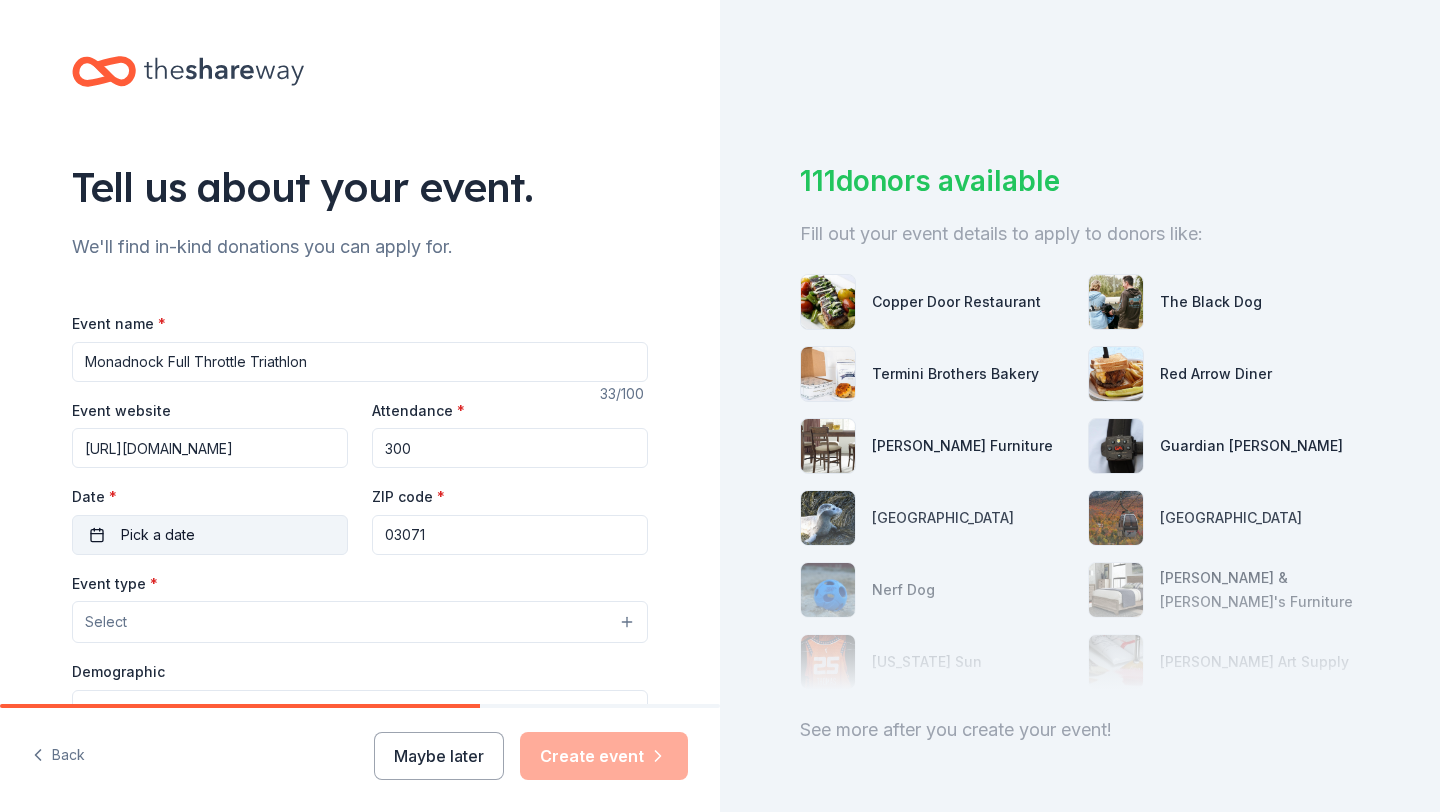 type on "300" 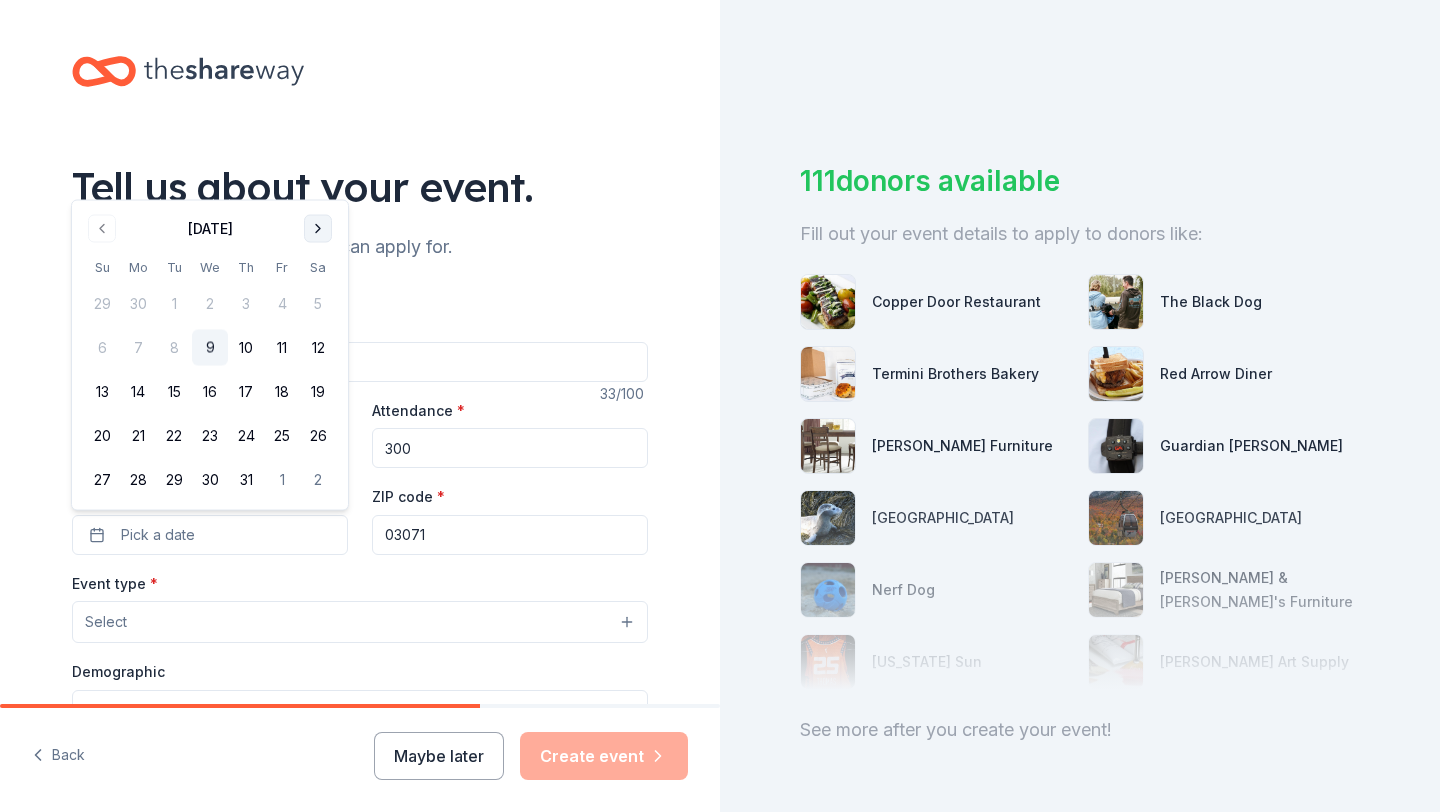 click at bounding box center [318, 229] 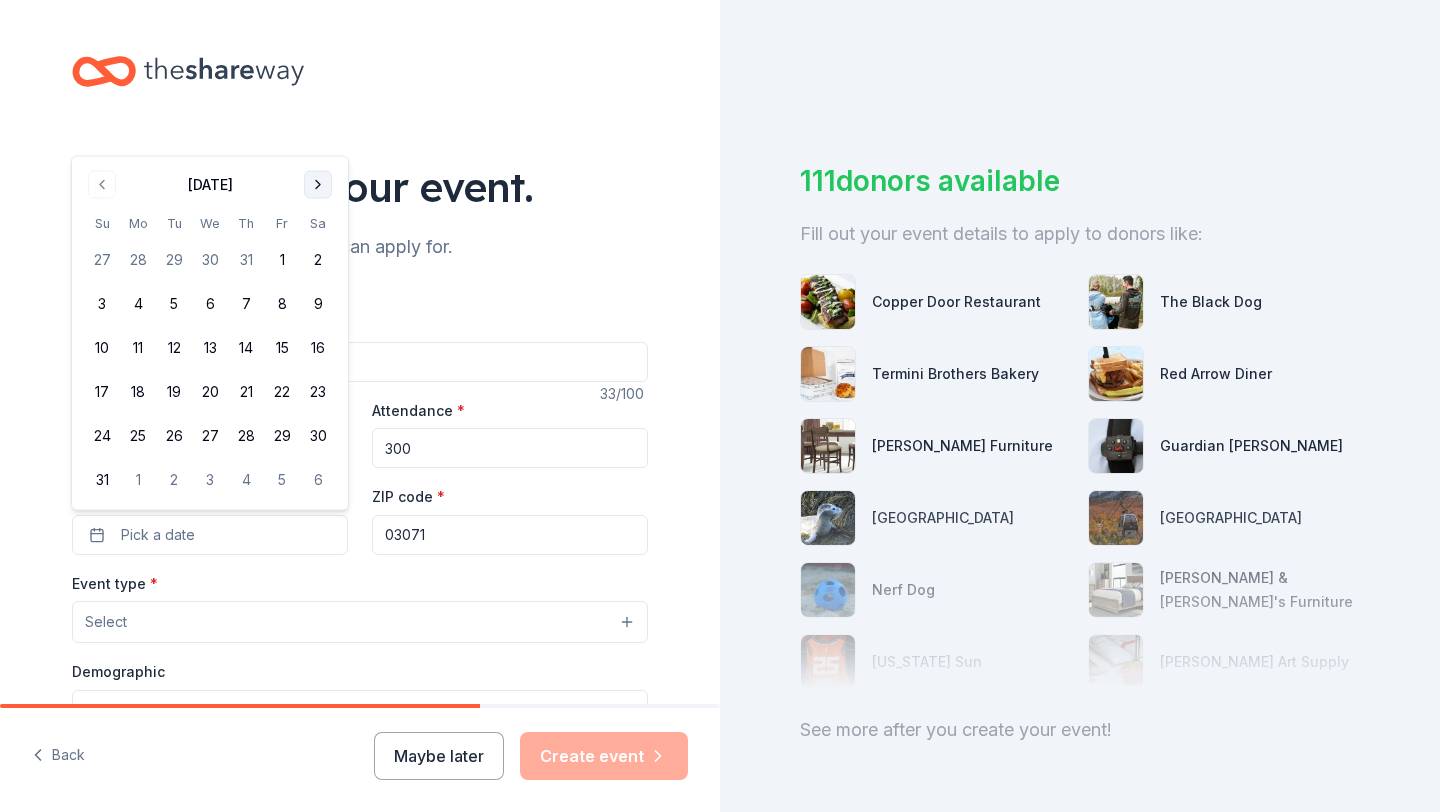 click at bounding box center (318, 185) 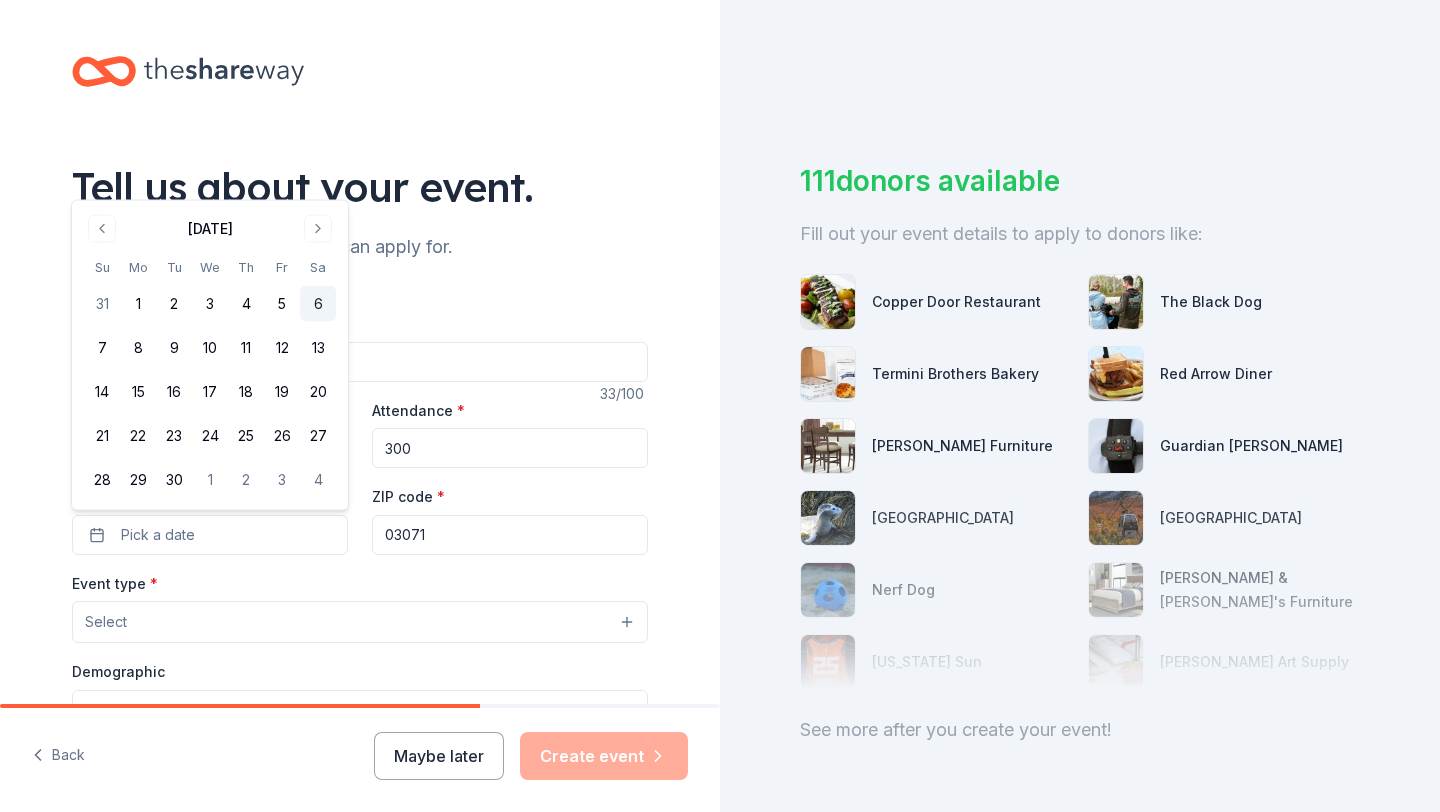 click on "6" at bounding box center [318, 304] 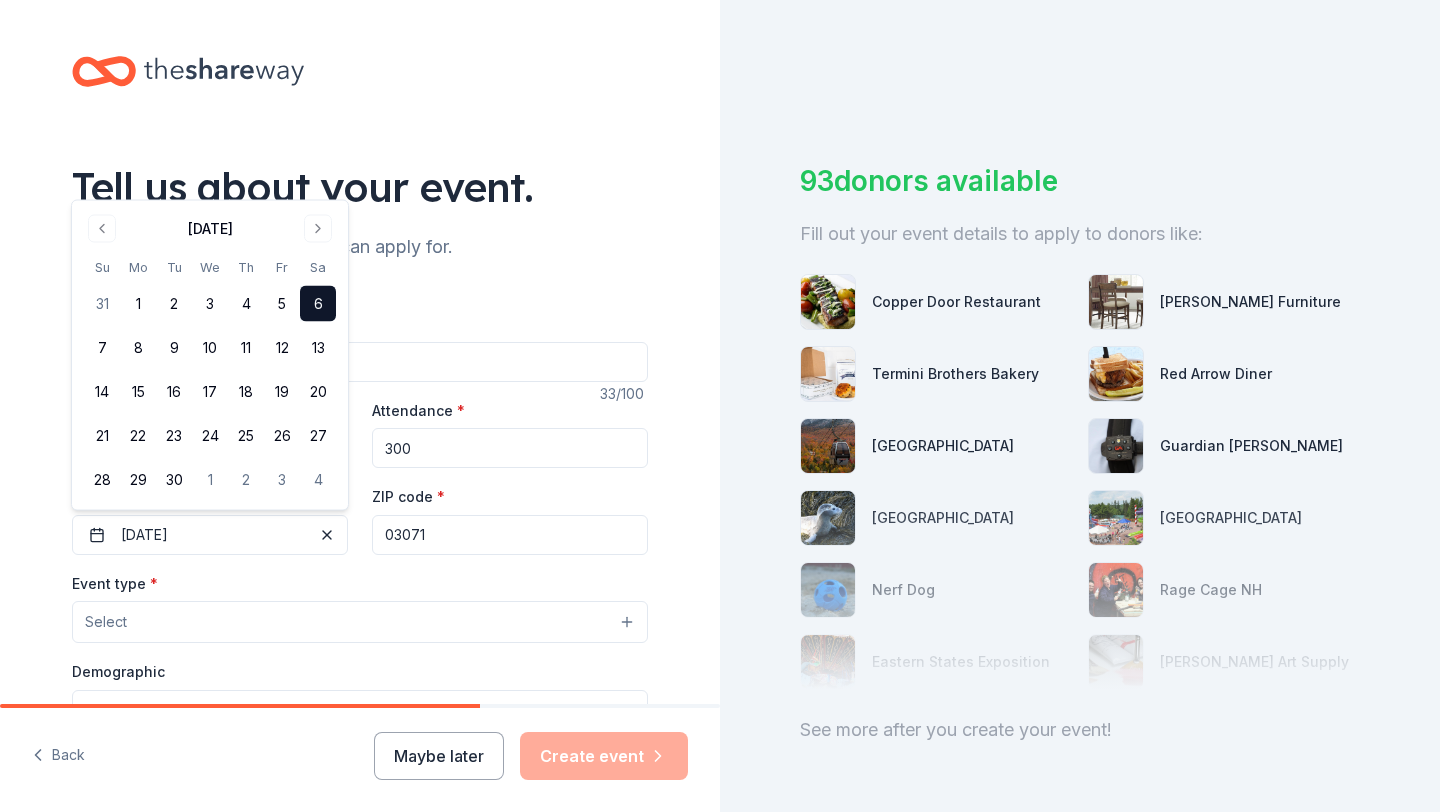 click on "03071" at bounding box center [510, 535] 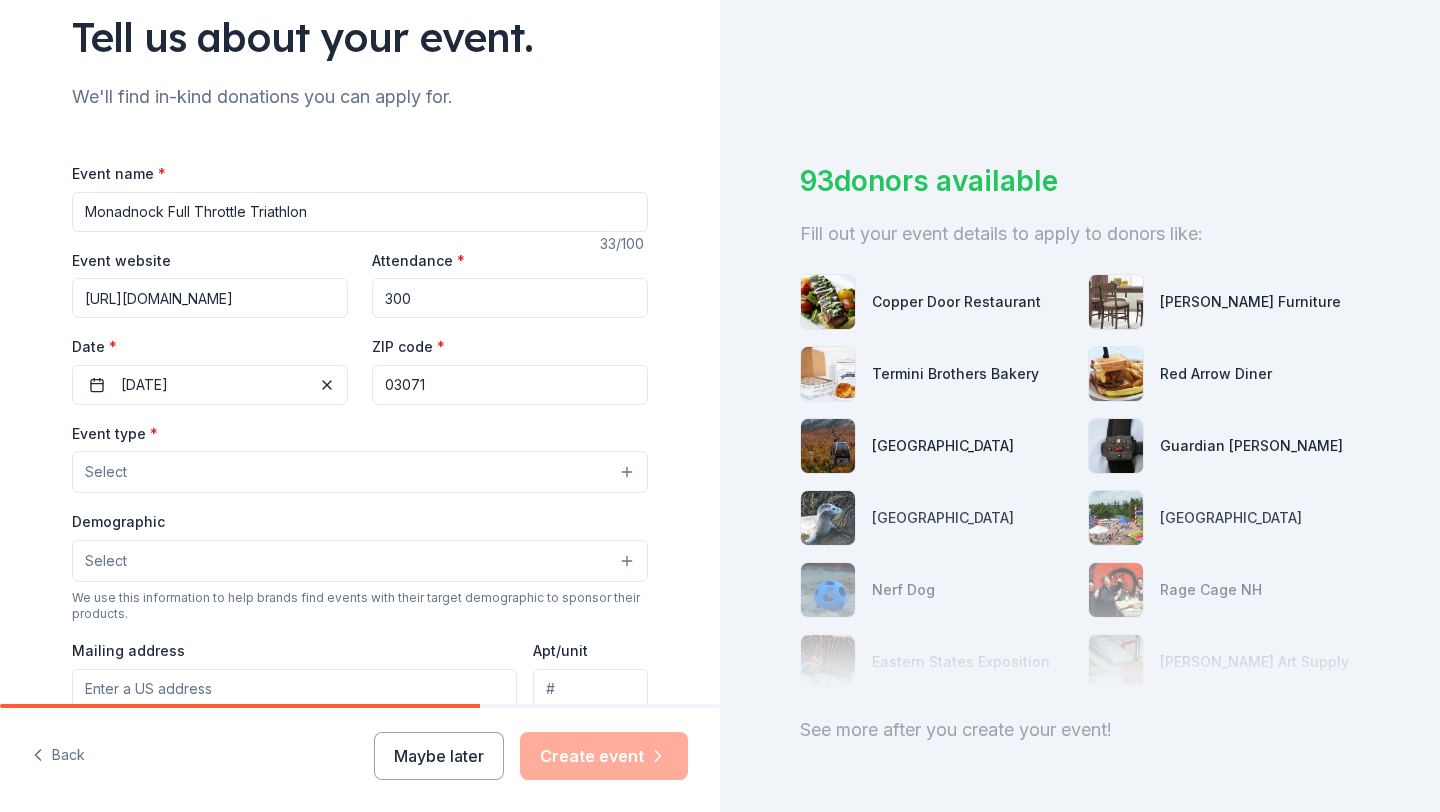 scroll, scrollTop: 172, scrollLeft: 0, axis: vertical 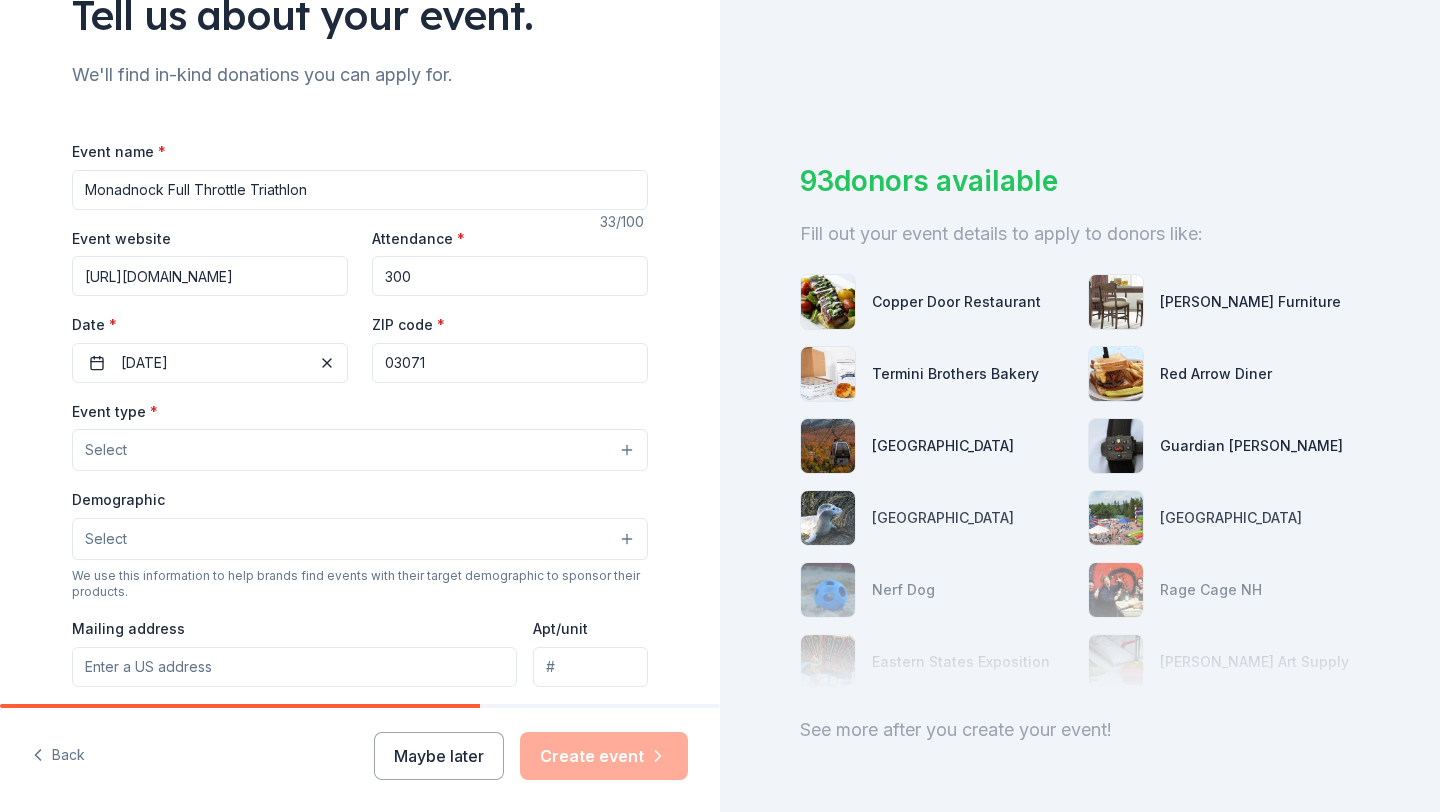 click on "Select" at bounding box center (360, 450) 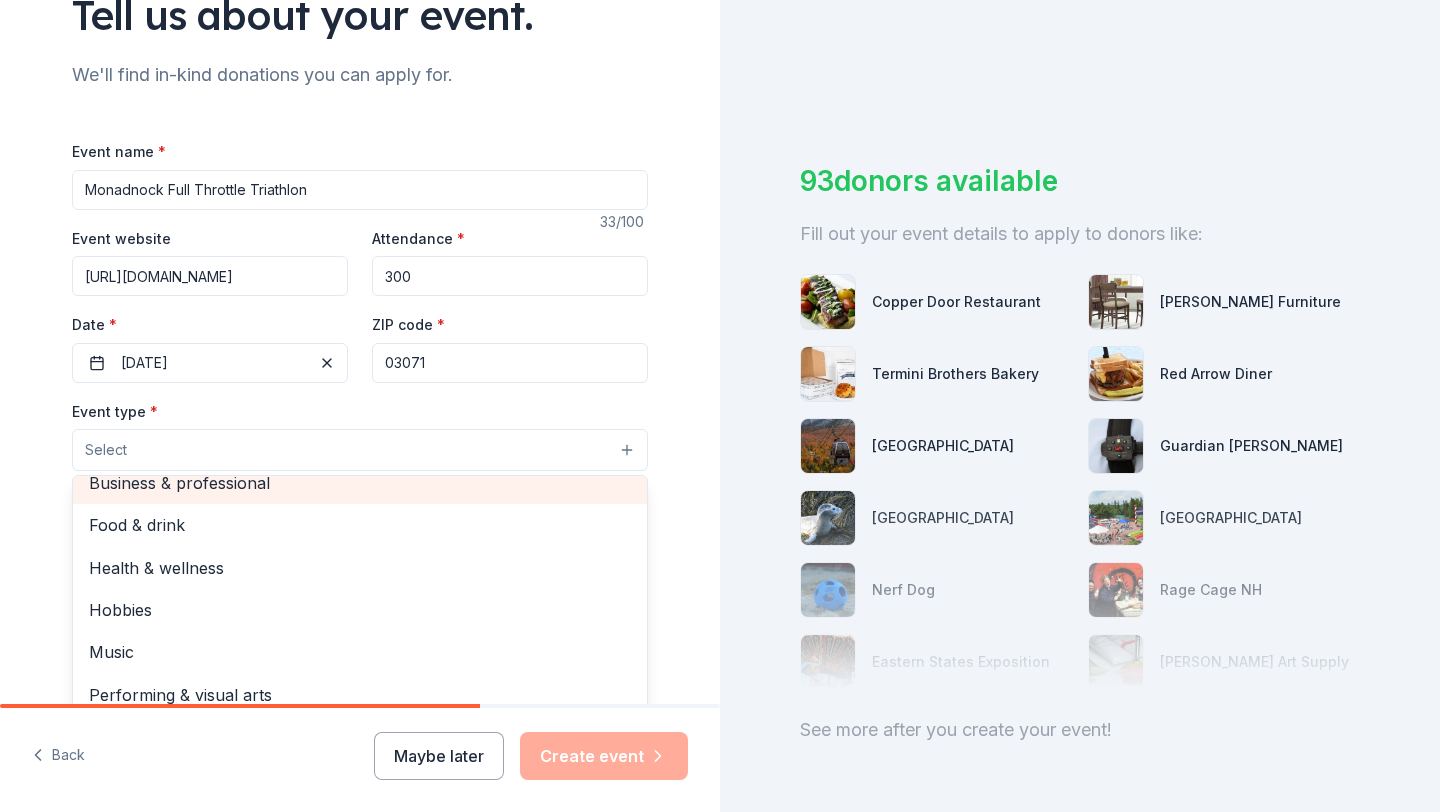 scroll, scrollTop: 66, scrollLeft: 0, axis: vertical 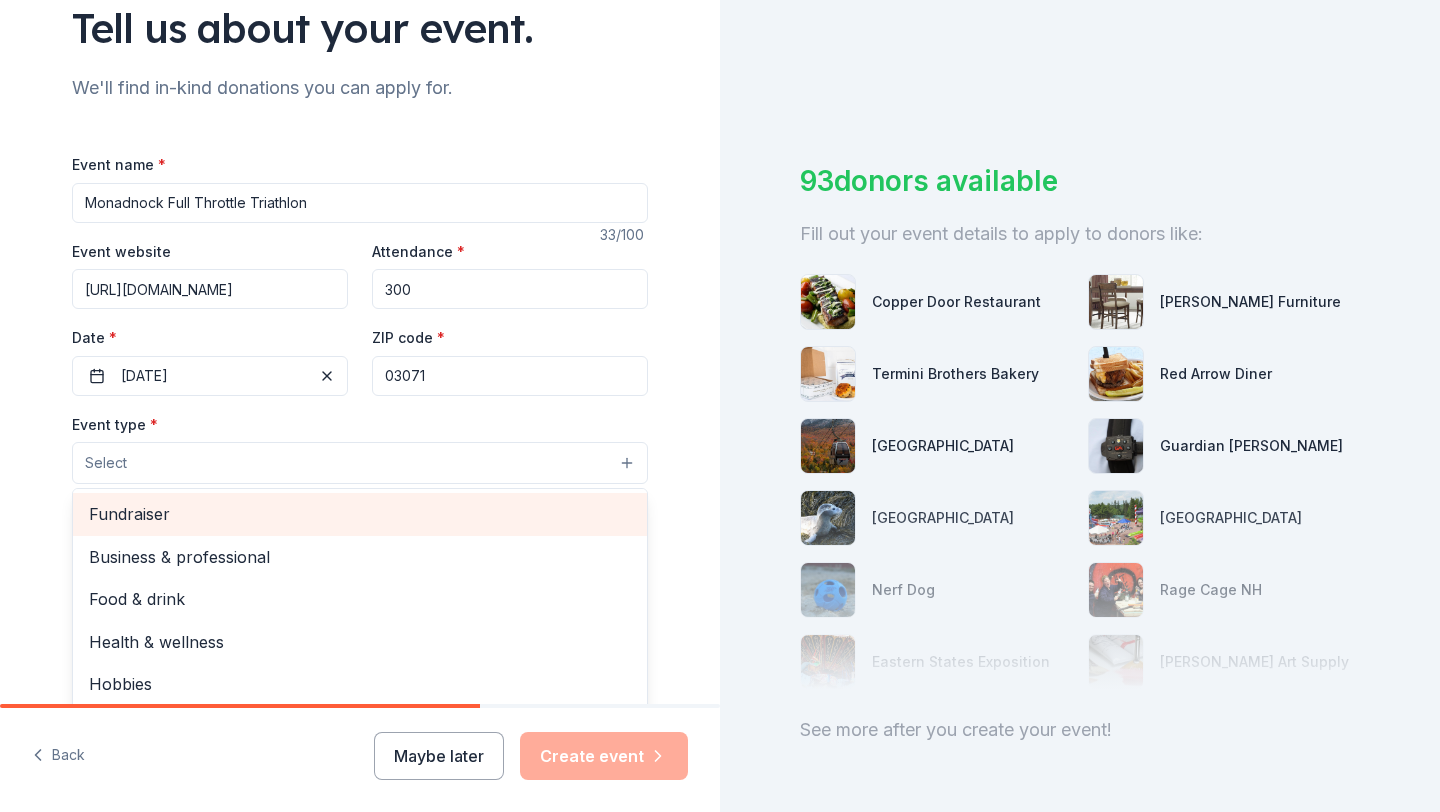 click on "Fundraiser" at bounding box center [360, 514] 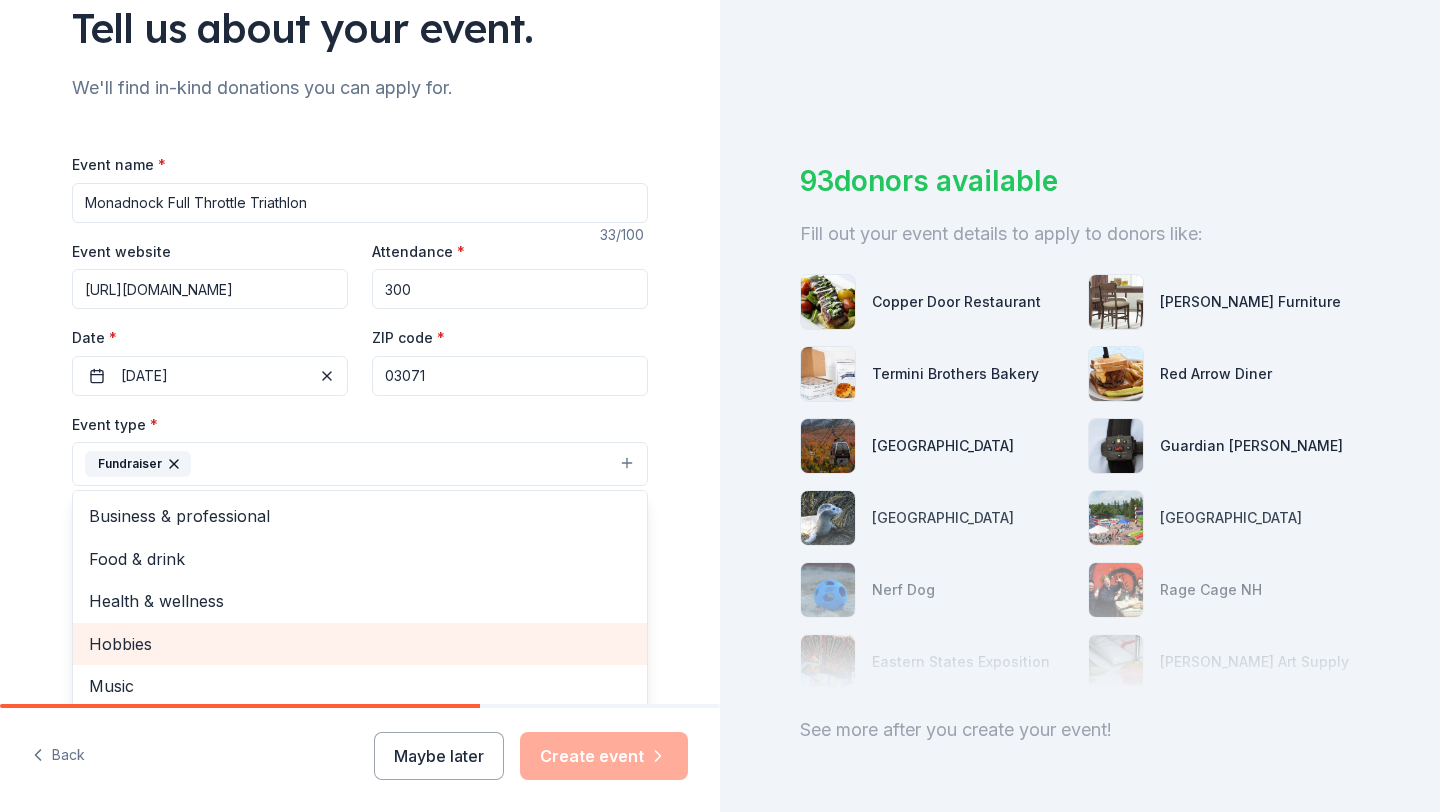 scroll, scrollTop: 24, scrollLeft: 0, axis: vertical 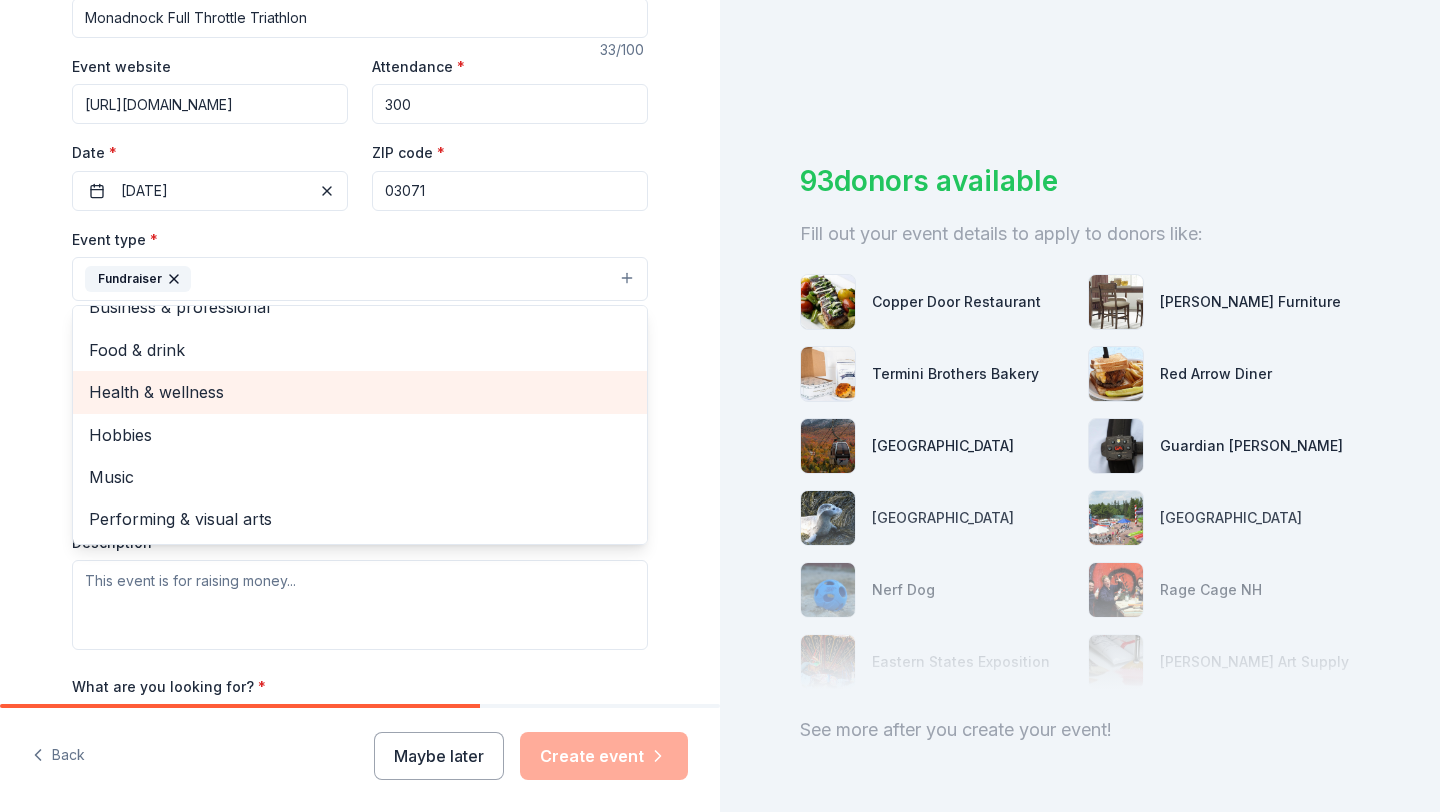 click on "Health & wellness" at bounding box center [360, 392] 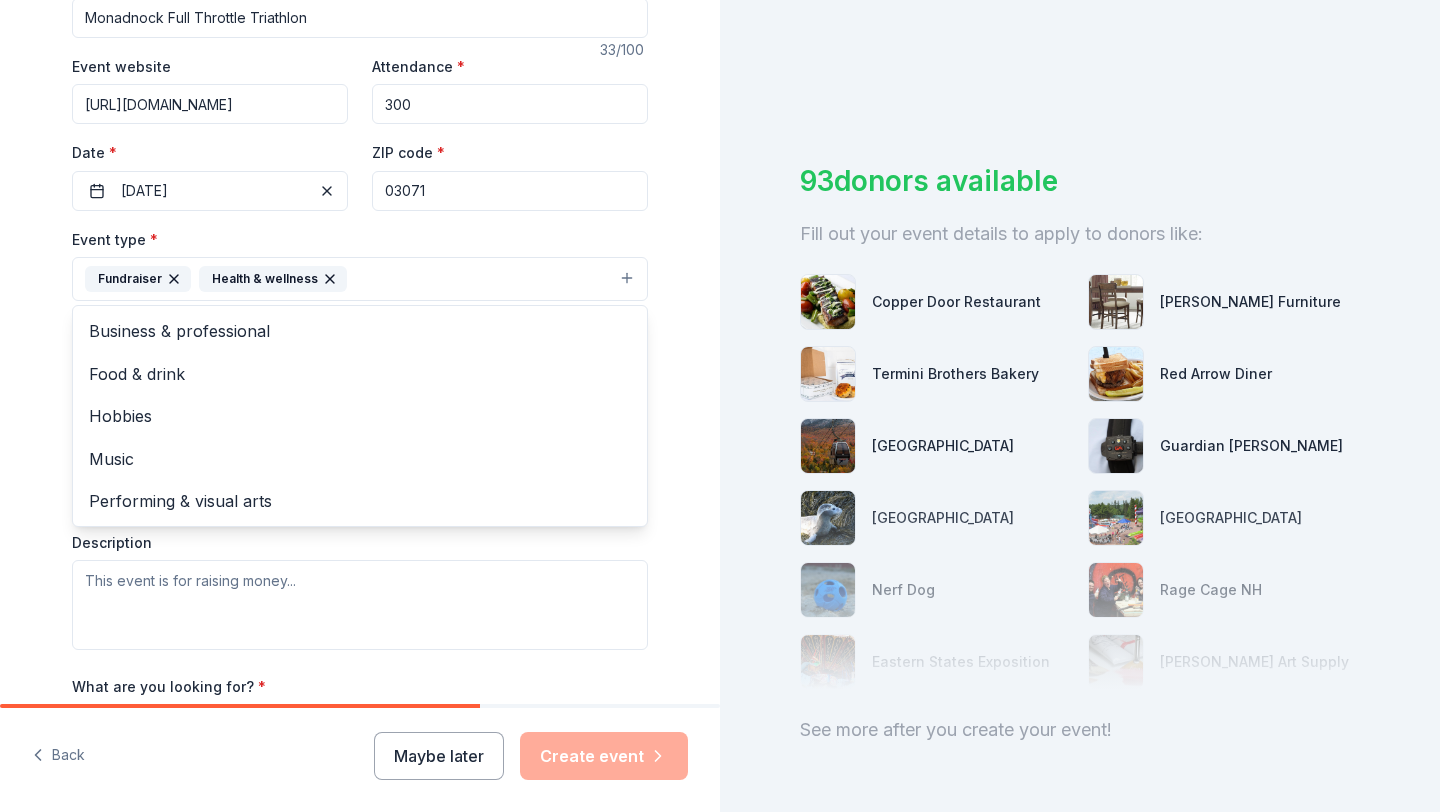 click on "Tell us about your event. We'll find in-kind donations you can apply for. Event name * Monadnock Full Throttle Triathlon 33 /100 Event website https://www.monadnockfullthrottle.com/ Attendance * 300 Date * 09/06/2025 ZIP code * 03071 Event type * Fundraiser Health & wellness Business & professional Food & drink Hobbies Music Performing & visual arts Demographic Select We use this information to help brands find events with their target demographic to sponsor their products. Mailing address Apt/unit Description What are you looking for? * Auction & raffle Meals Snacks Desserts Alcohol Beverages Send me reminders Email me reminders of donor application deadlines Recurring event" at bounding box center [360, 322] 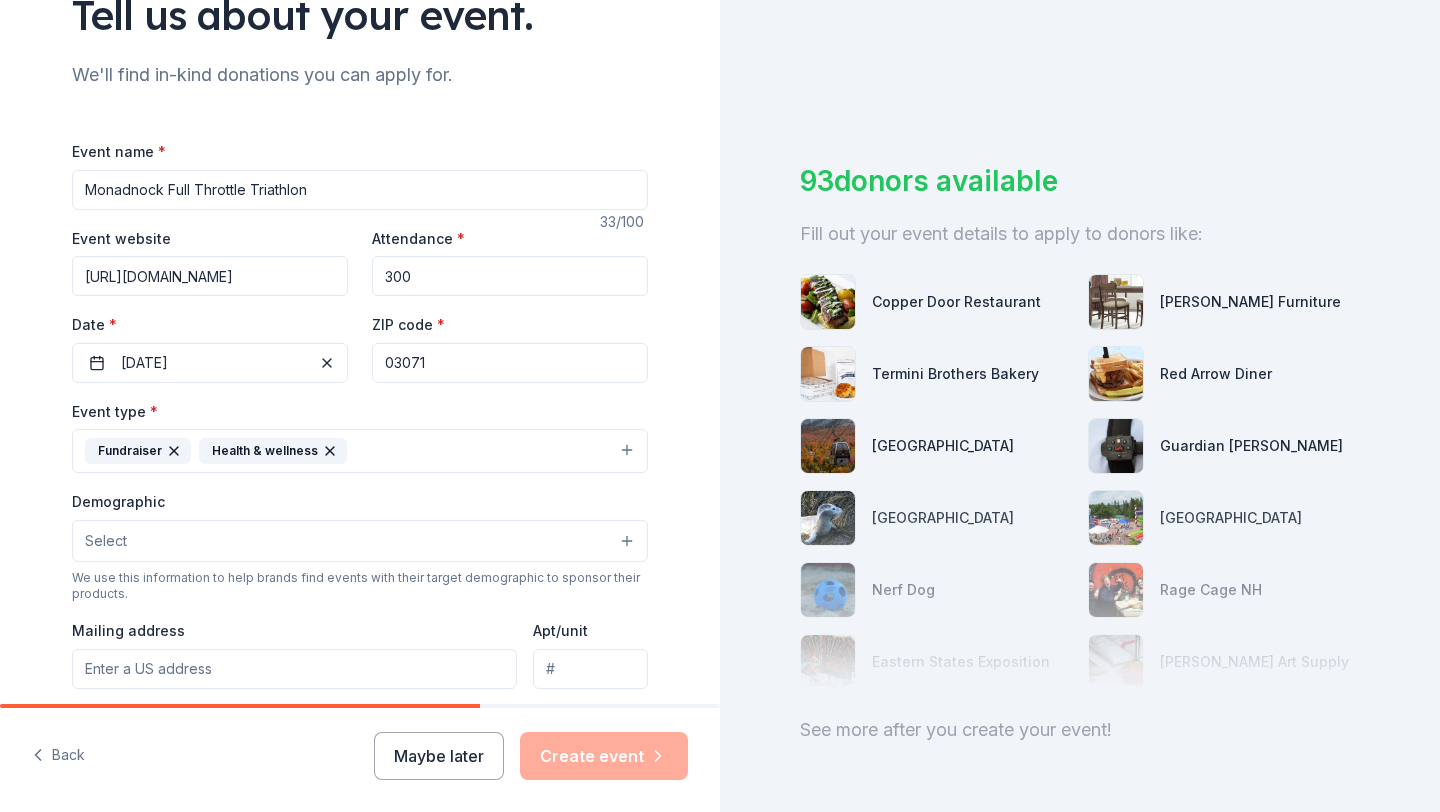 scroll, scrollTop: 168, scrollLeft: 0, axis: vertical 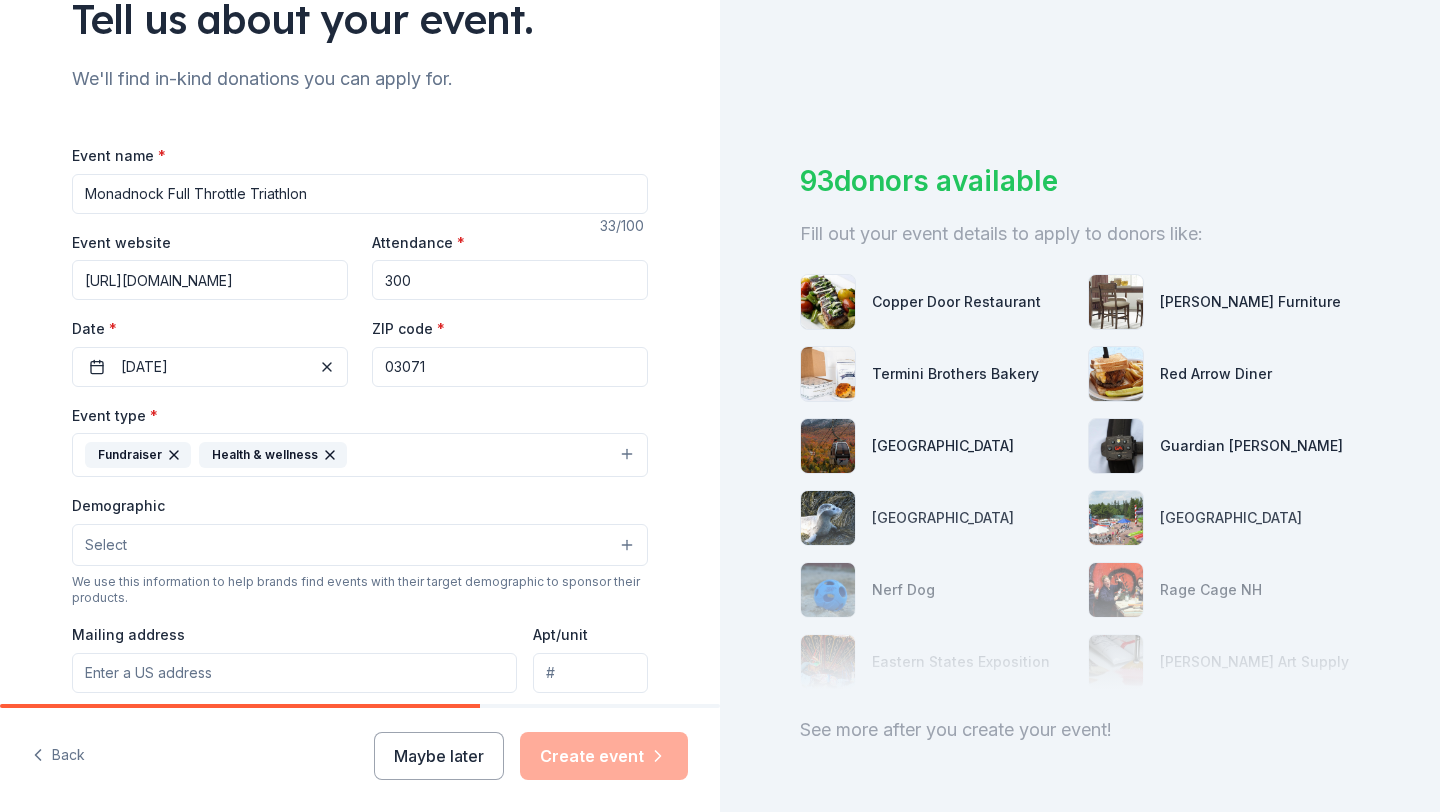 click on "03071" at bounding box center (510, 367) 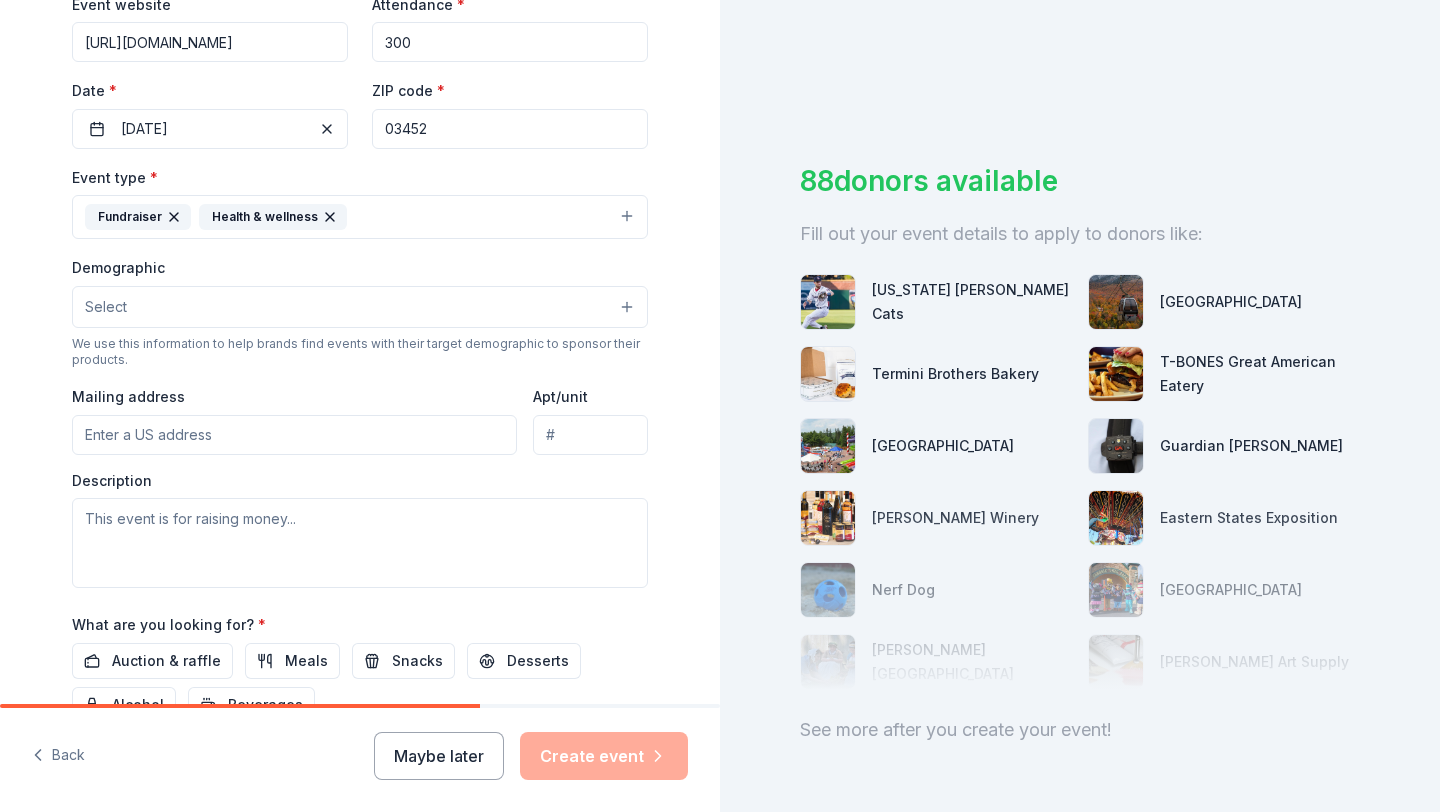 scroll, scrollTop: 413, scrollLeft: 0, axis: vertical 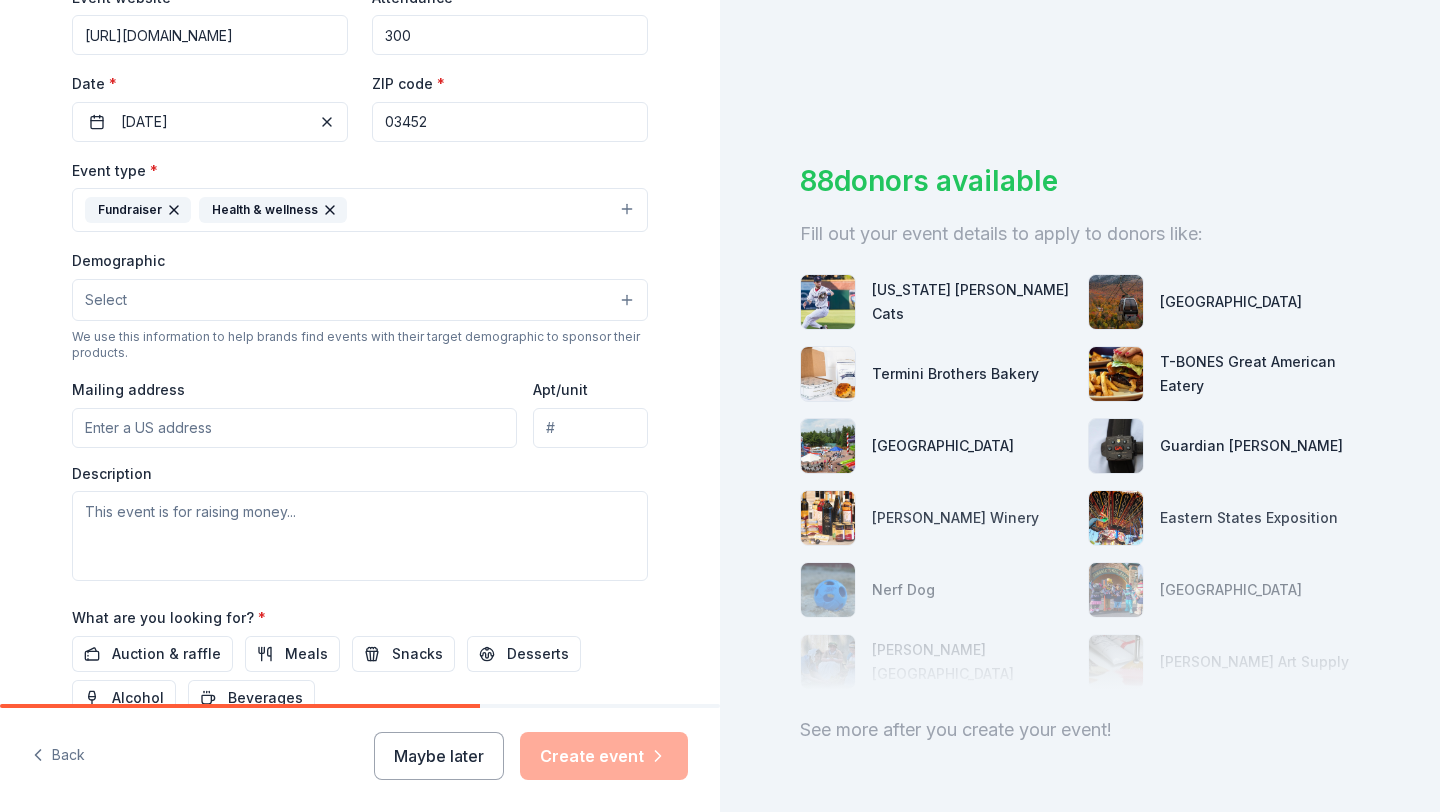 type on "03452" 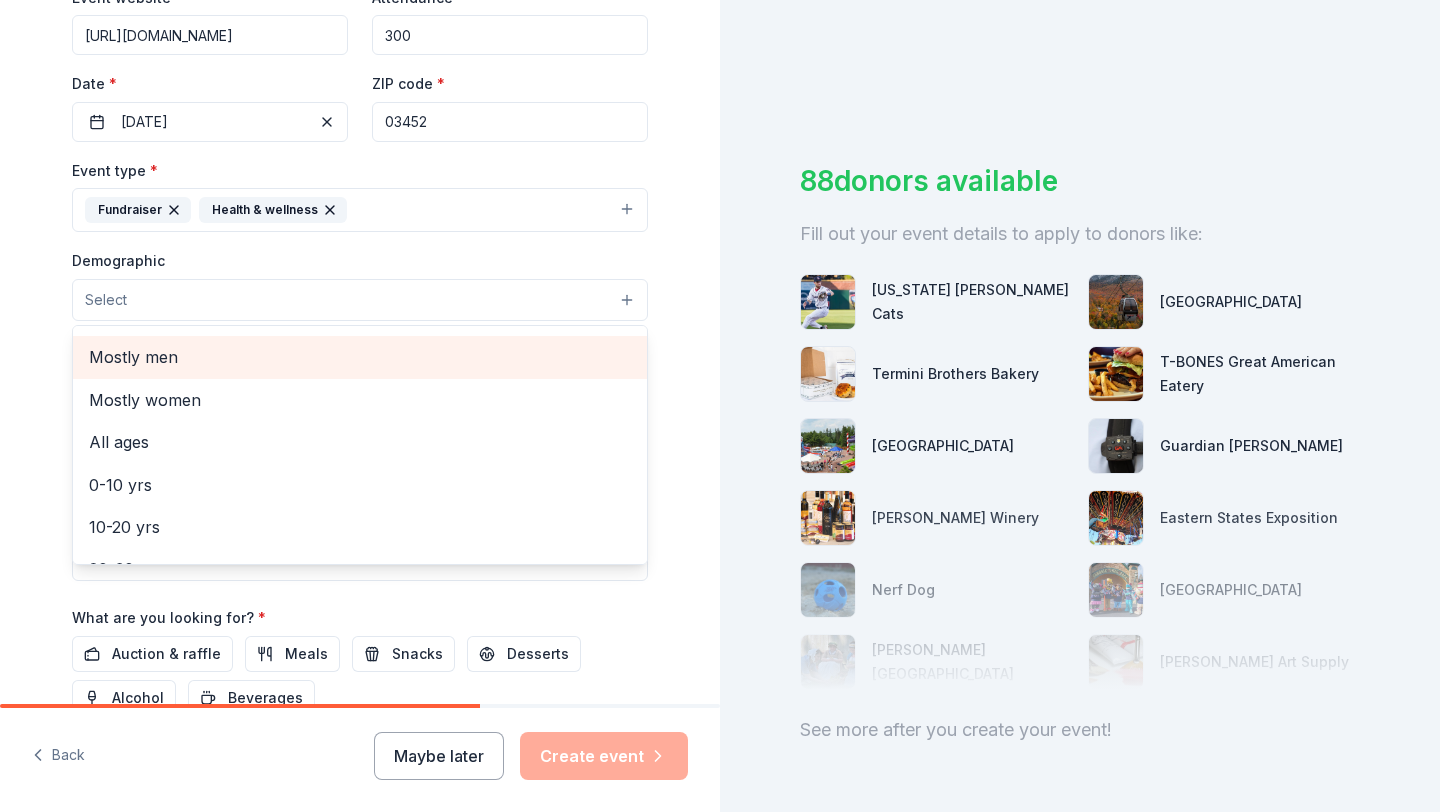 scroll, scrollTop: 0, scrollLeft: 0, axis: both 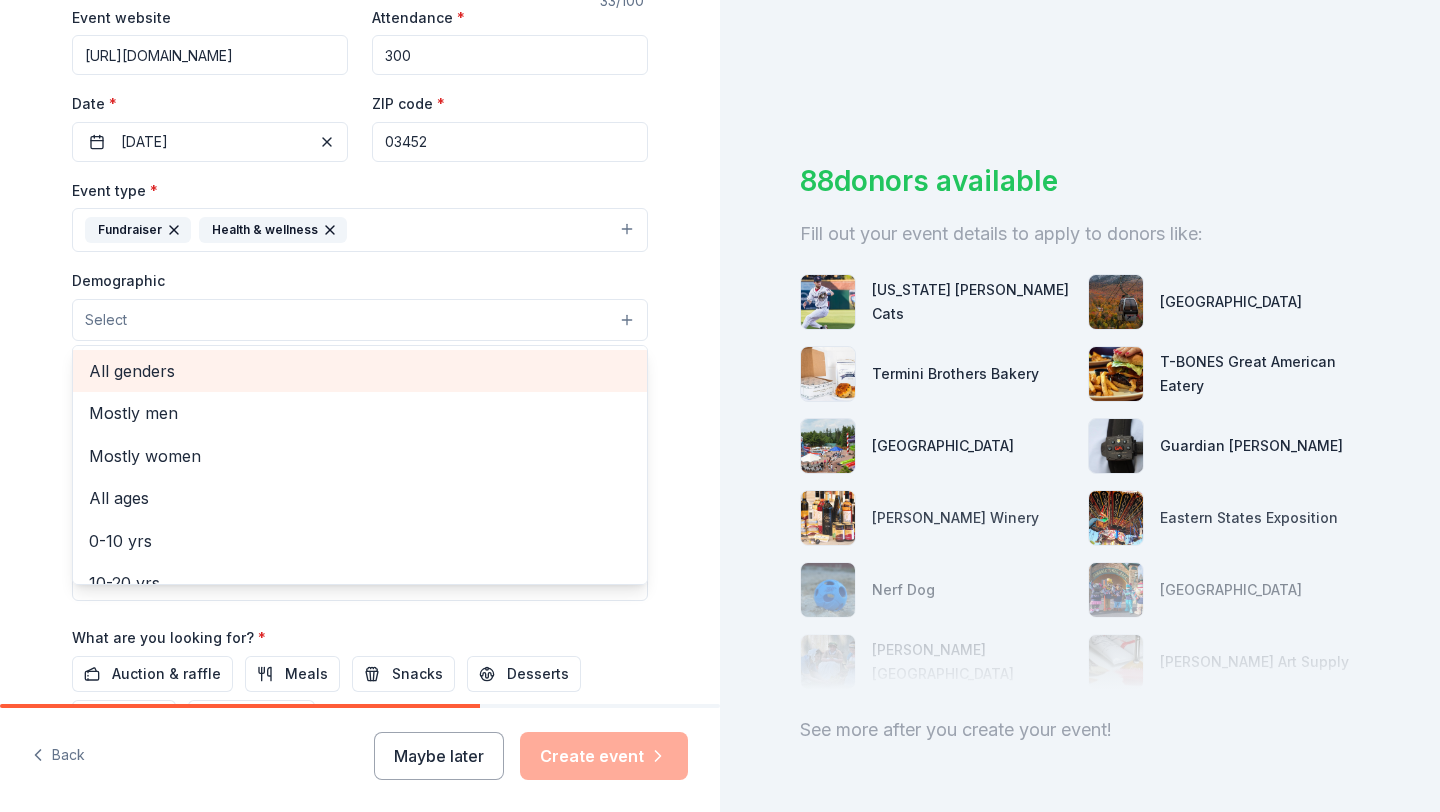 click on "All genders" at bounding box center [360, 371] 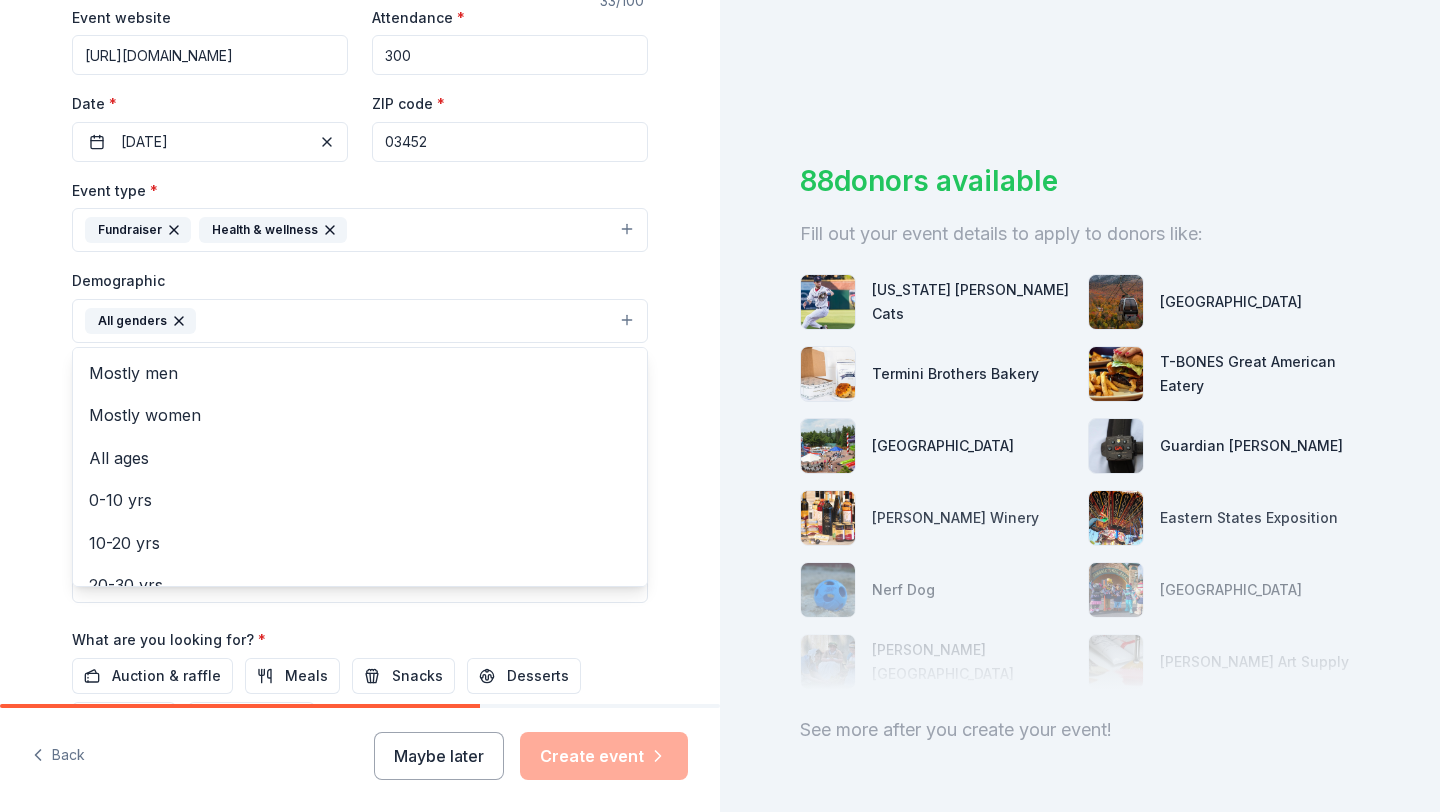 click on "Tell us about your event. We'll find in-kind donations you can apply for. Event name * Monadnock Full Throttle Triathlon 33 /100 Event website https://www.monadnockfullthrottle.com/ Attendance * 300 Date * 09/06/2025 ZIP code * 03452 Event type * Fundraiser Health & wellness Demographic All genders Mostly men Mostly women All ages 0-10 yrs 10-20 yrs 20-30 yrs 30-40 yrs 40-50 yrs 50-60 yrs 60-70 yrs 70-80 yrs 80+ yrs We use this information to help brands find events with their target demographic to sponsor their products. Mailing address Apt/unit Description What are you looking for? * Auction & raffle Meals Snacks Desserts Alcohol Beverages Send me reminders Email me reminders of donor application deadlines Recurring event" at bounding box center [360, 274] 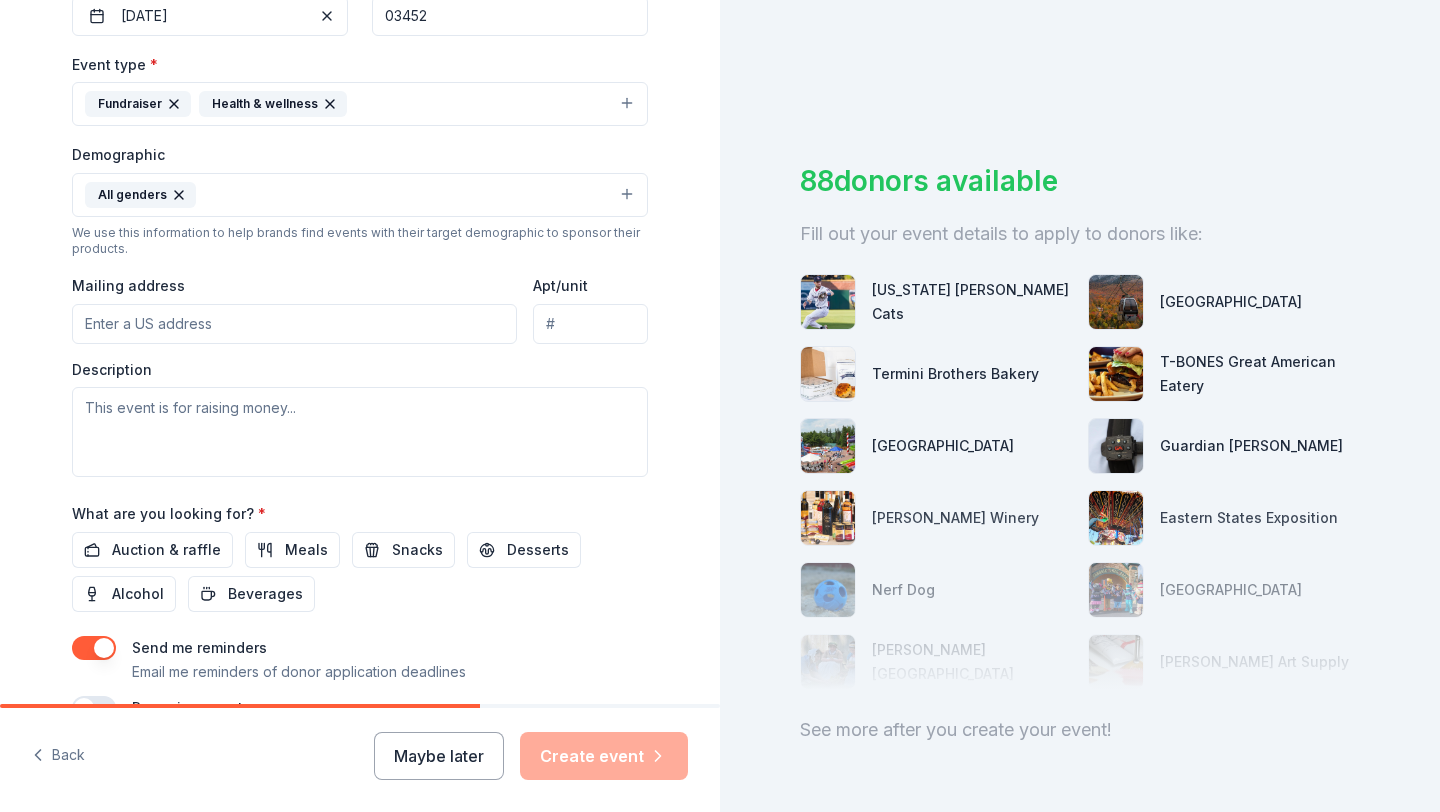 scroll, scrollTop: 564, scrollLeft: 0, axis: vertical 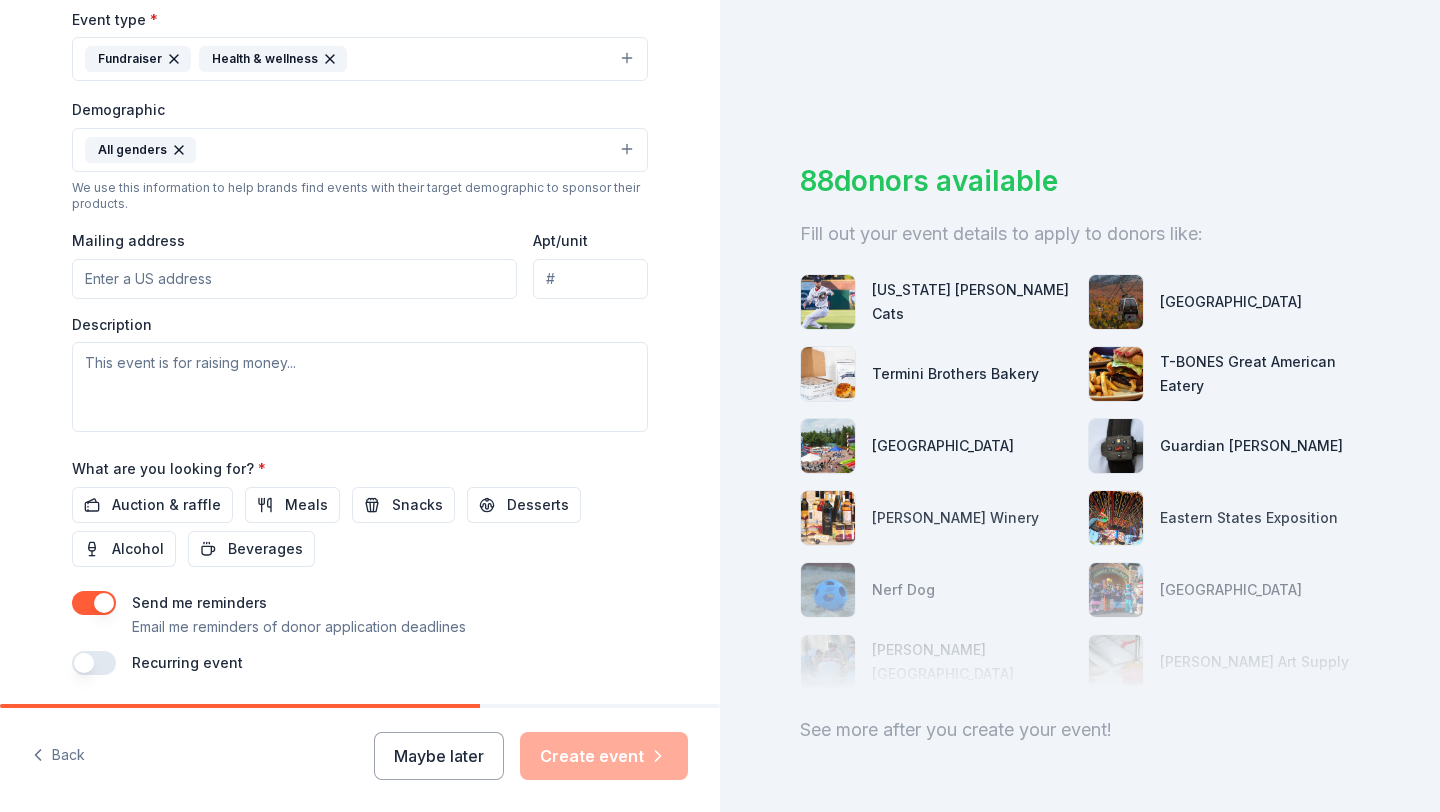 click on "Mailing address" at bounding box center [294, 279] 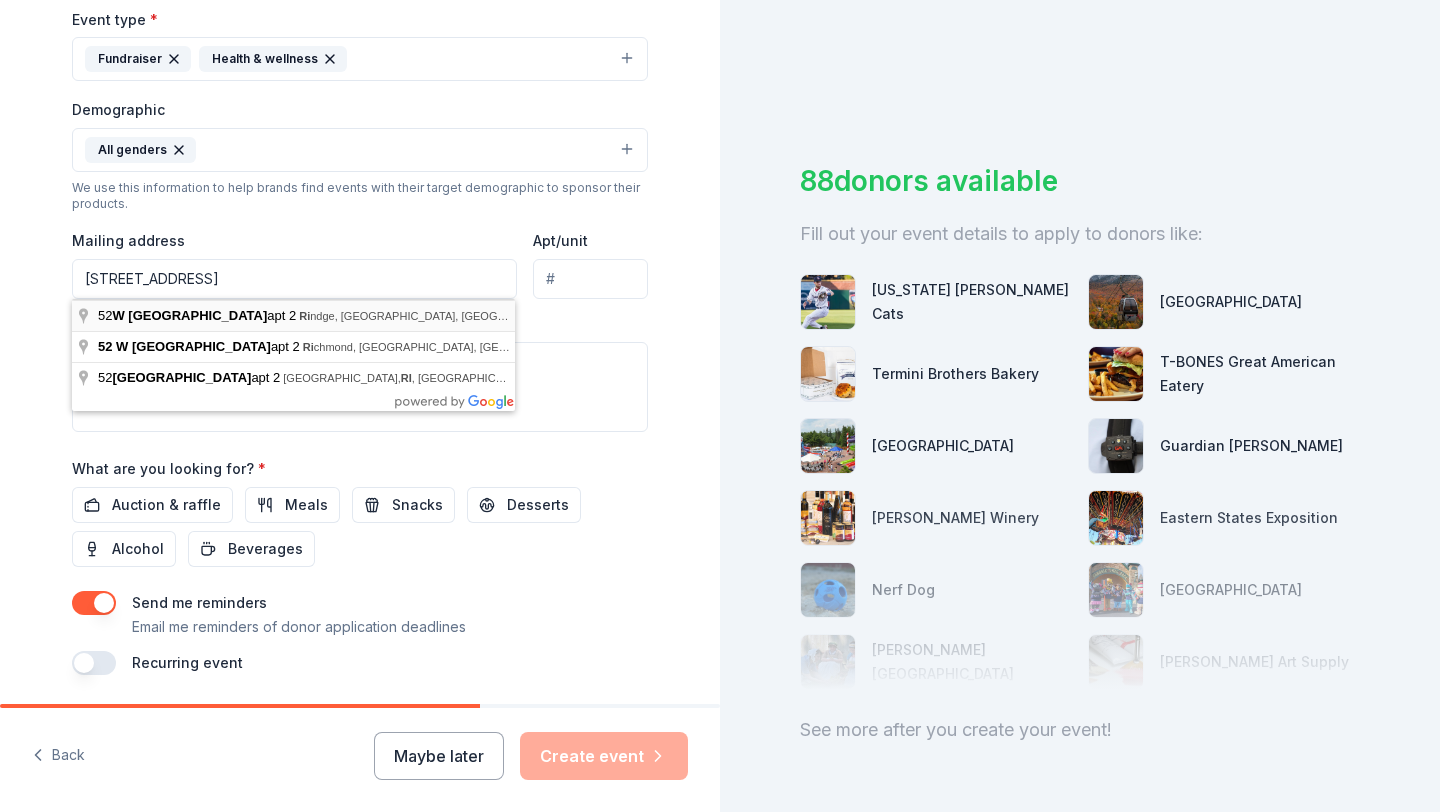 type on "52 West Main Street, Rindge, NH, 03461" 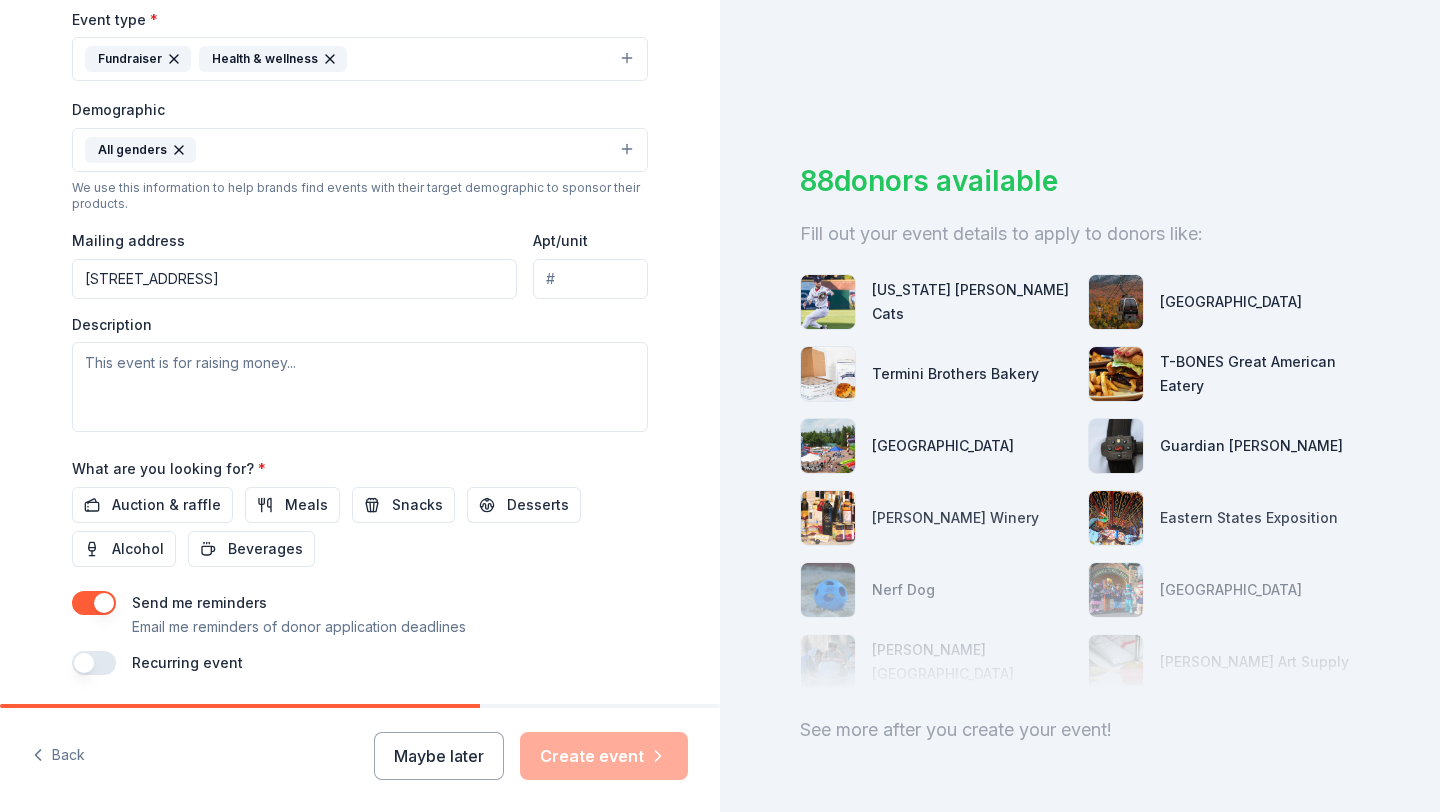 click on "Apt/unit" at bounding box center (590, 279) 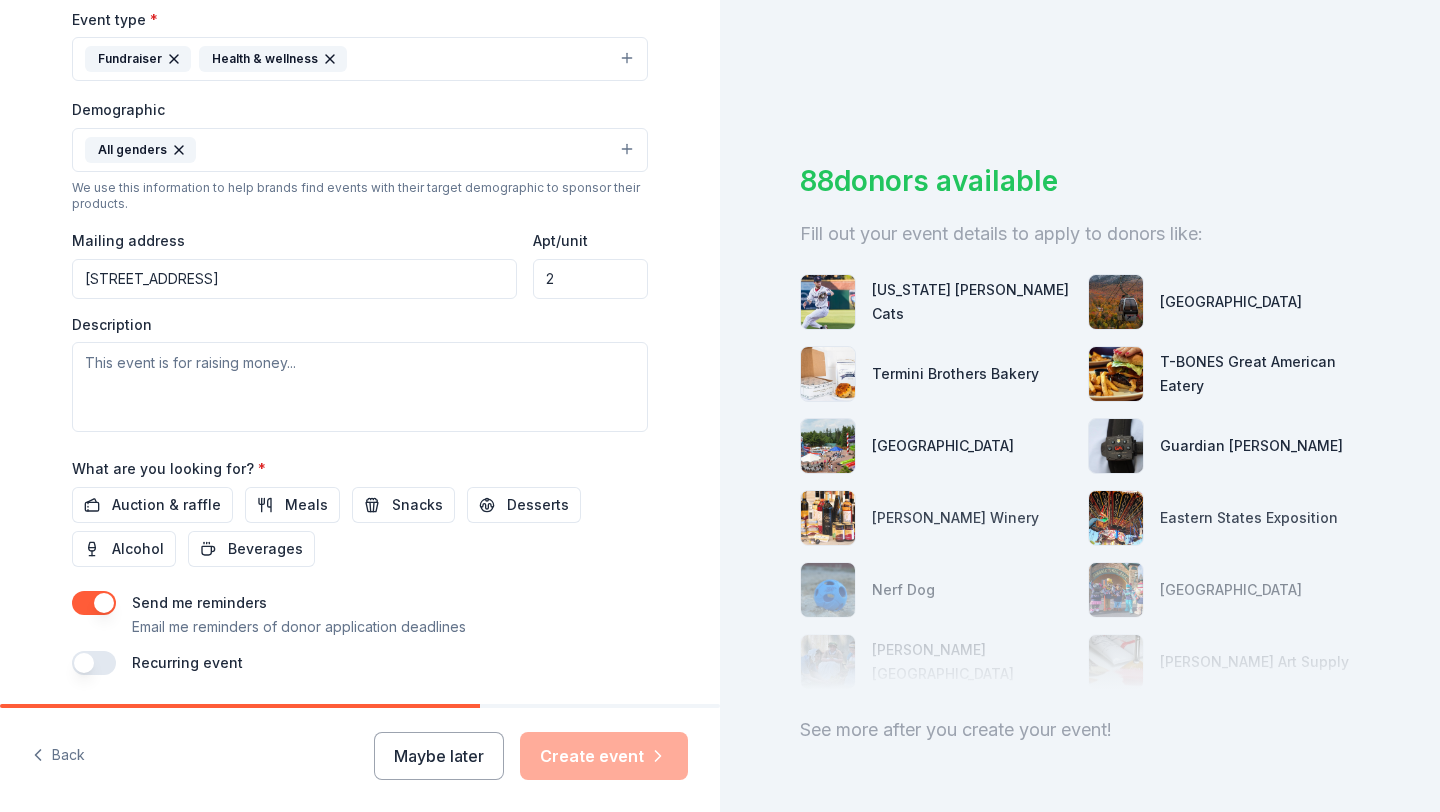 type on "2" 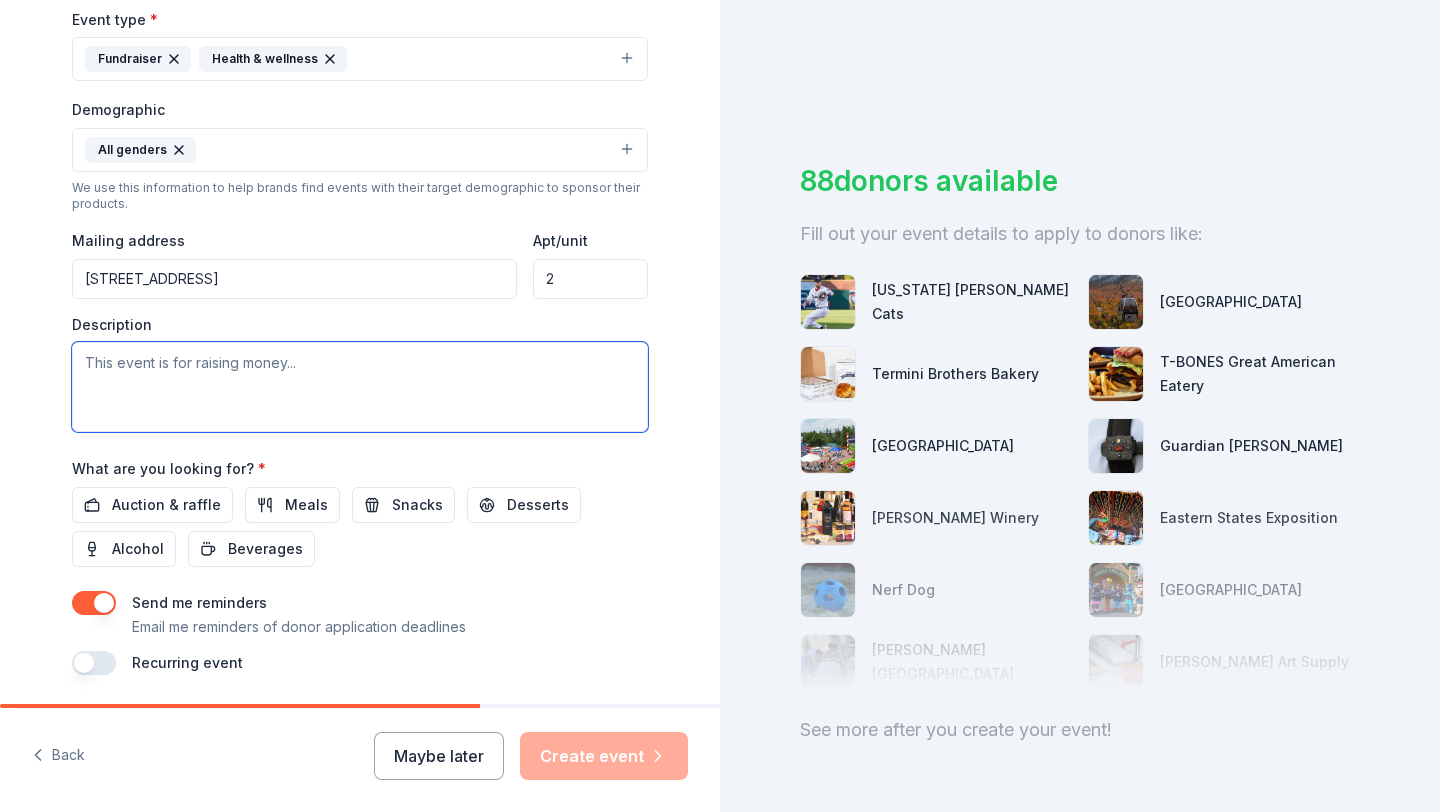 click at bounding box center [360, 387] 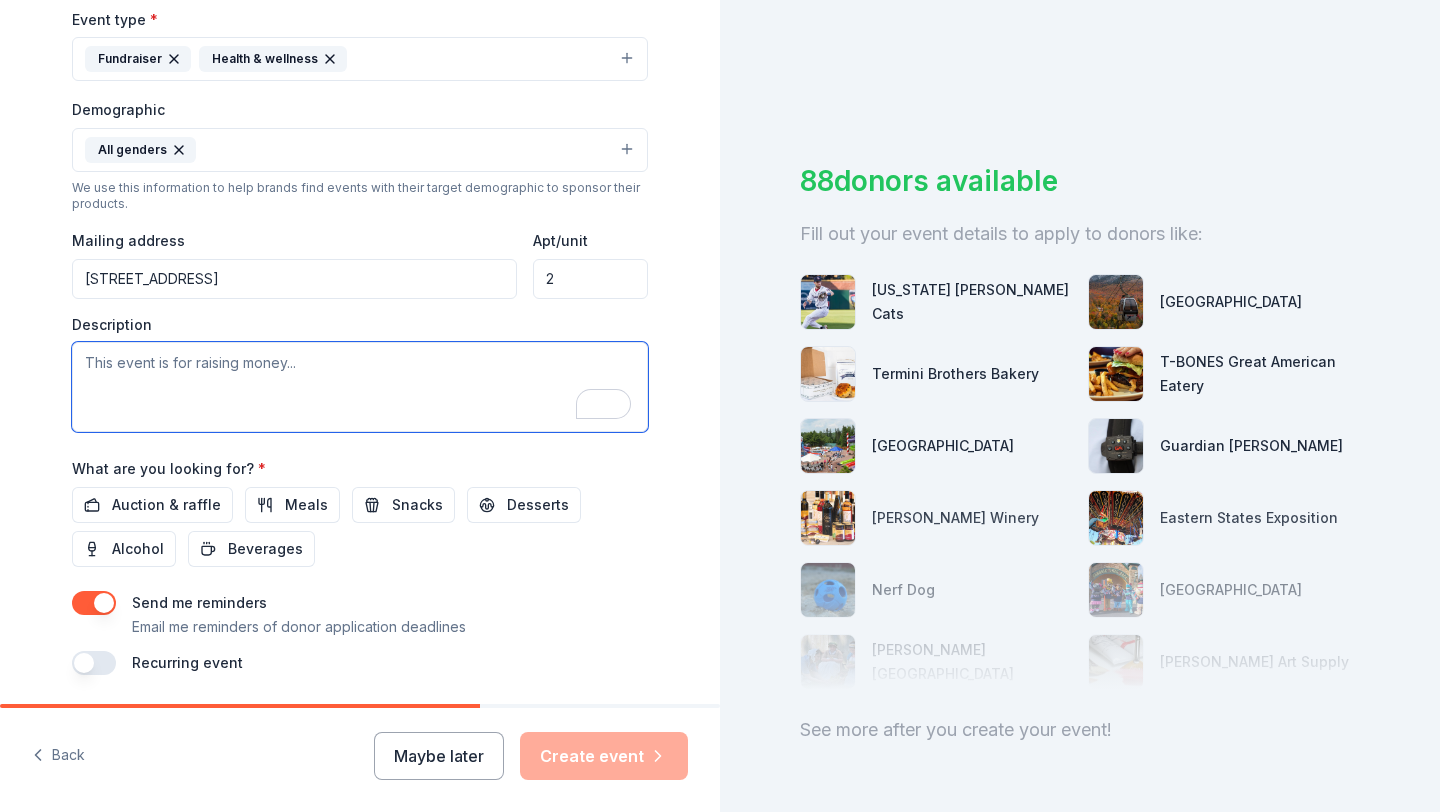 scroll, scrollTop: 564, scrollLeft: 0, axis: vertical 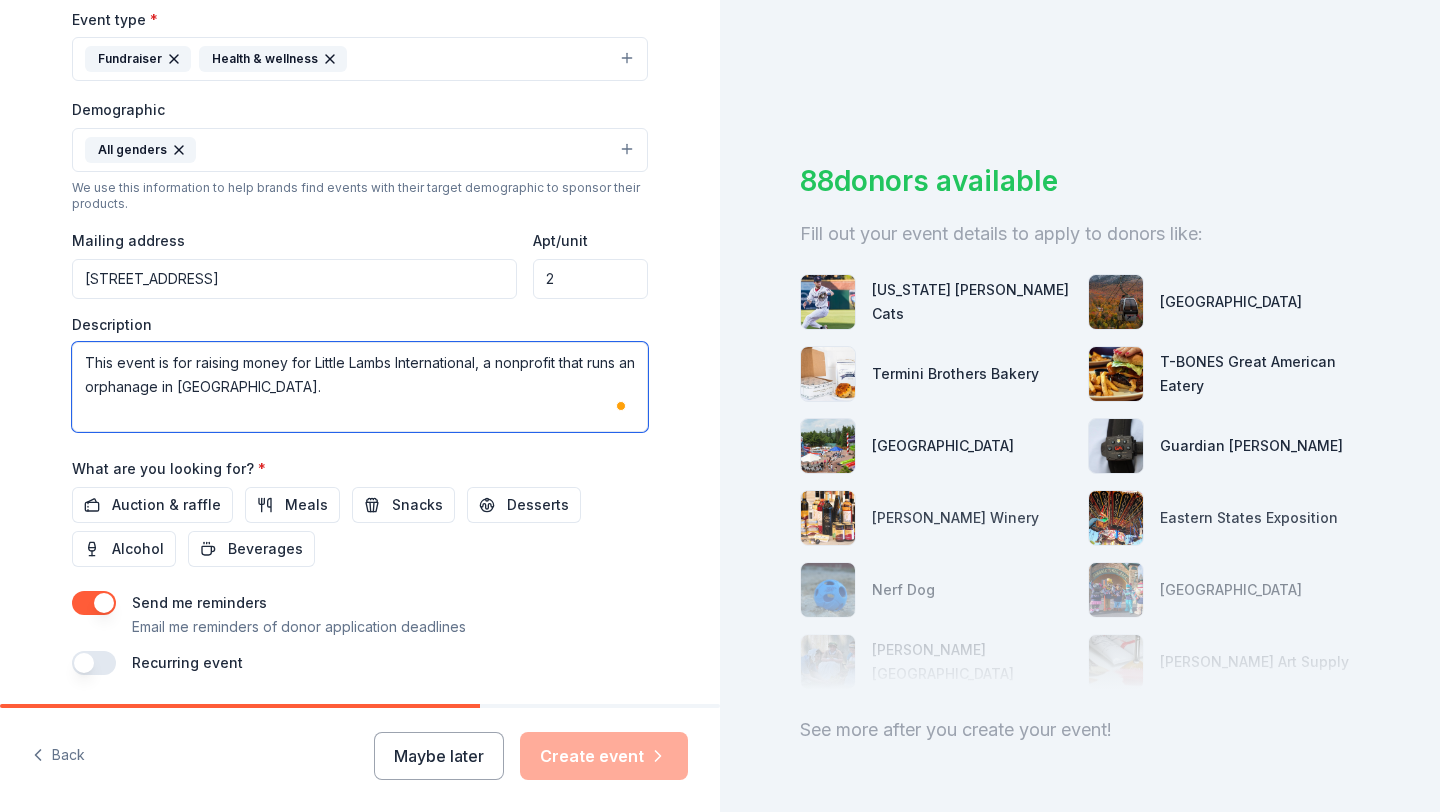 click on "This event is for raising money for Little Lambs International, a nonprofit that runs an orphanage in Guatemala." at bounding box center (360, 387) 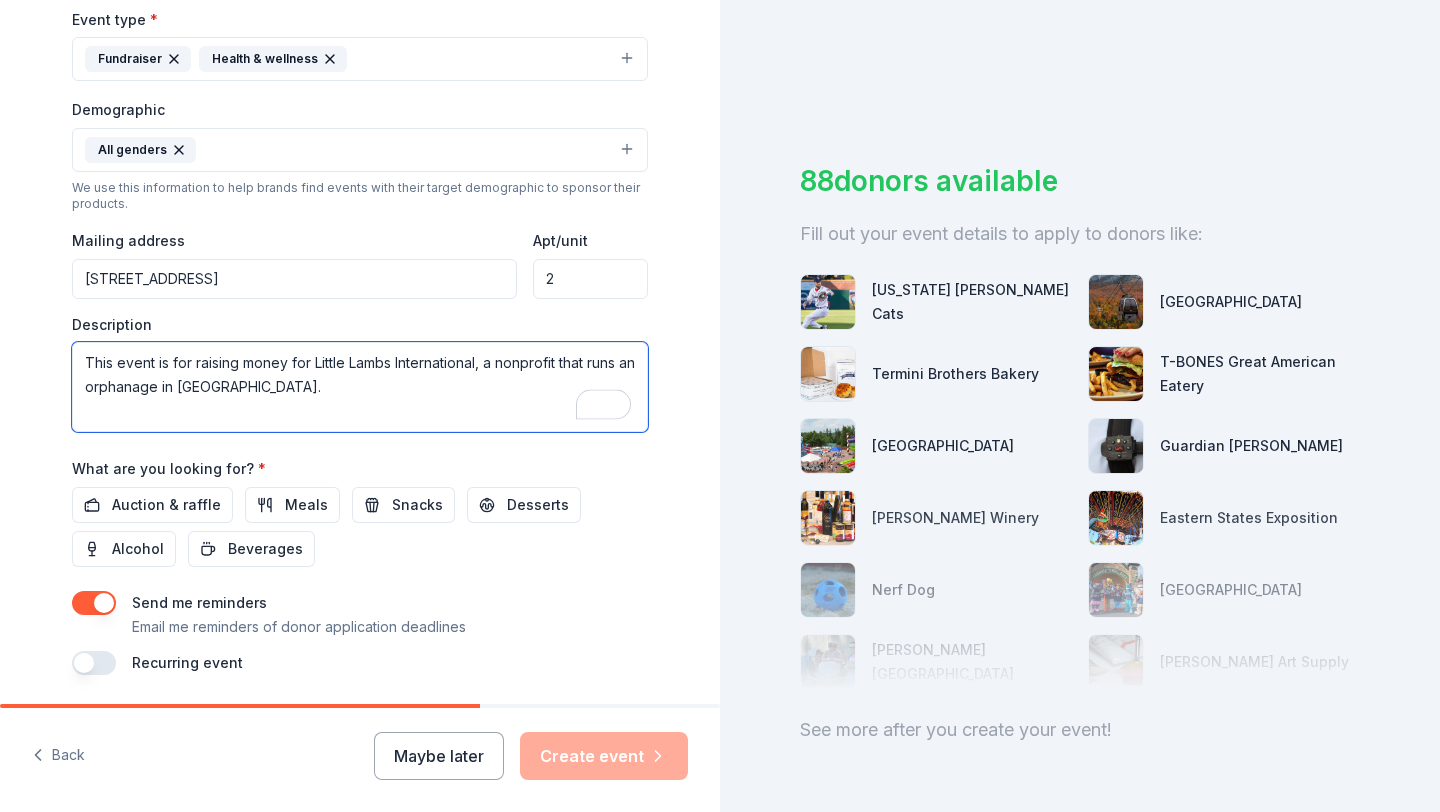 click on "This event is for raising money for Little Lambs International, a nonprofit that runs an orphanage in Guatemala." at bounding box center (360, 387) 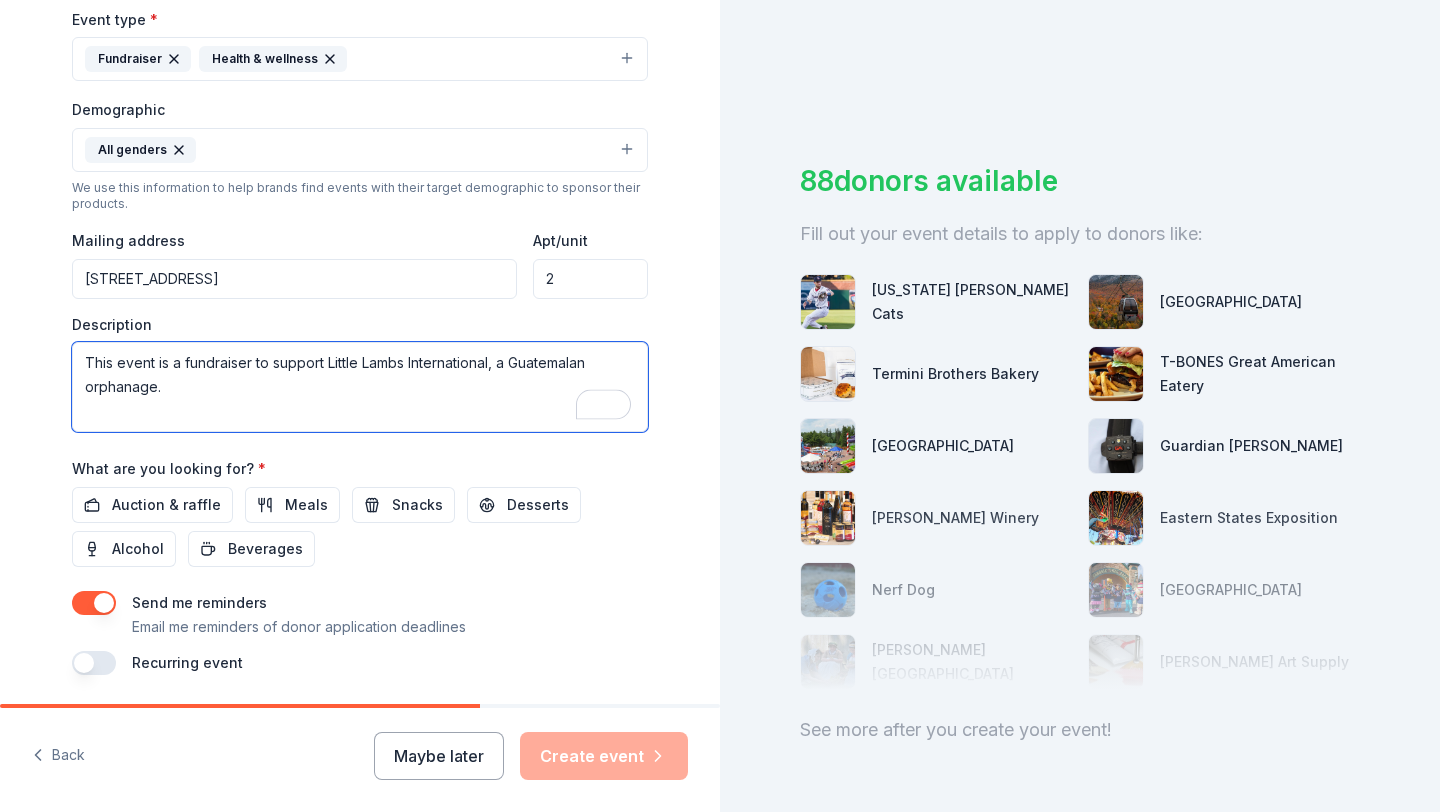 type on "This event is a fundraiser to support Little Lambs International, a Guatemalan orphanage." 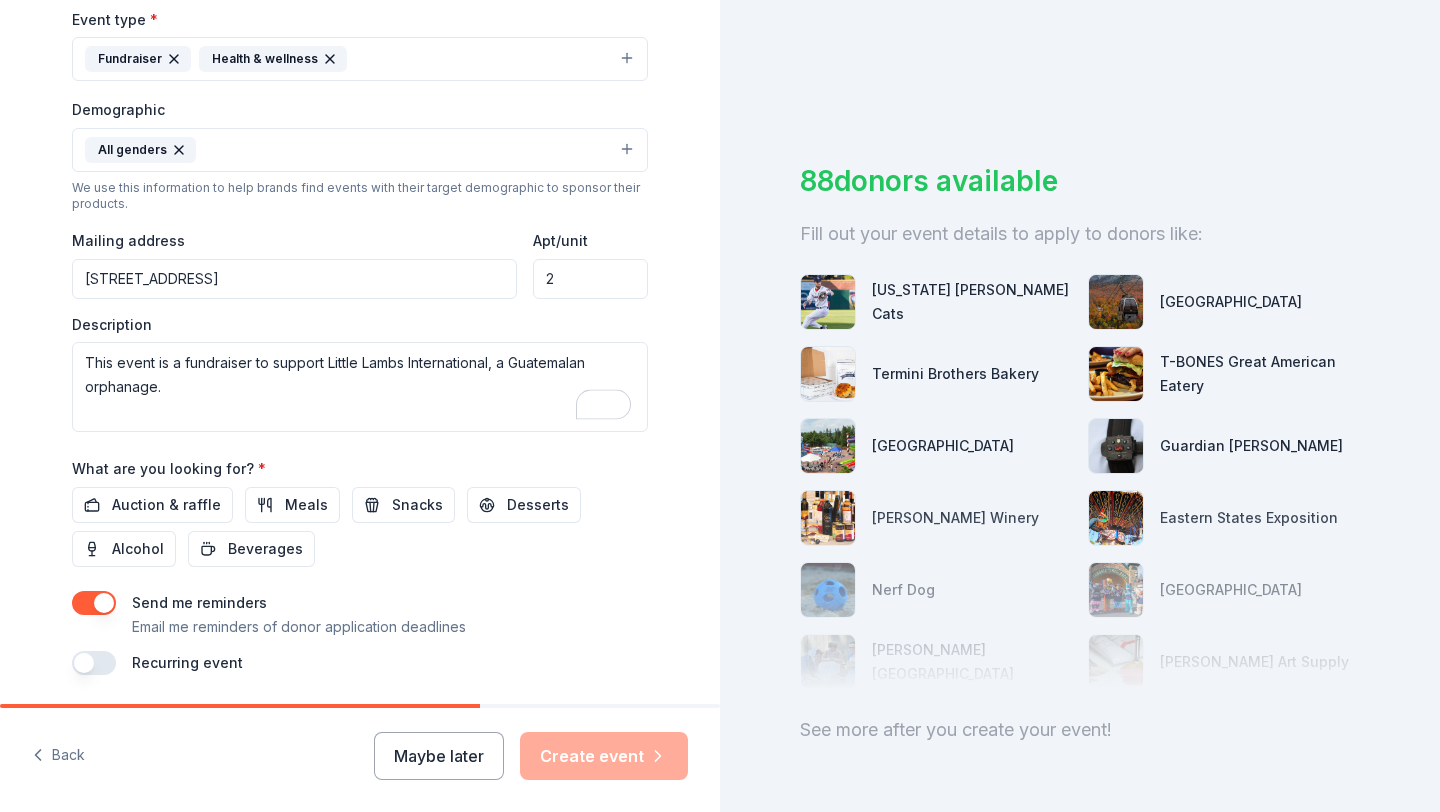 click on "Auction & raffle Meals Snacks Desserts Alcohol Beverages" at bounding box center [360, 527] 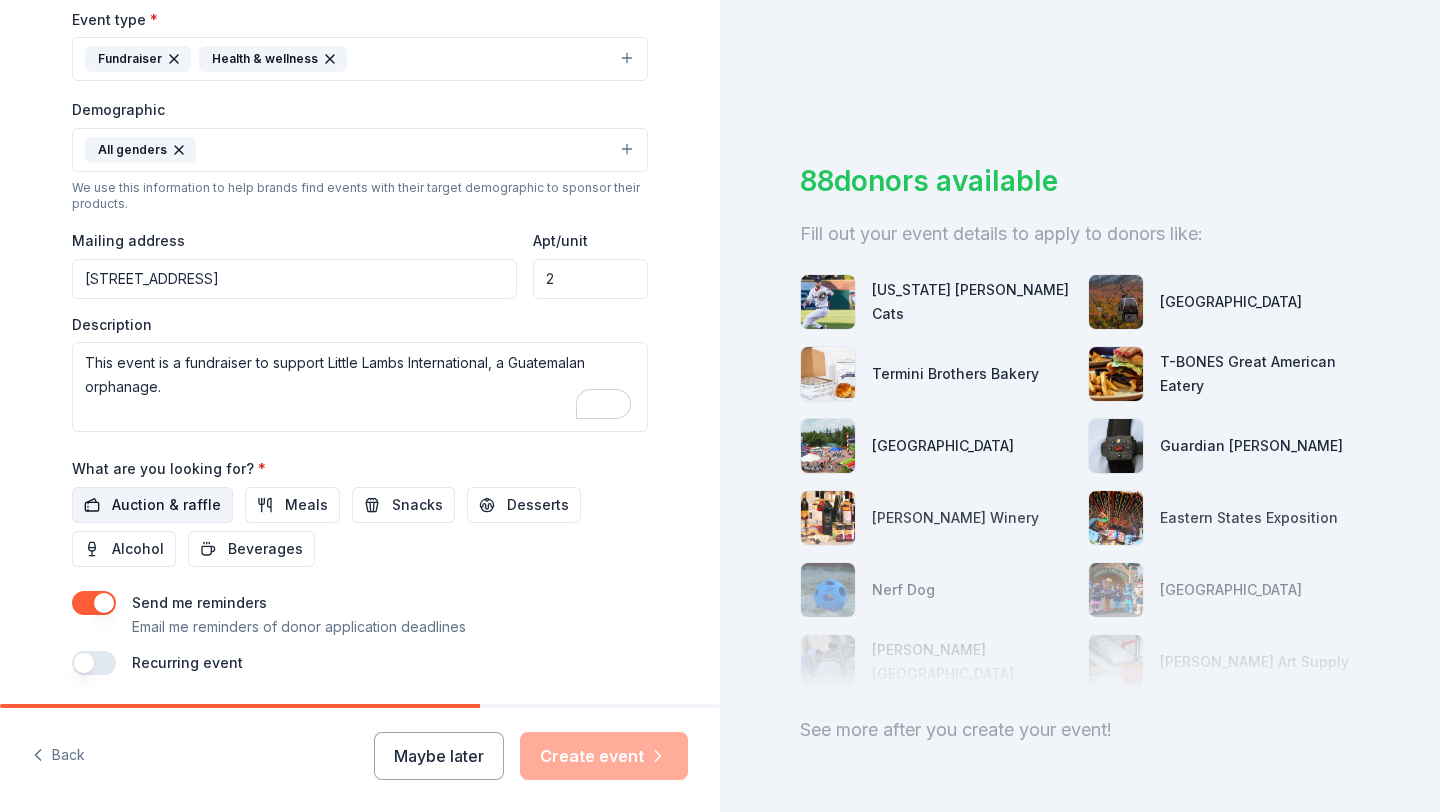 click on "Auction & raffle" at bounding box center (166, 505) 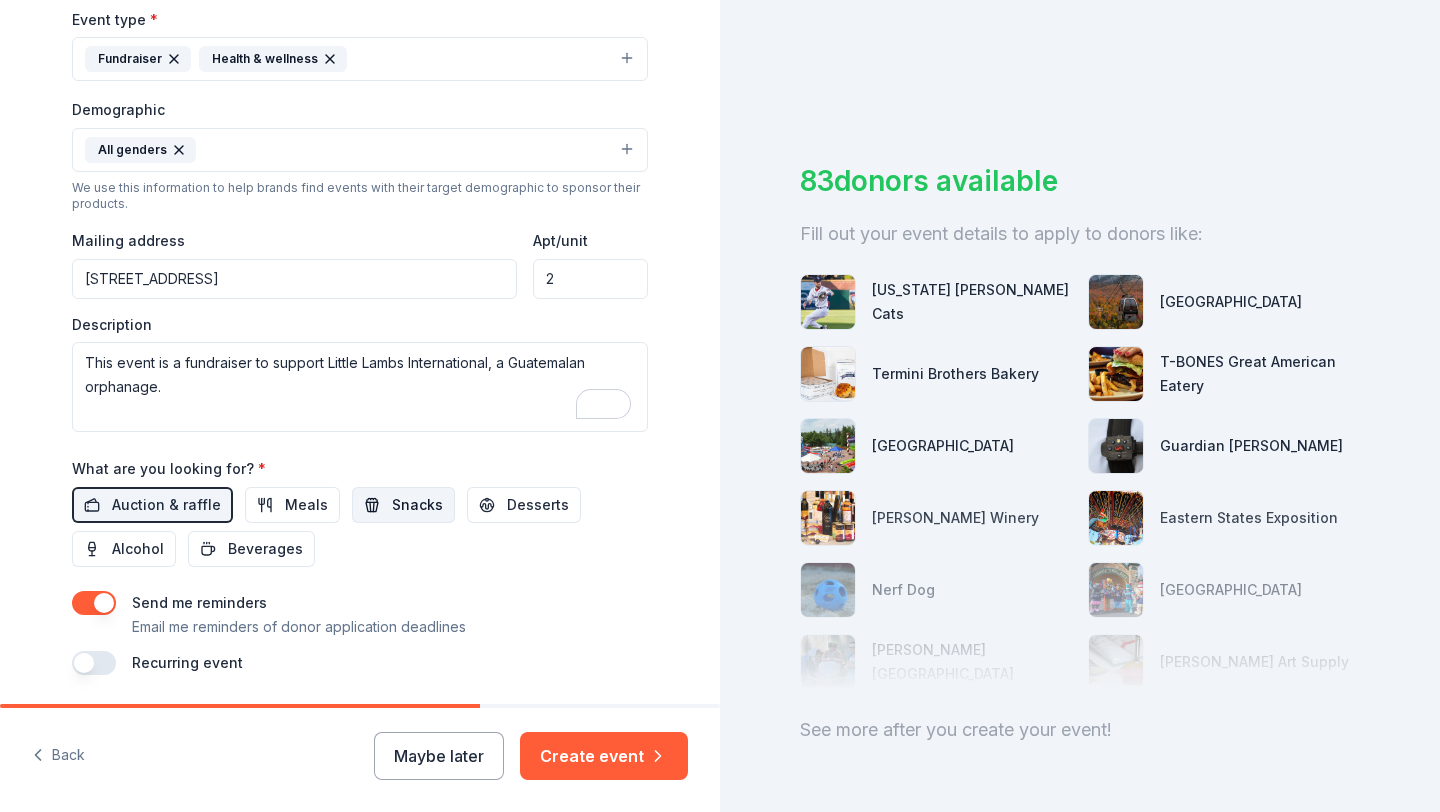 click on "Snacks" at bounding box center [417, 505] 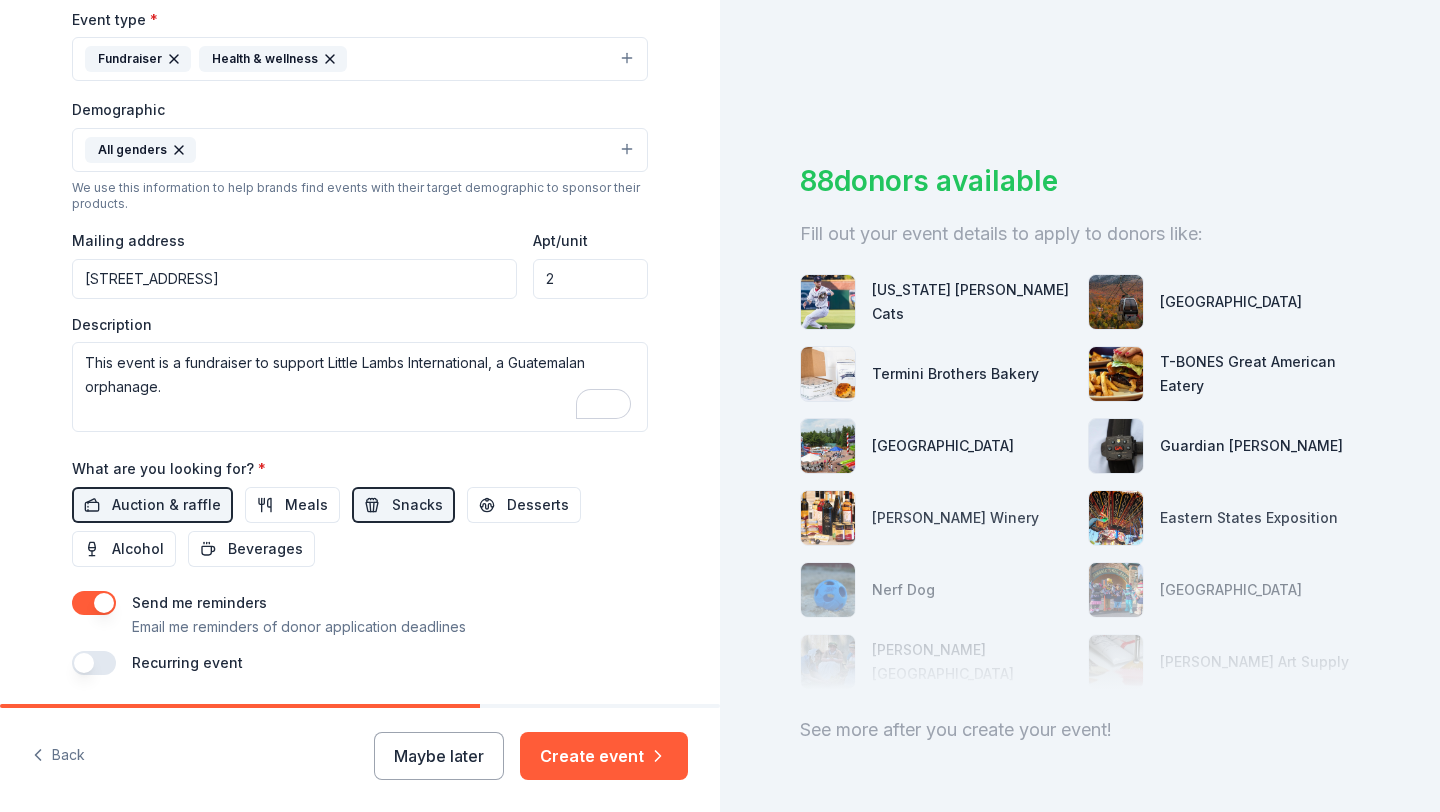 scroll, scrollTop: 631, scrollLeft: 0, axis: vertical 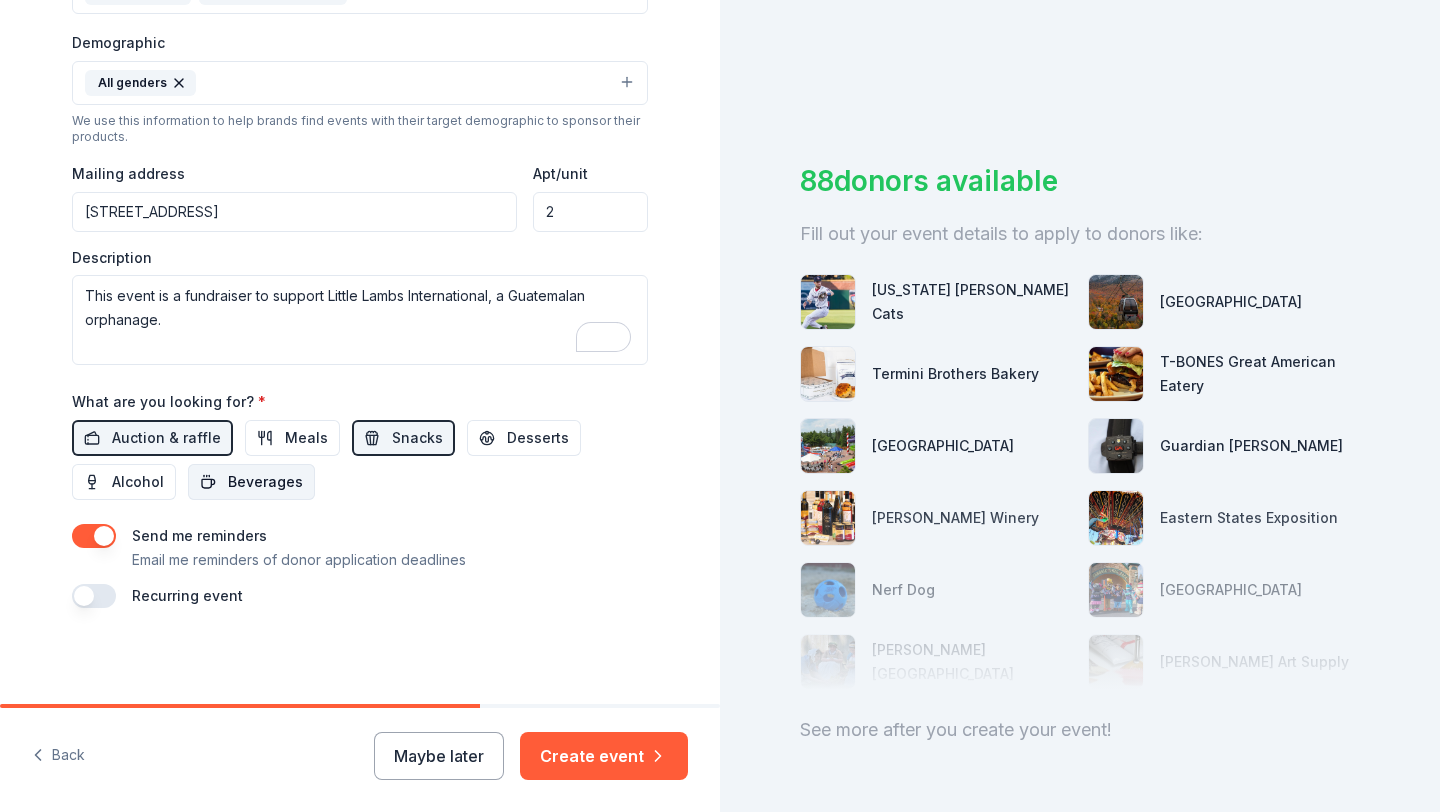 click on "Beverages" at bounding box center (251, 482) 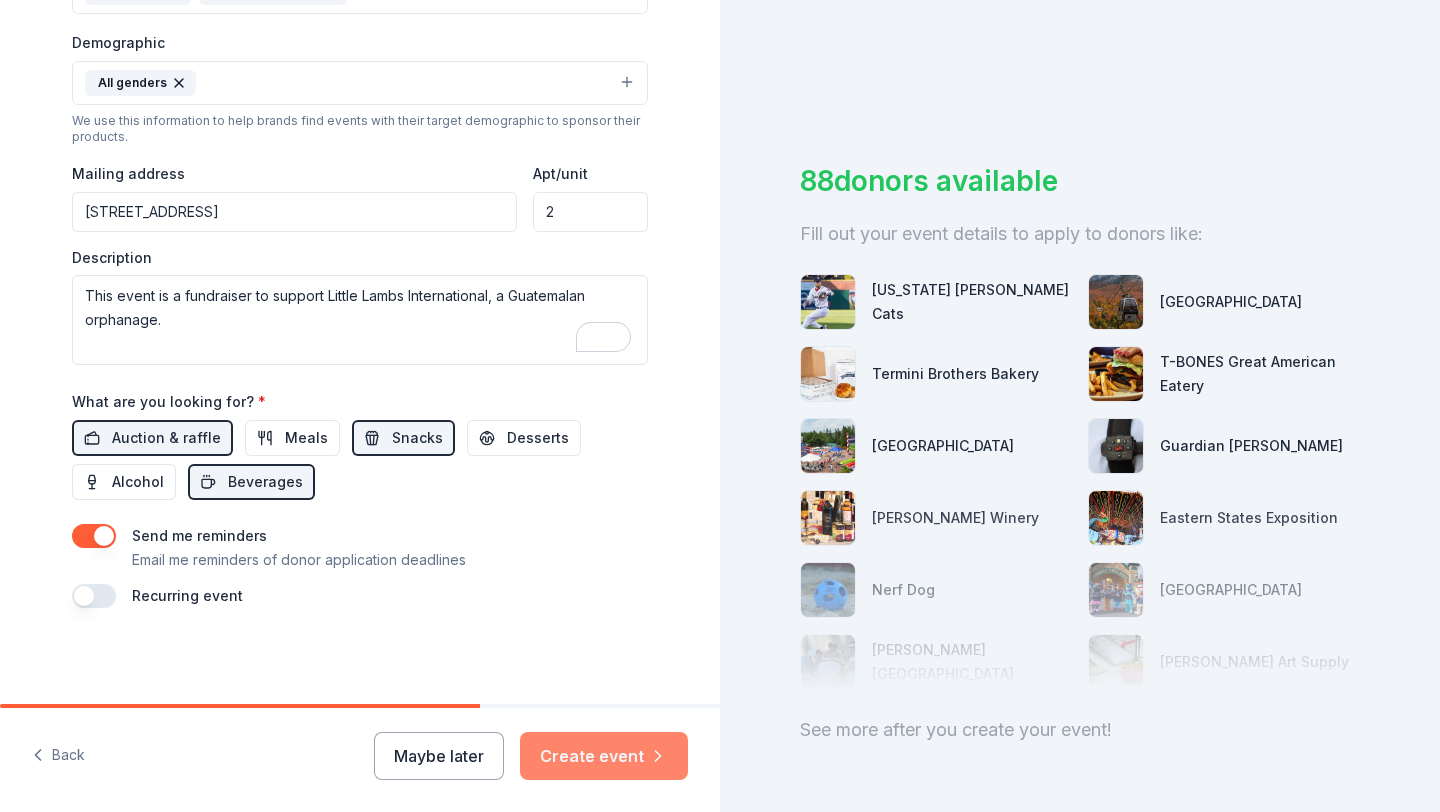 click on "Create event" at bounding box center (604, 756) 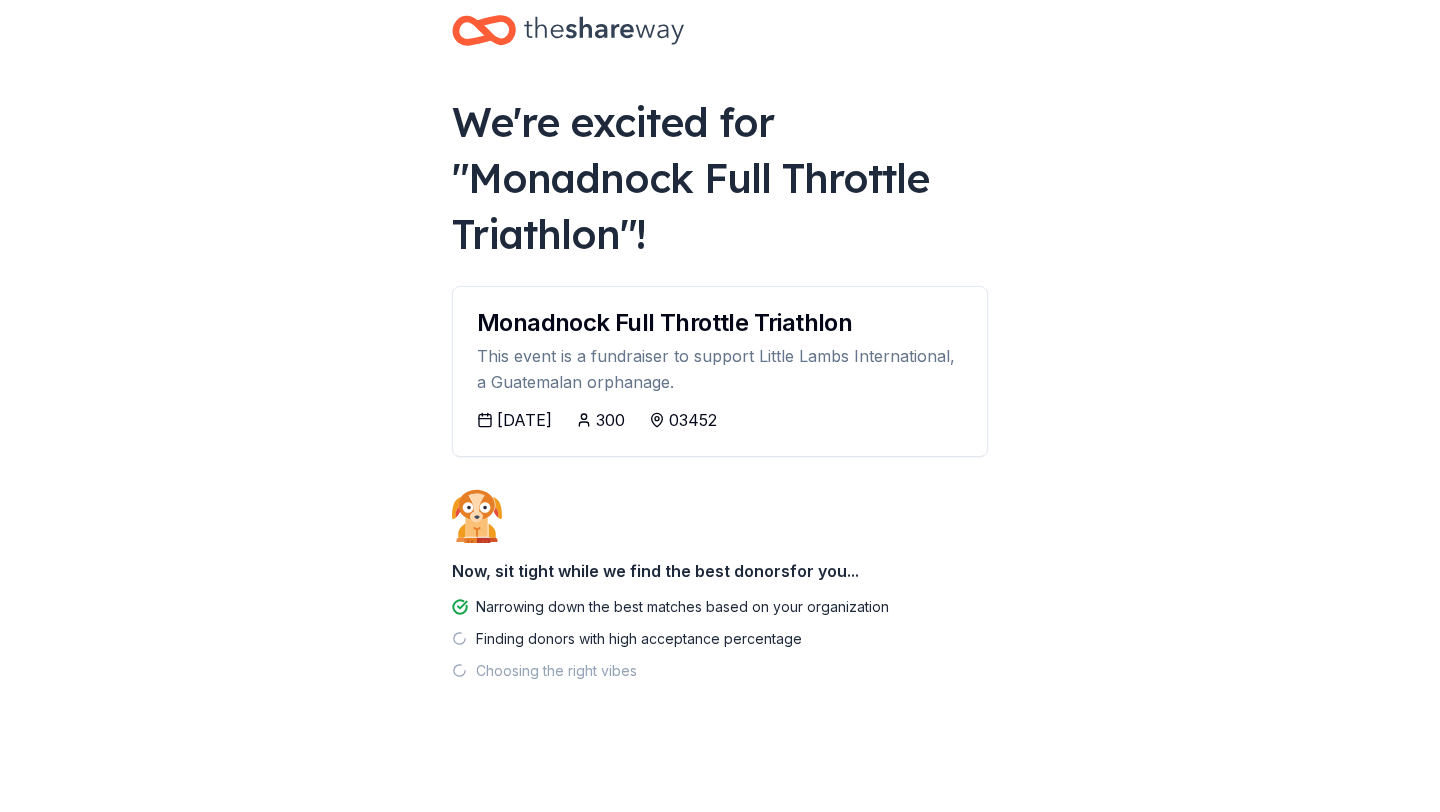 scroll, scrollTop: 36, scrollLeft: 0, axis: vertical 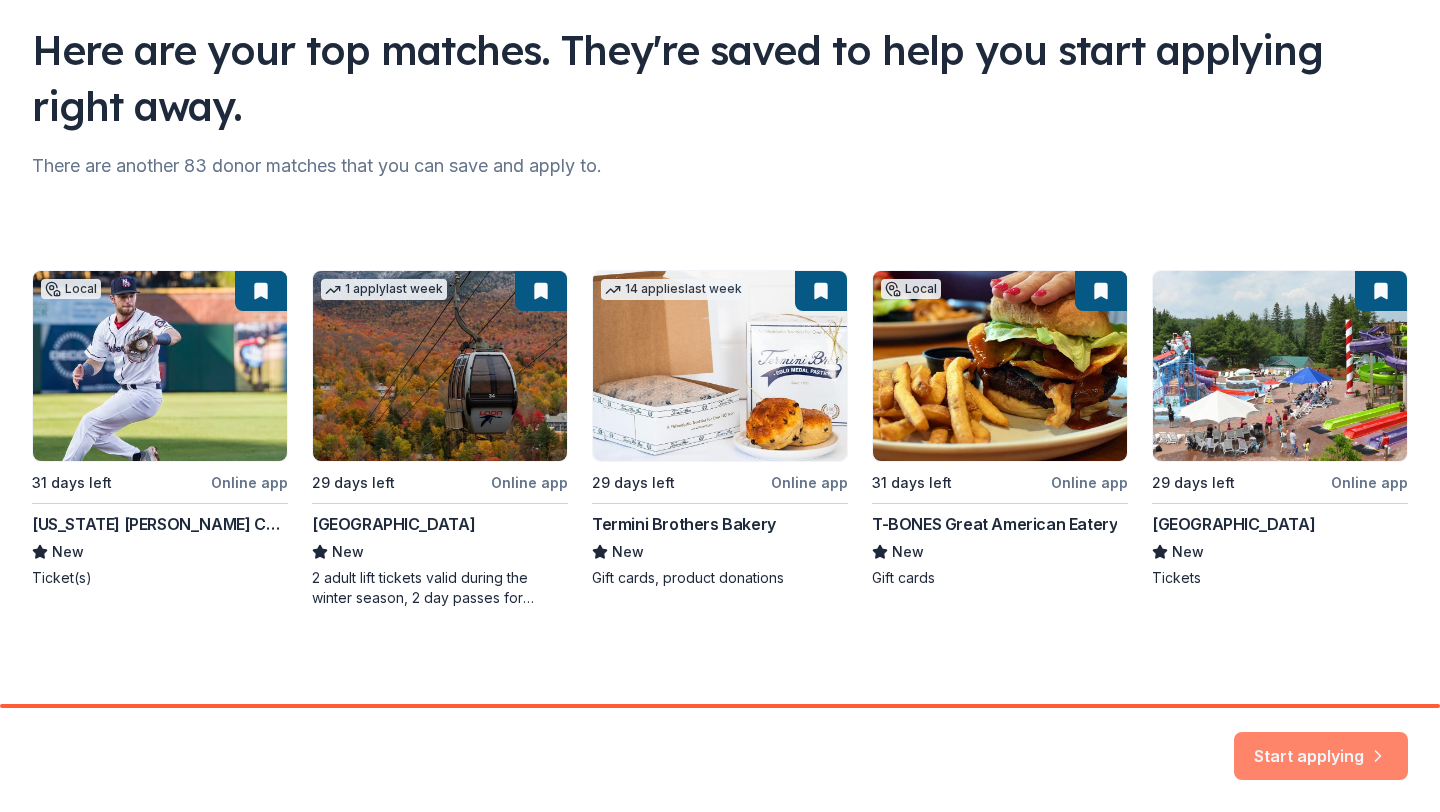 click on "Start applying" at bounding box center (1321, 749) 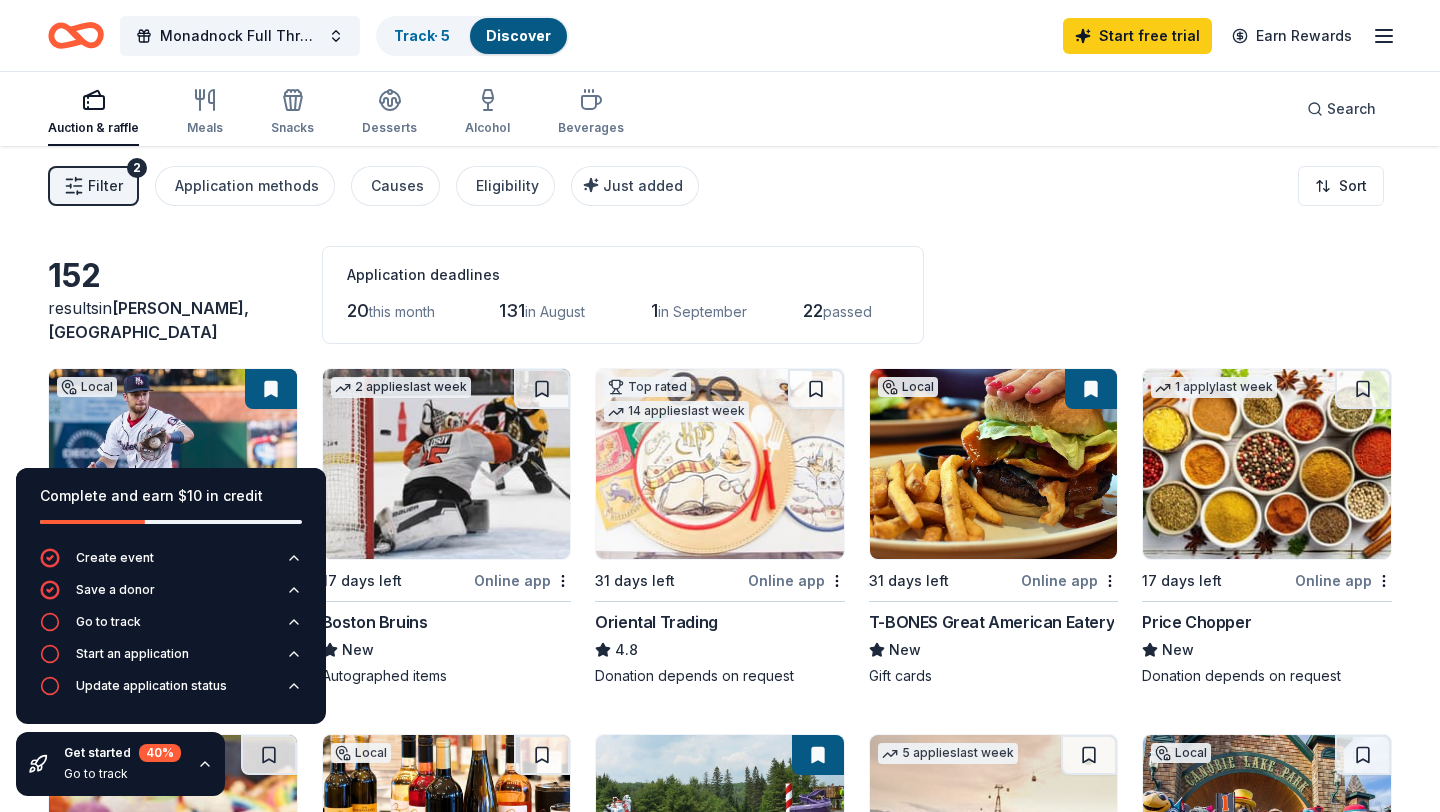 click on "Filter 2 Application methods Causes Eligibility Just added Sort" at bounding box center (720, 186) 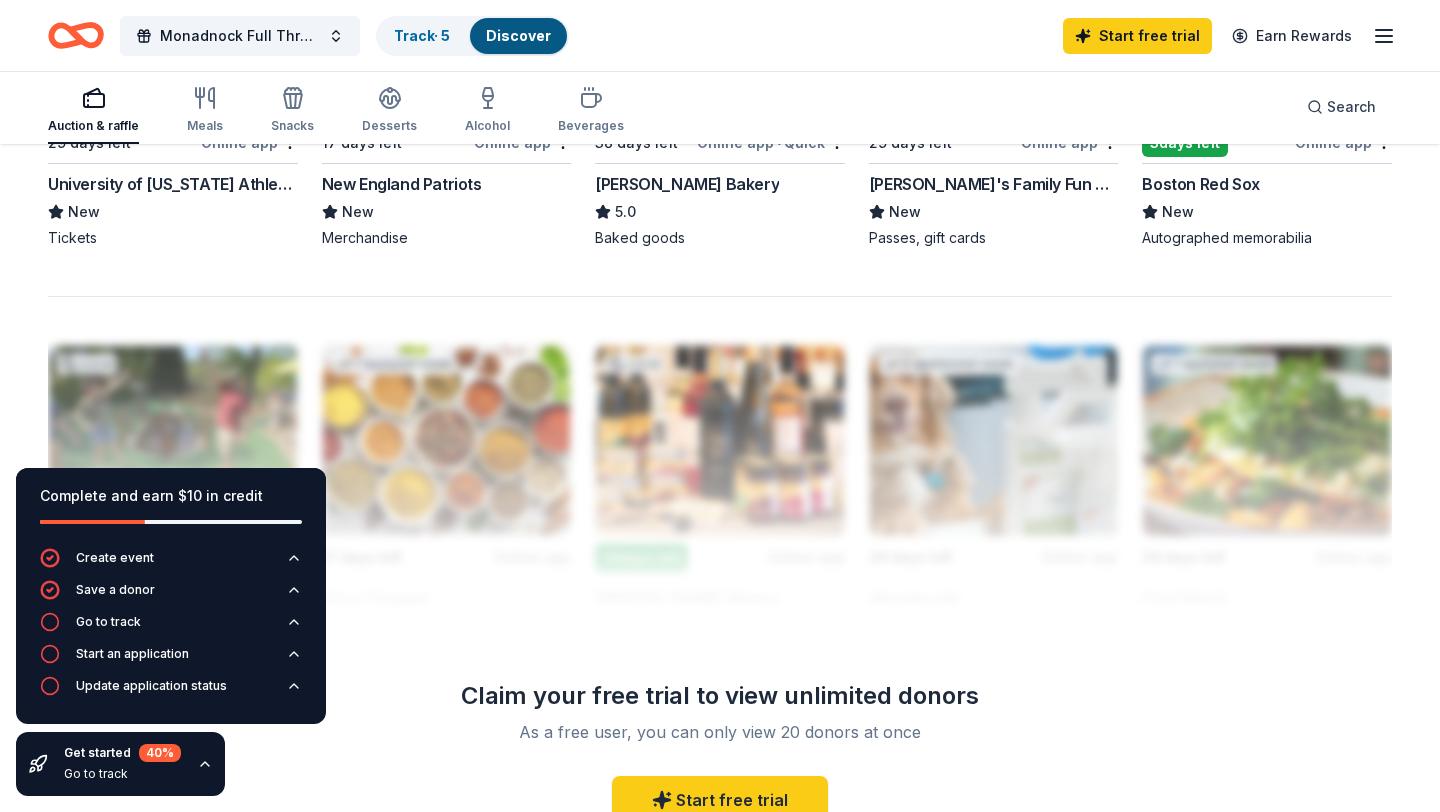 scroll, scrollTop: 1550, scrollLeft: 0, axis: vertical 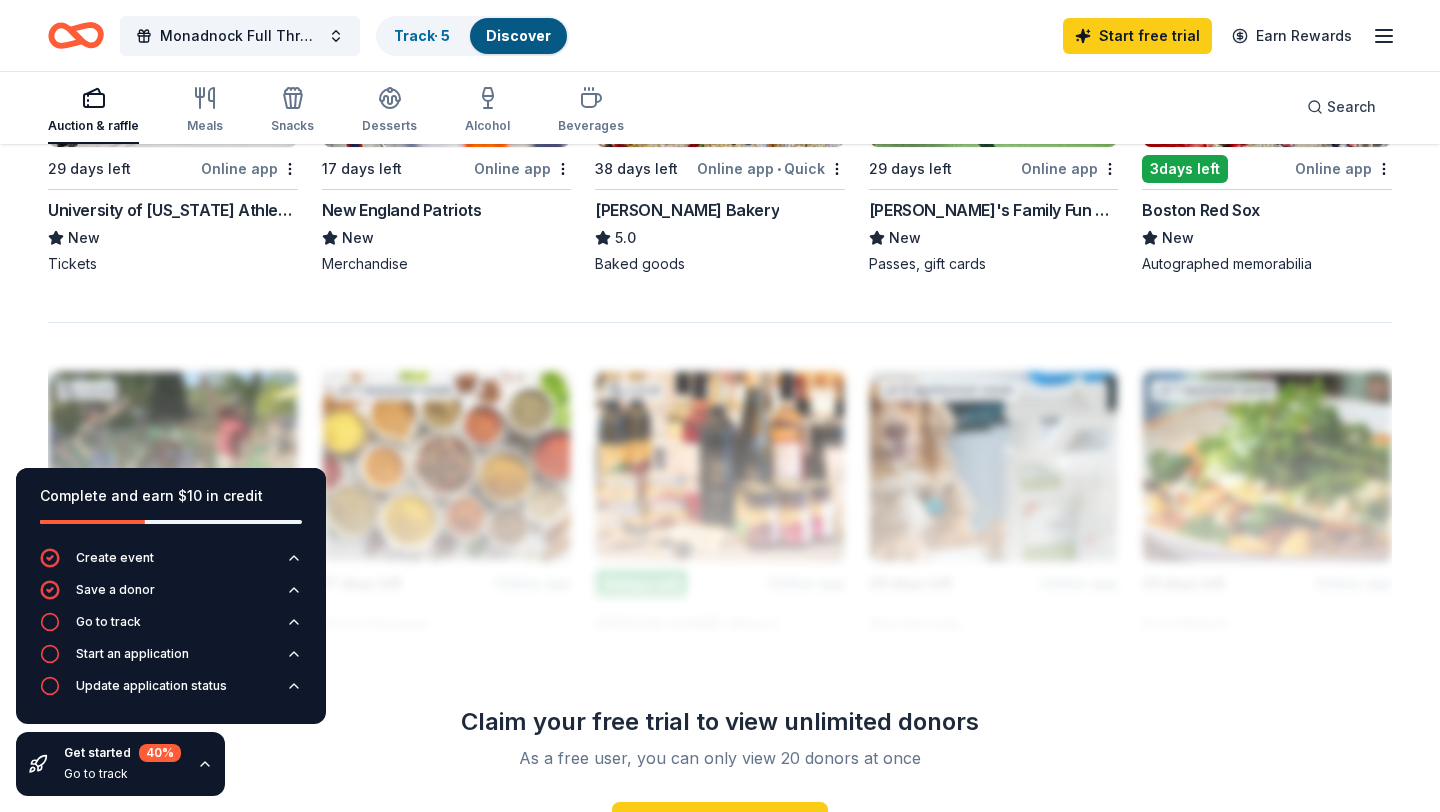 click on "New England Patriots" at bounding box center [402, 210] 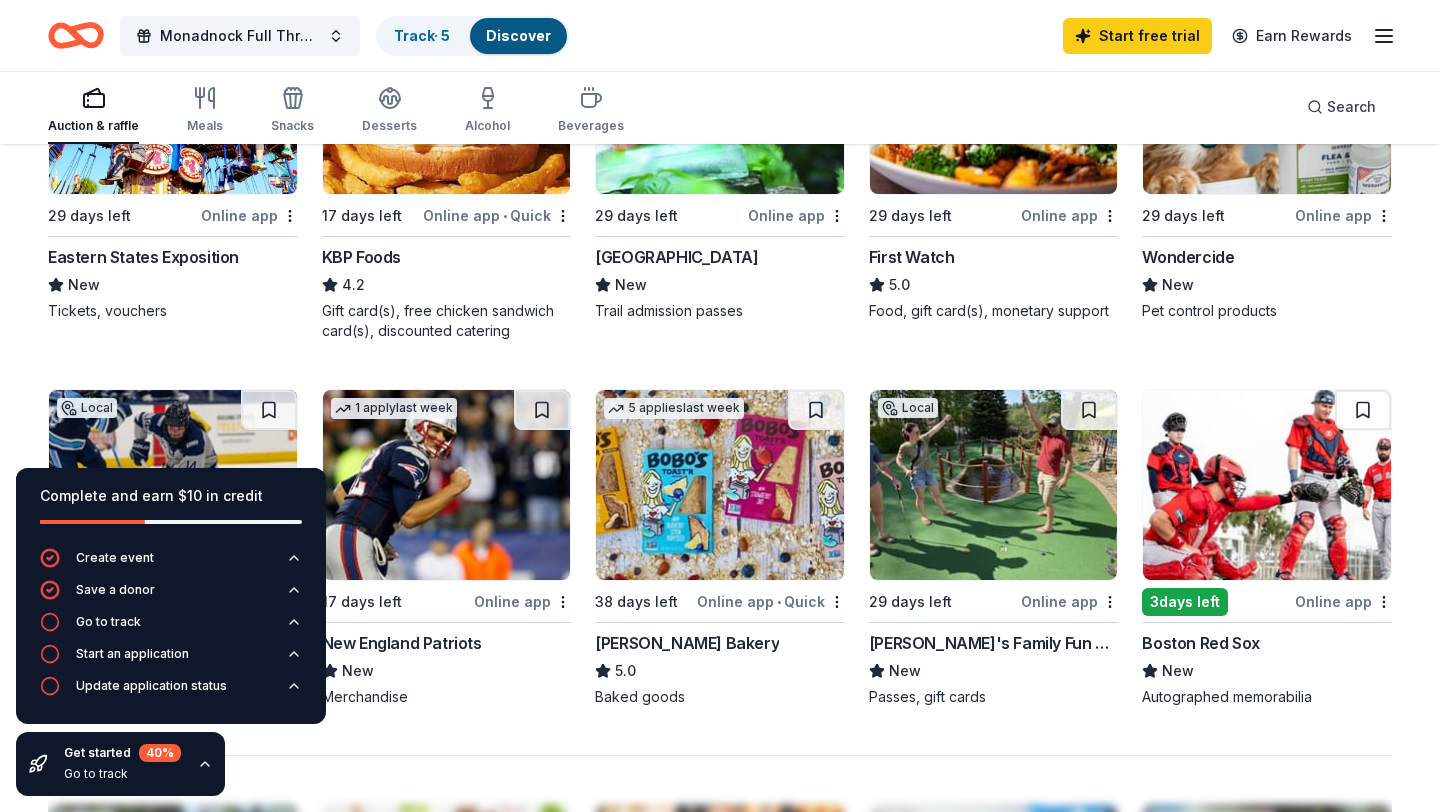 scroll, scrollTop: 1125, scrollLeft: 0, axis: vertical 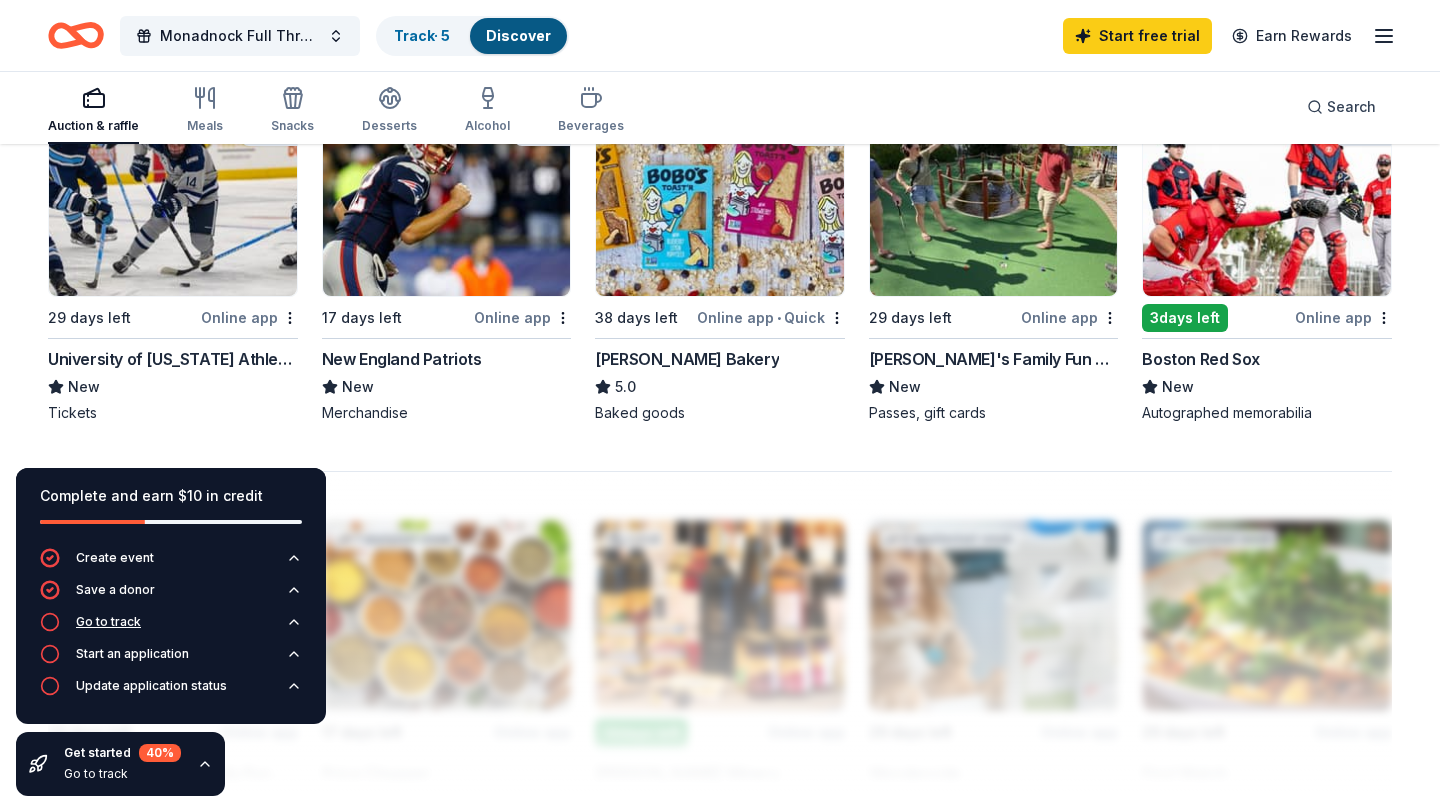 click 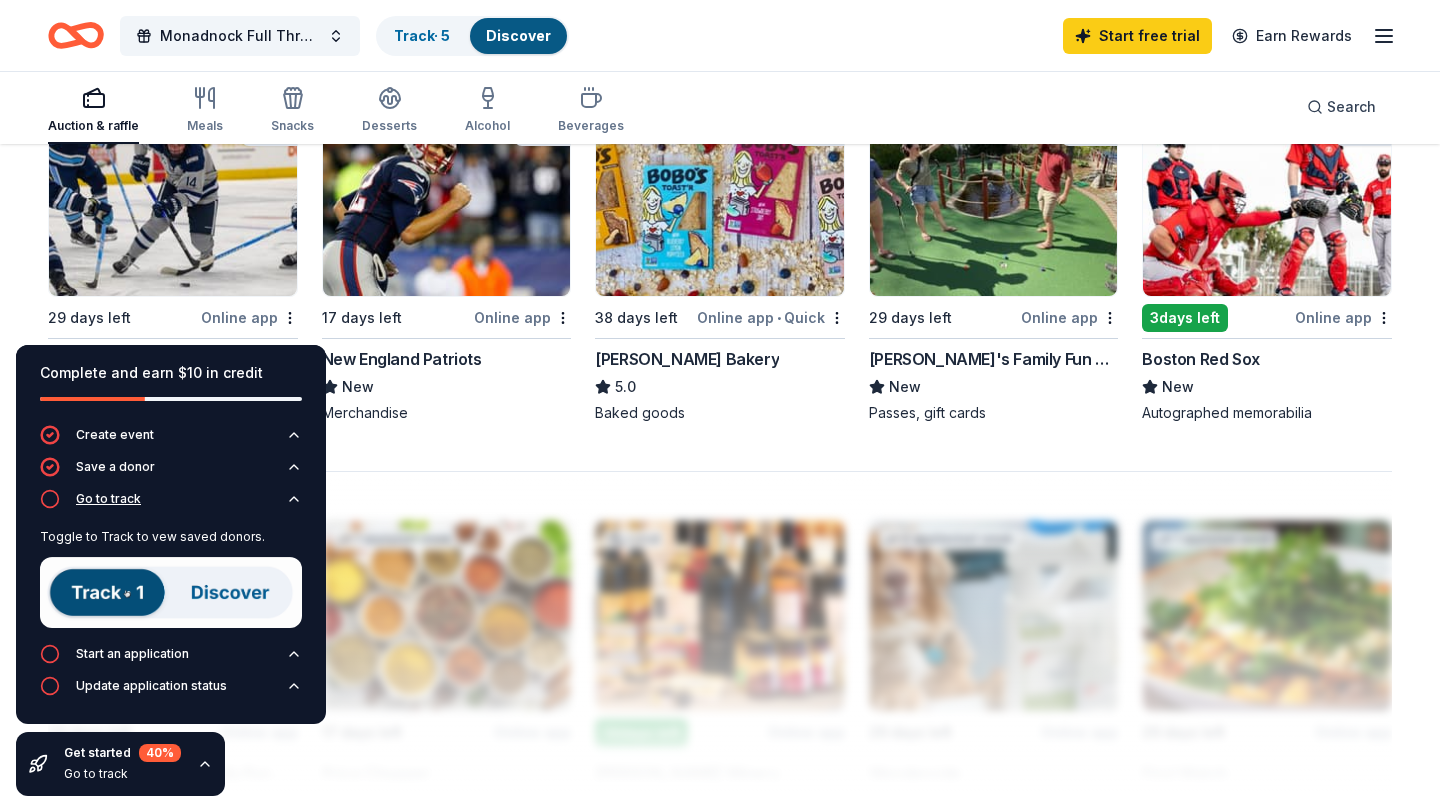 click on "Go to track" at bounding box center (171, 505) 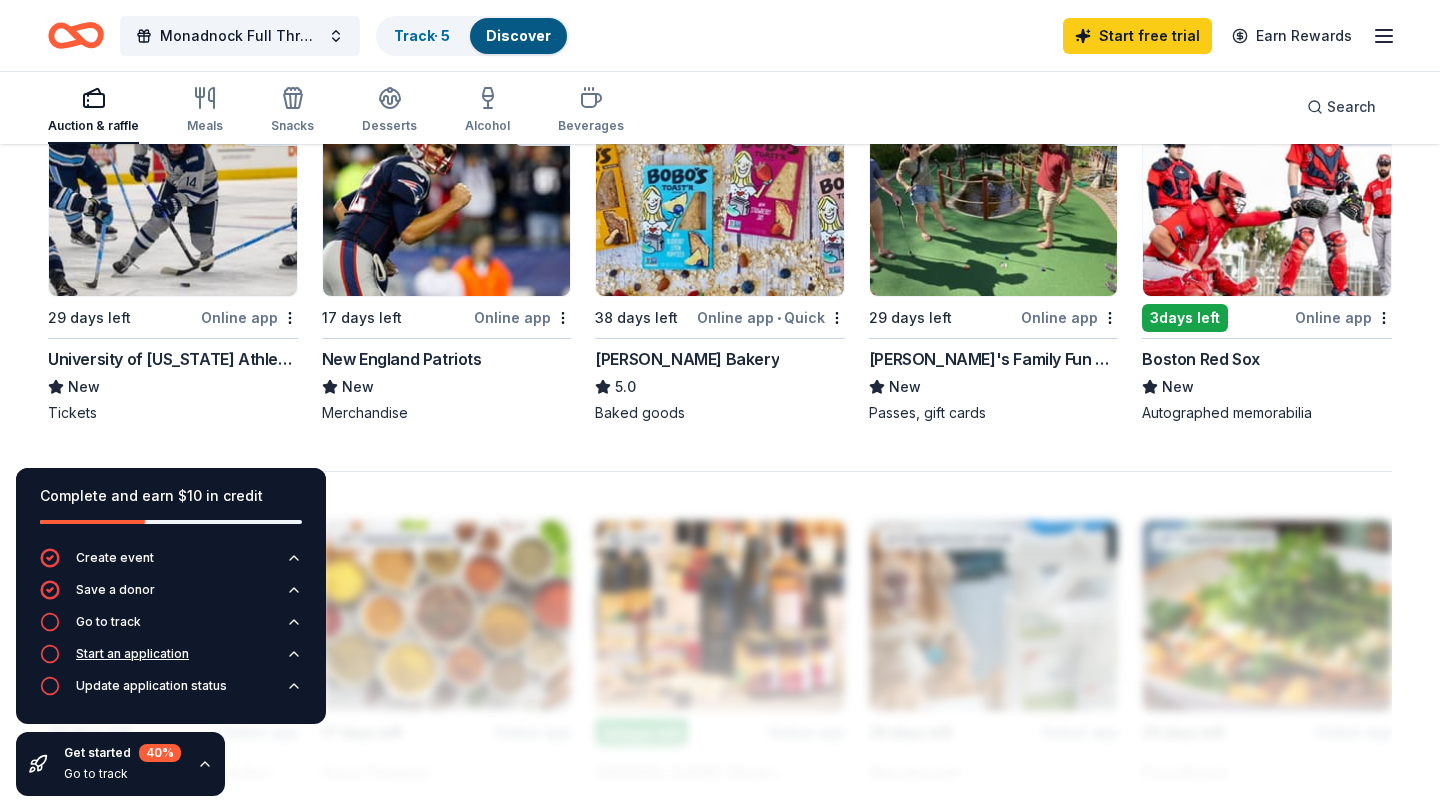 click on "Start an application" at bounding box center [171, 660] 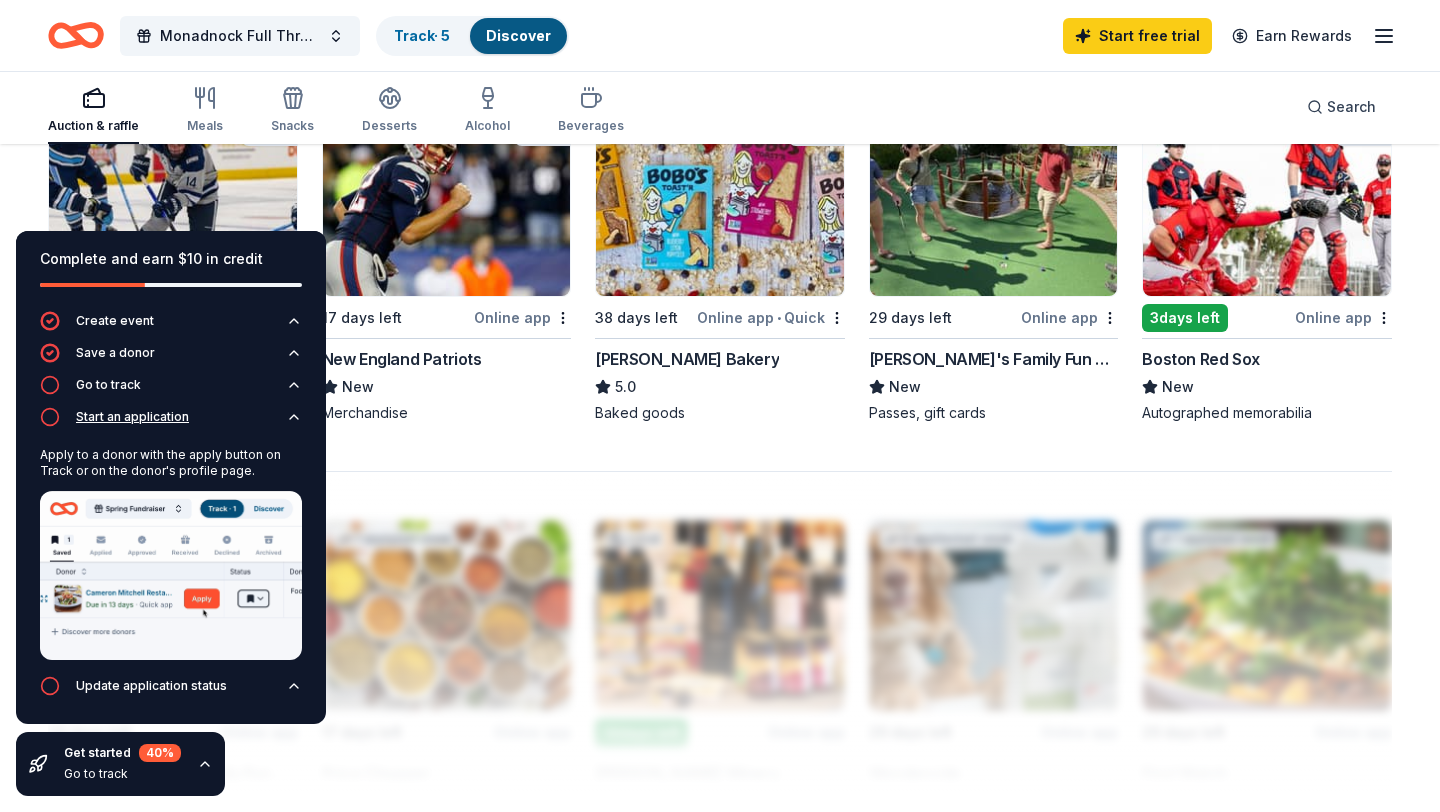 click 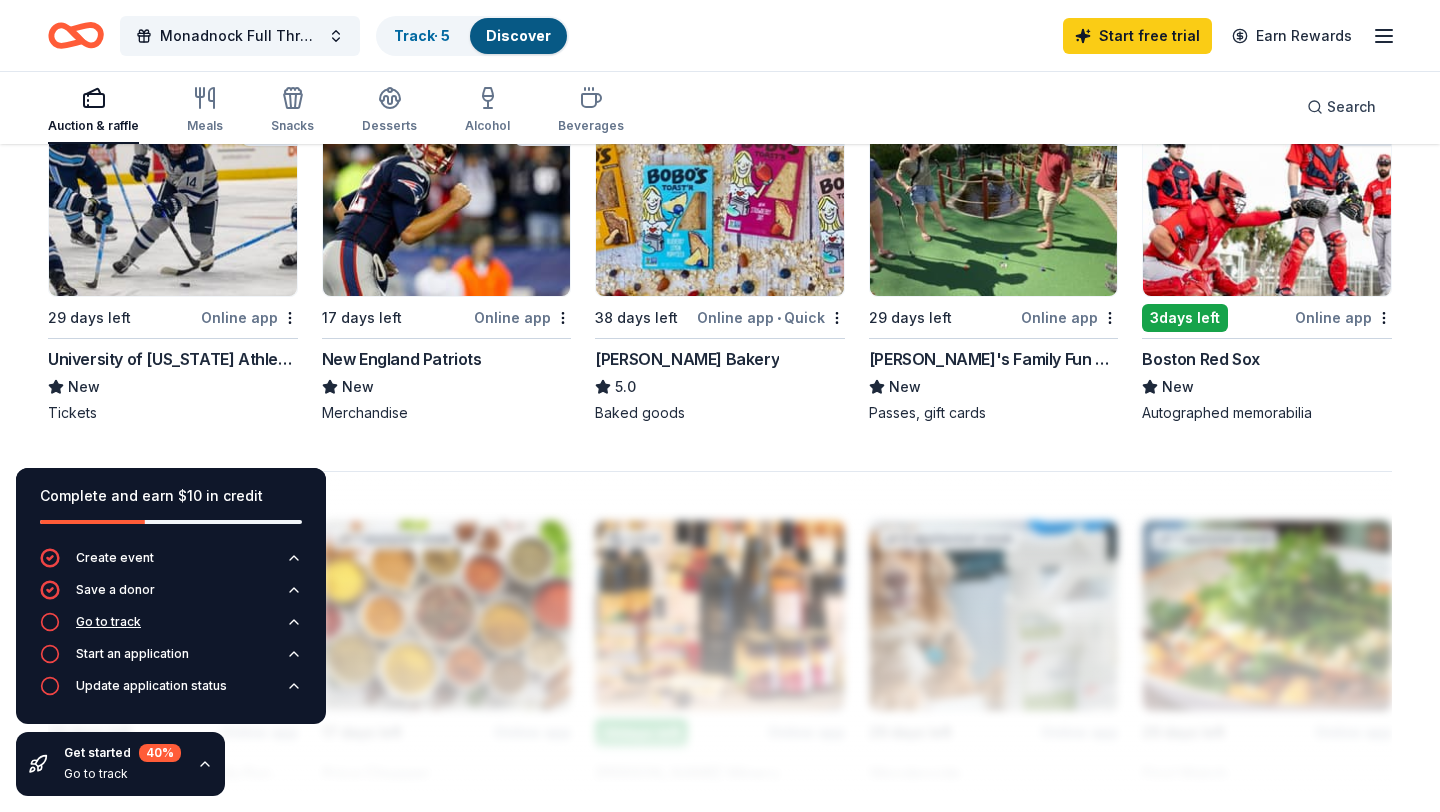 click 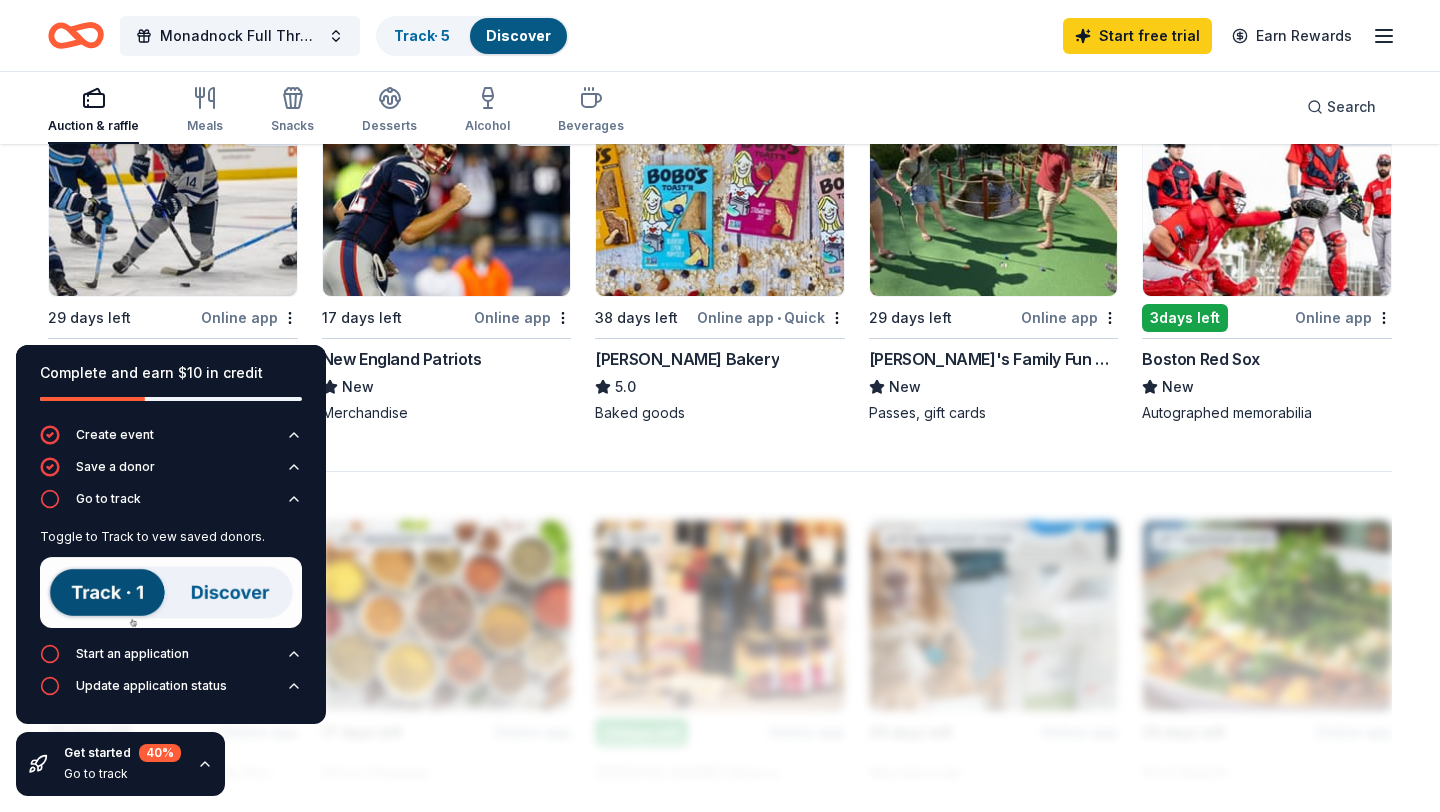 click at bounding box center (171, 592) 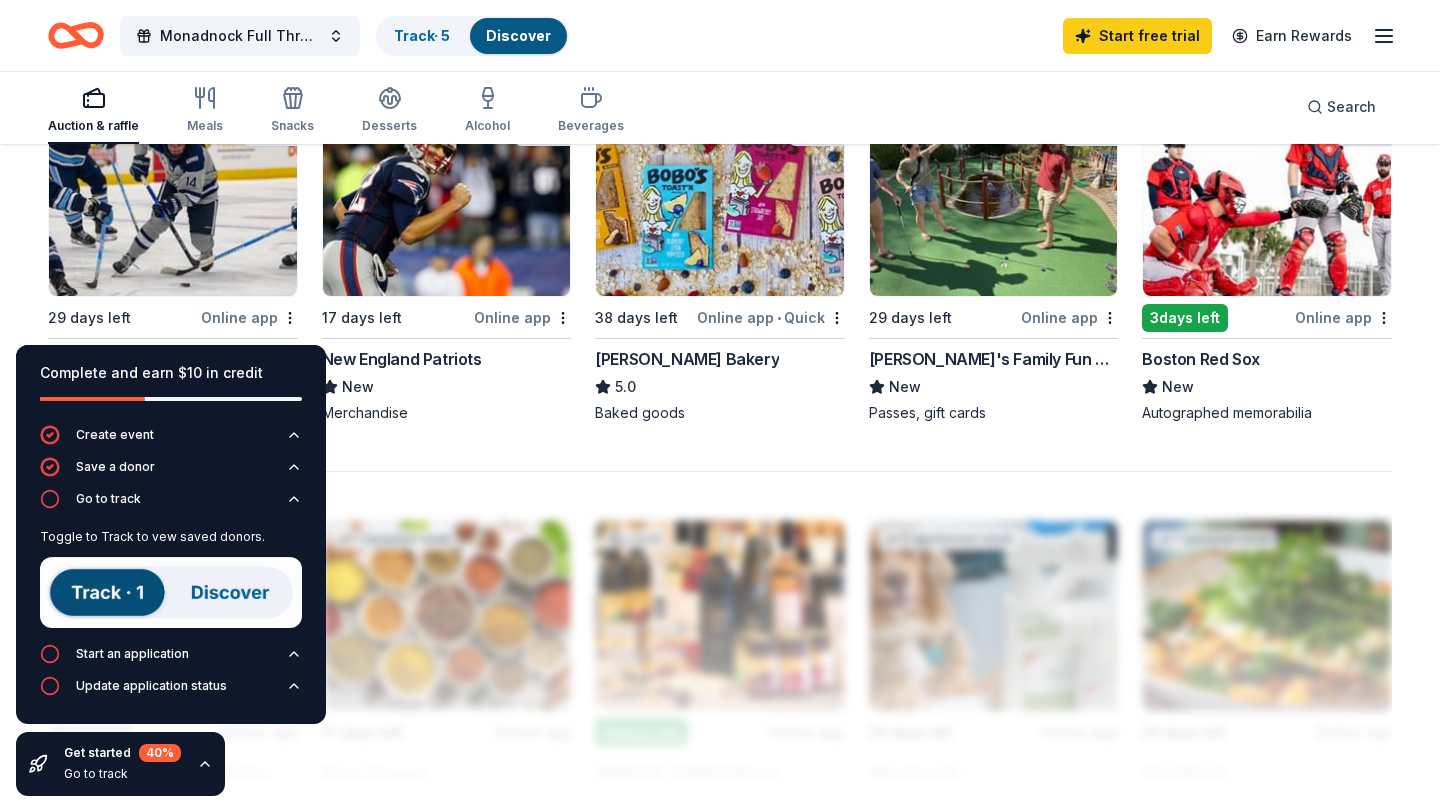 click at bounding box center (171, 592) 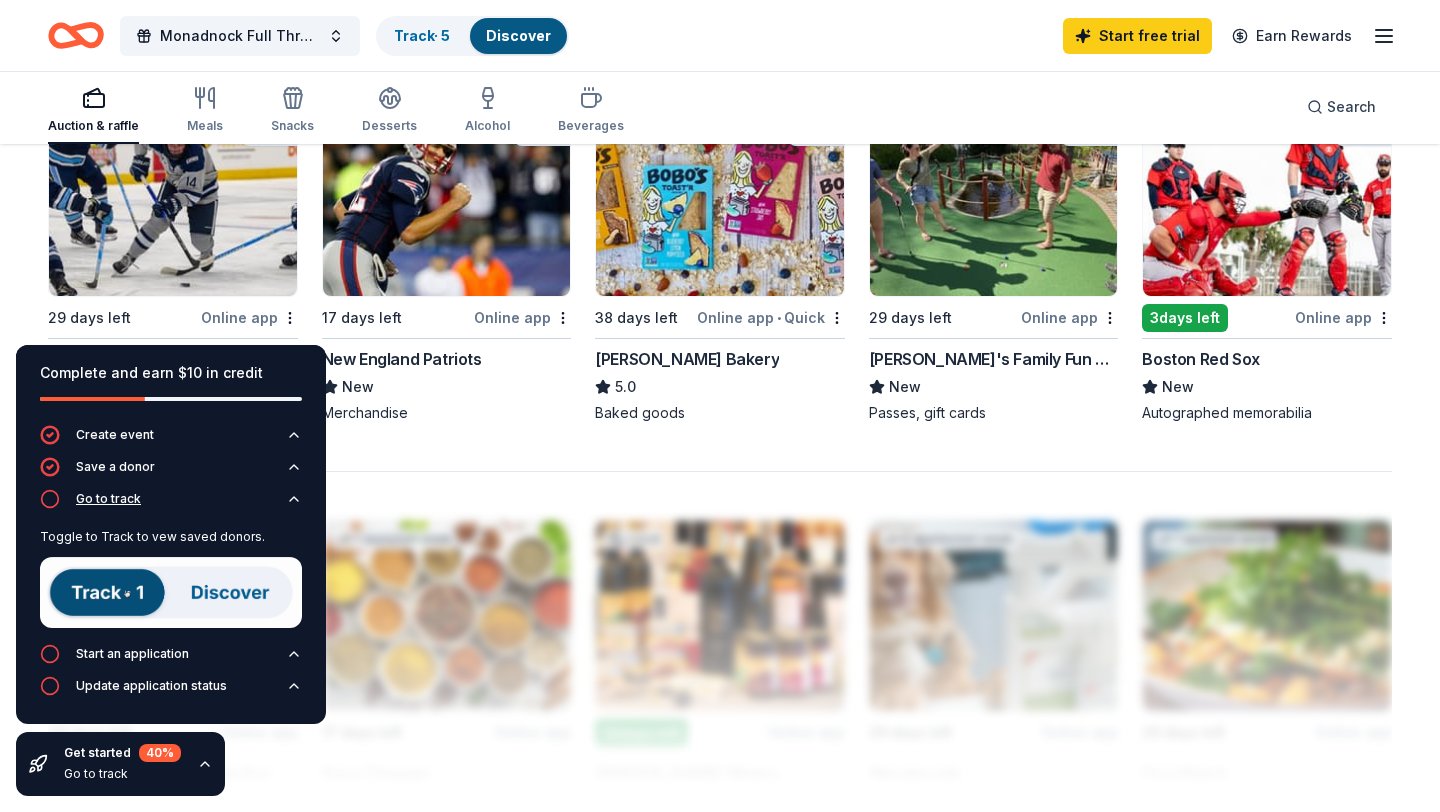 click on "Go to track" at bounding box center (108, 499) 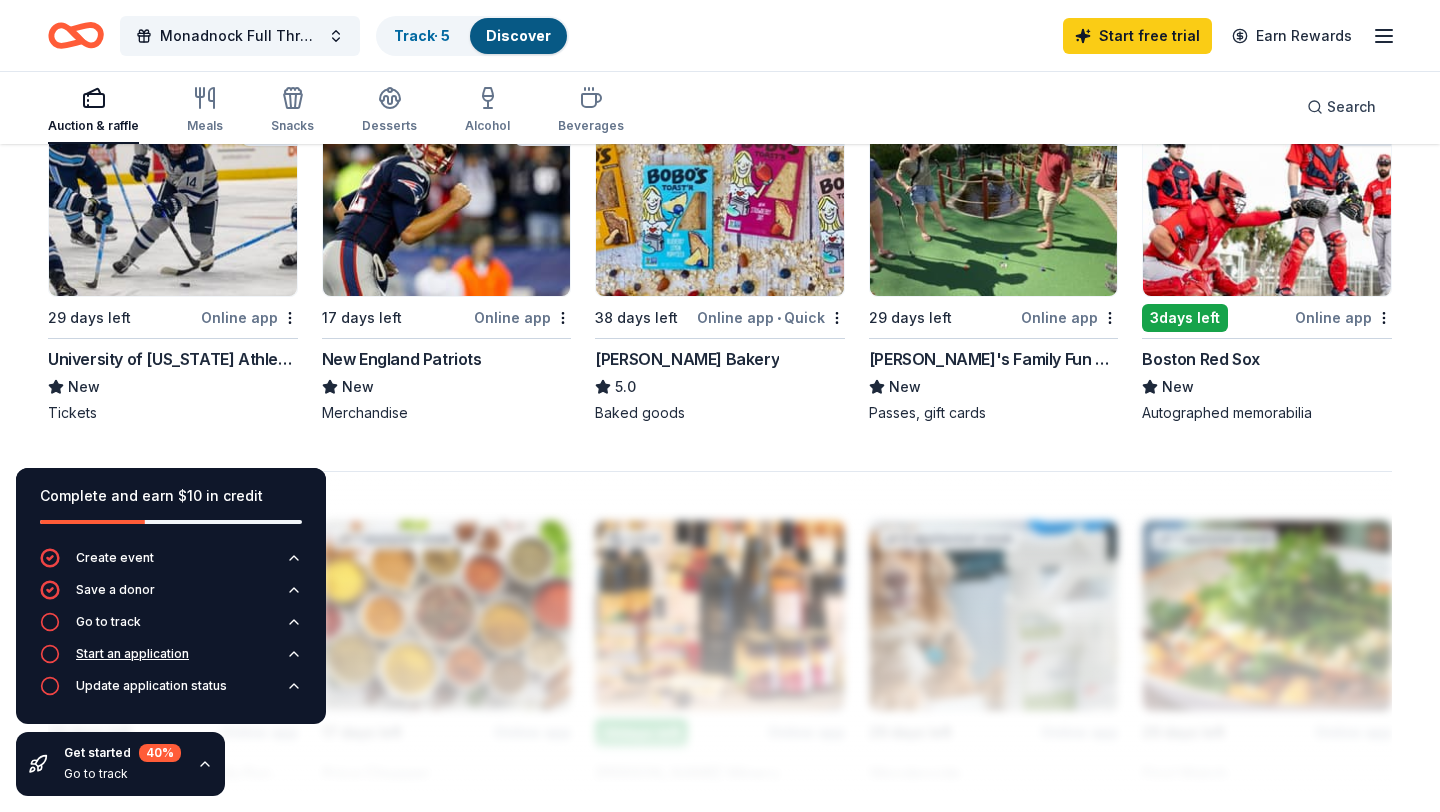 click on "Start an application" at bounding box center (132, 654) 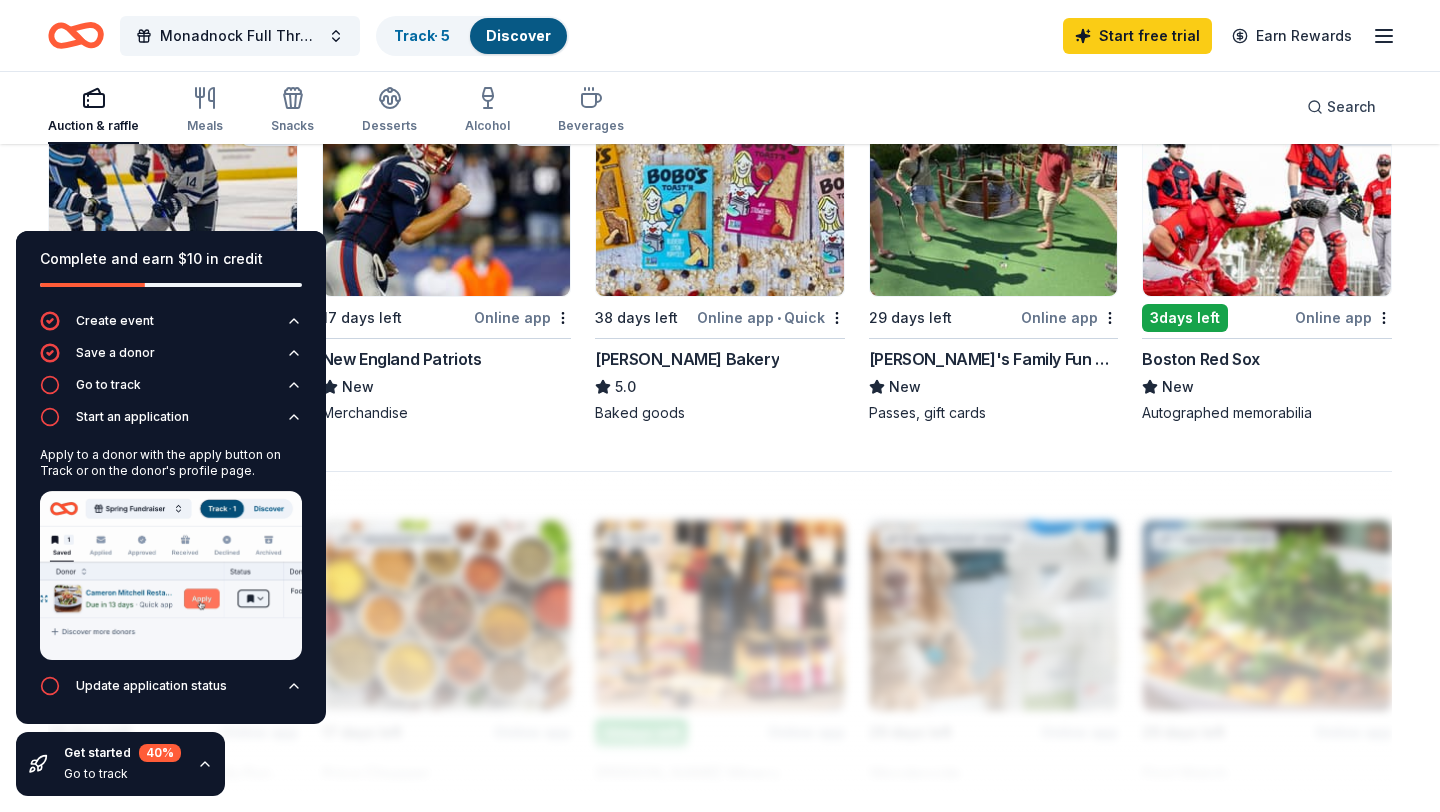 click at bounding box center (171, 575) 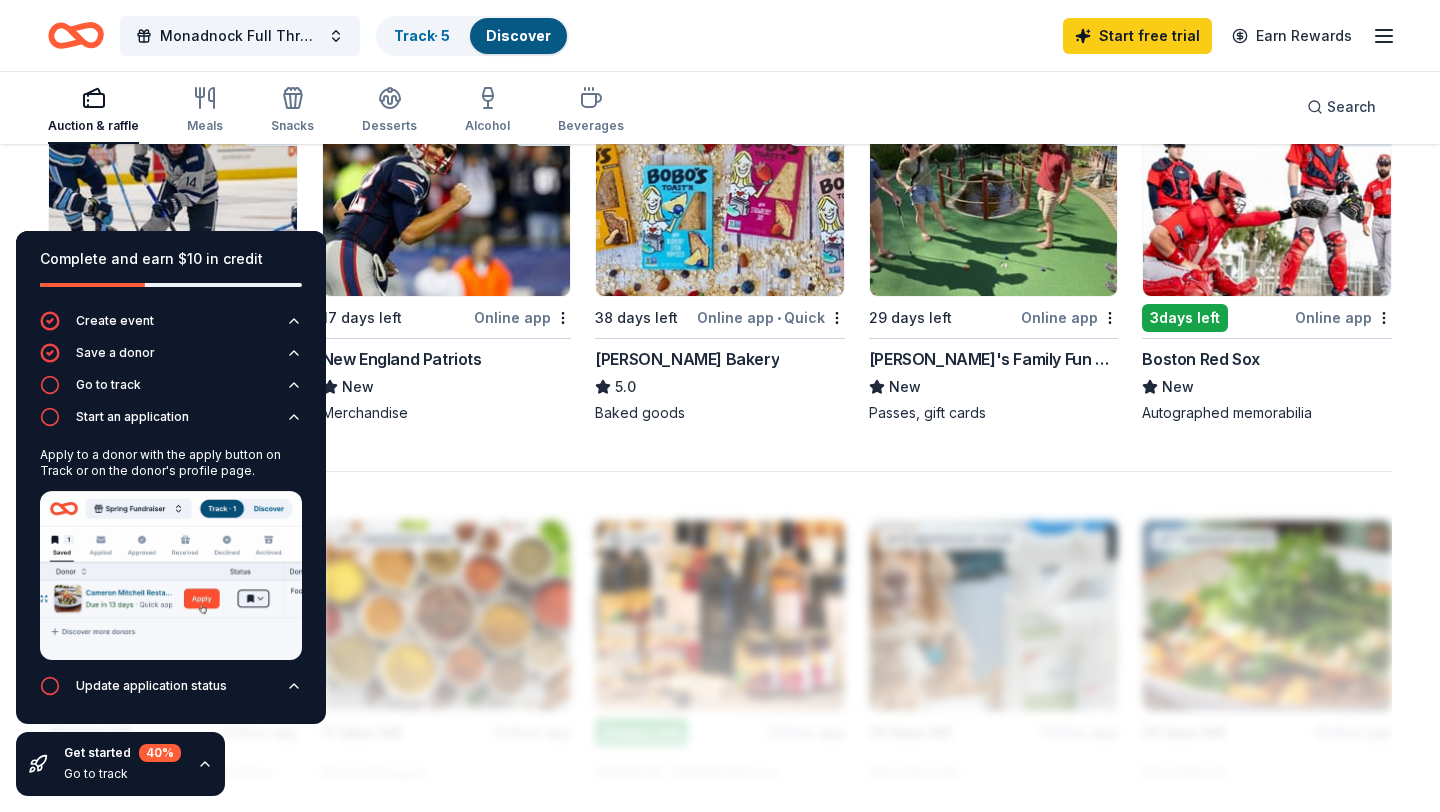 click on "Complete and earn $10 in credit" at bounding box center [171, 259] 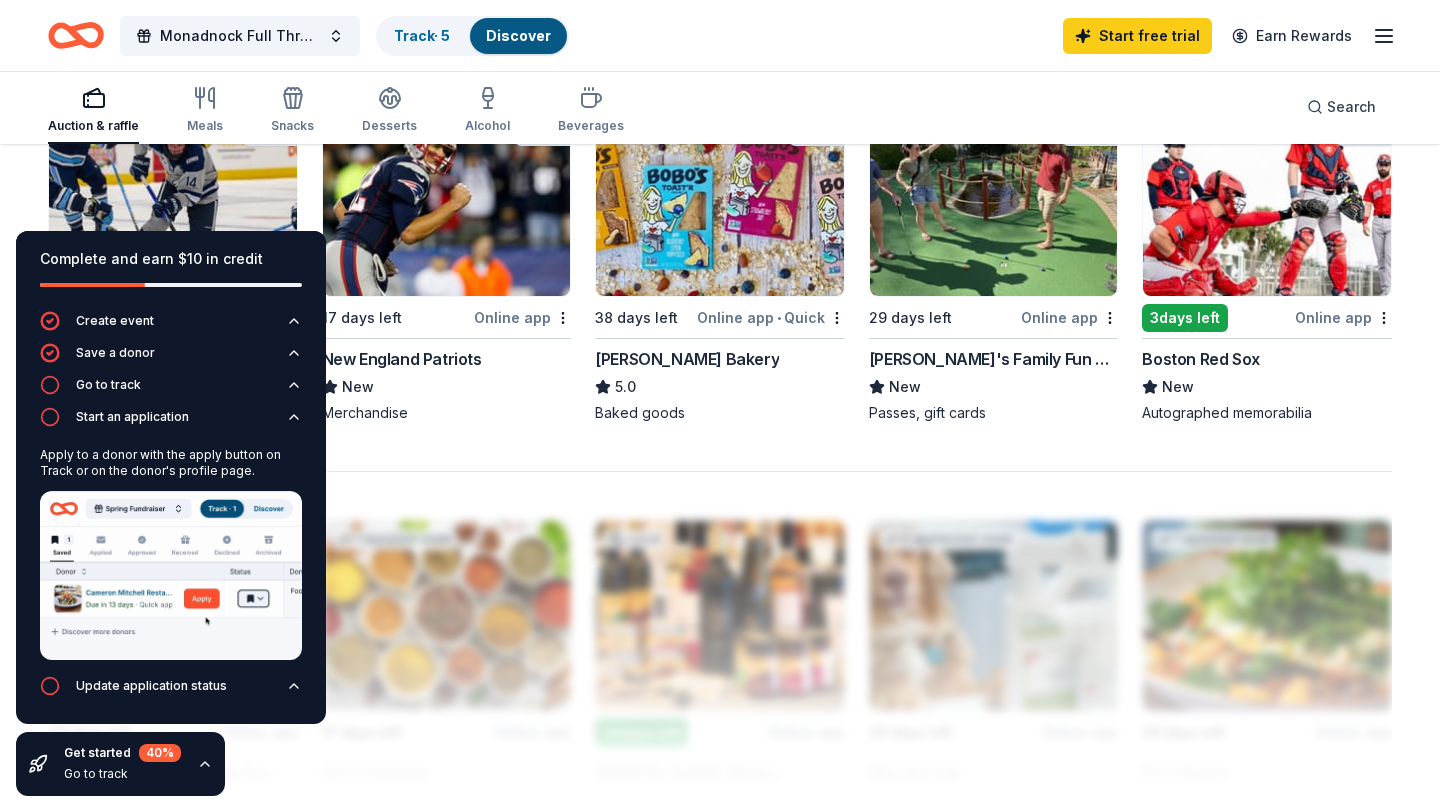 click on "Apply to a donor with the apply button on Track or on the donor's profile page." at bounding box center (171, 557) 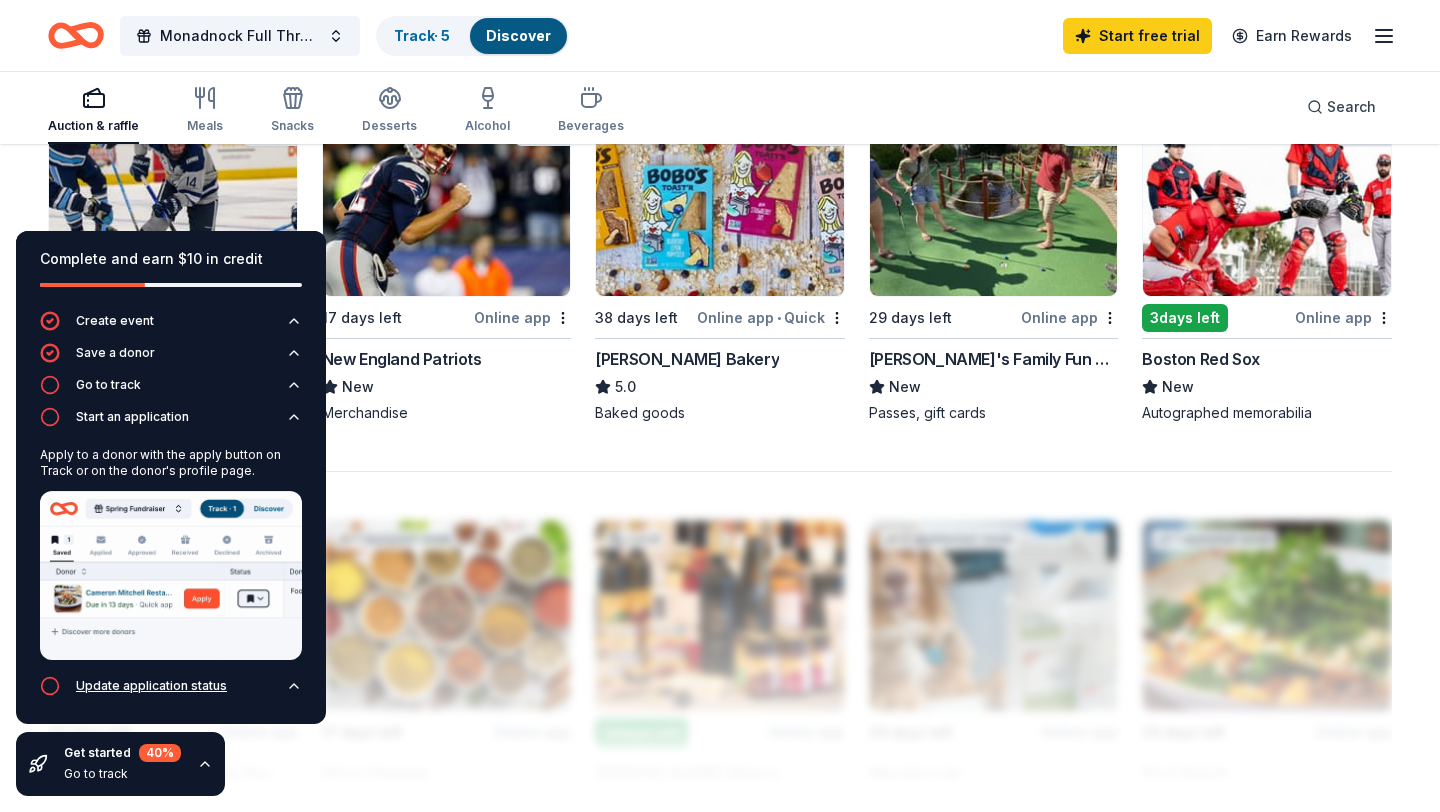 click on "Update application status" at bounding box center (151, 686) 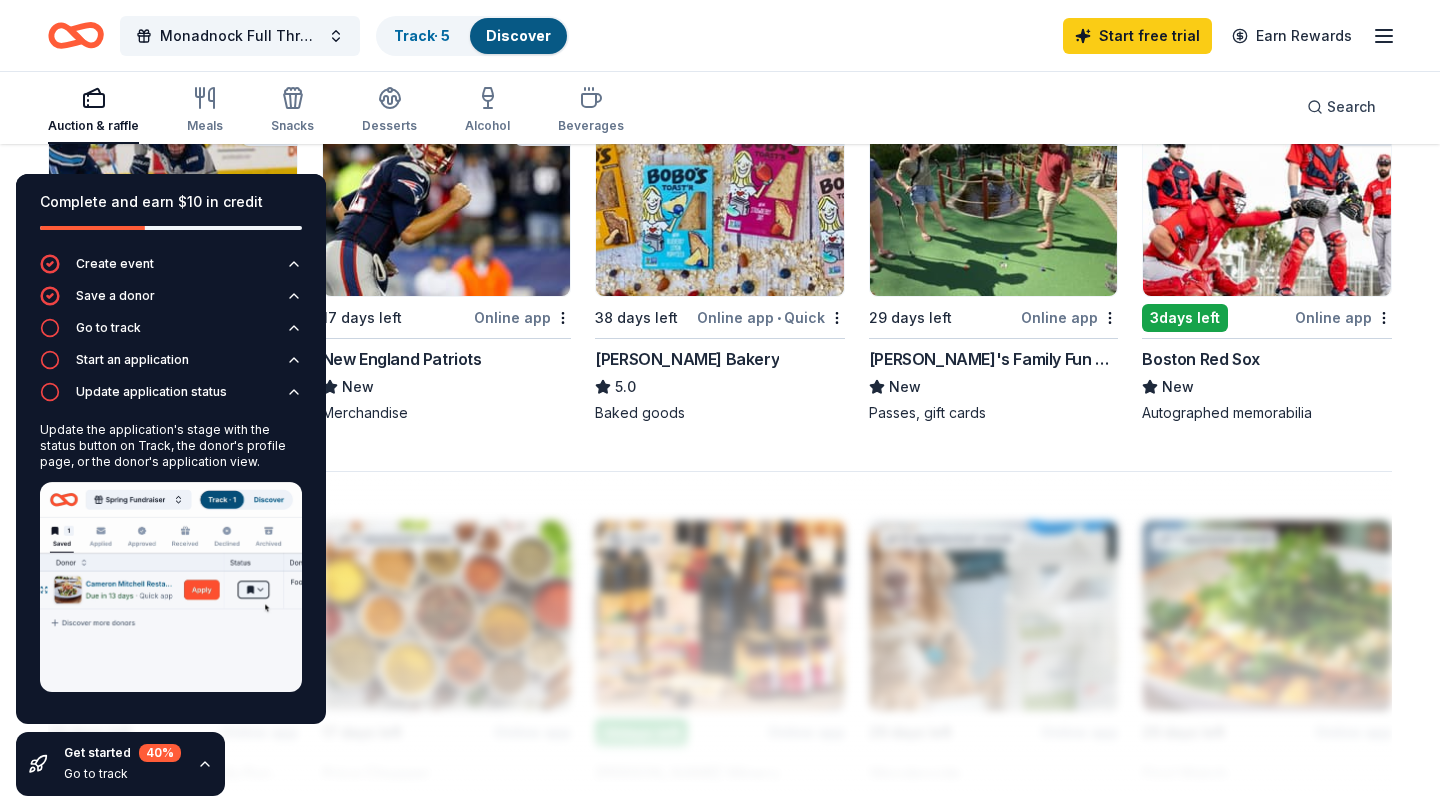 click on "152 results  in  Jaffrey, NH Application deadlines 20  this month 131  in August 1  in September 22  passed Local 31 days left Online app New Hampshire Fisher Cats New Ticket(s) 2   applies  last week 17 days left Online app Boston Bruins New Autographed items Top rated 14   applies  last week 31 days left Online app Oriental Trading 4.8 Donation depends on request Local 31 days left Online app T-BONES Great American Eatery New Gift cards 1   apply  last week 17 days left Online app Price Chopper New Donation depends on request Top rated 20   applies  last week 29 days left Online app • Quick BarkBox 5.0 Dog toy(s), dog food Local 14  days left Online app LaBelle Winery New Wine, gift card(s), tasting 29 days left Online app • Quick Santa's Village New Tickets 5   applies  last week 29 days left Online app Let's Roam 4.4 3 Family Scavenger Hunt Six Pack ($270 Value), 2 Date Night Scavenger Hunt Two Pack ($130 Value) Local 29 days left Online app Canobie Lake Park New Tickets to the amusement park New 5" at bounding box center (720, -25) 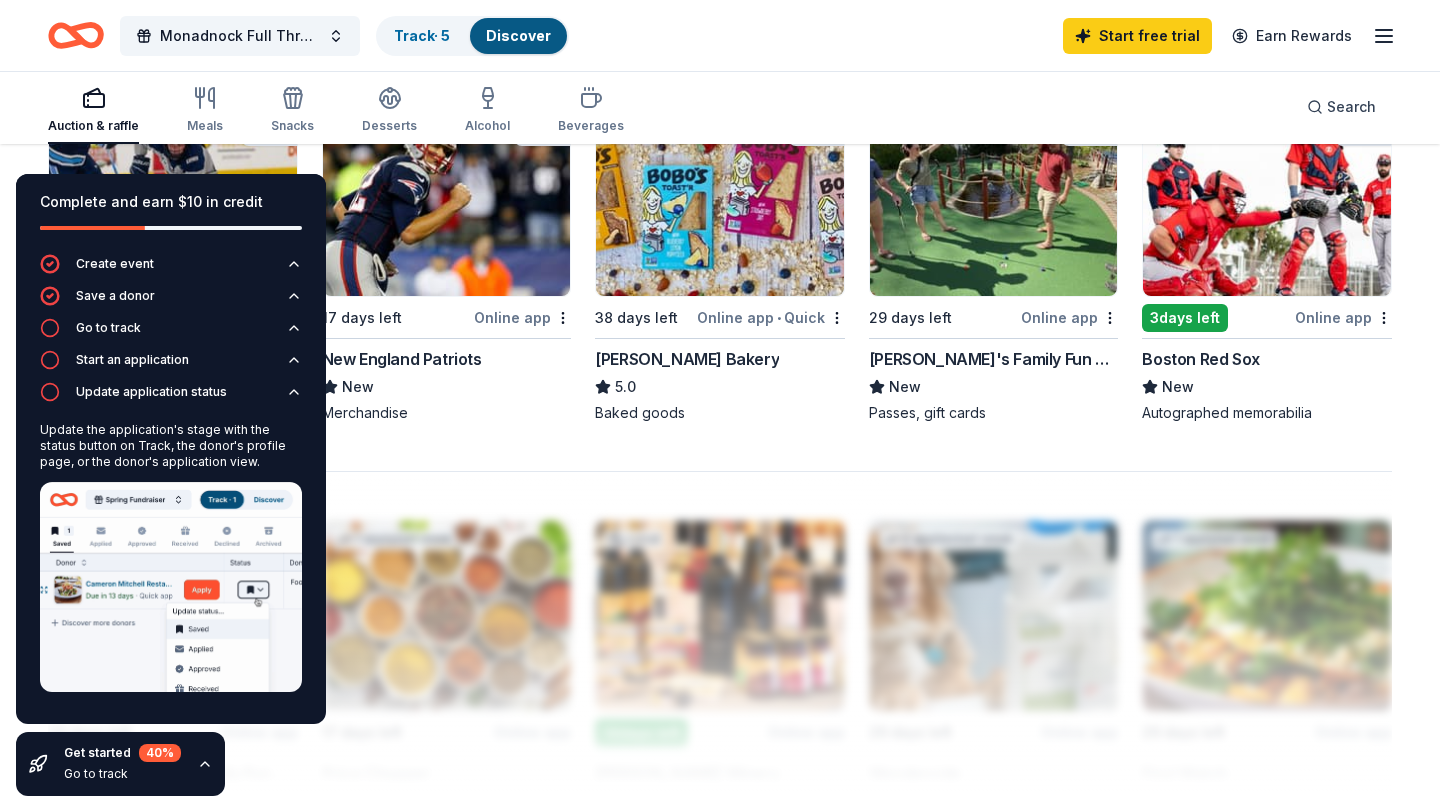 click on "Complete and earn $10 in credit" at bounding box center (171, 214) 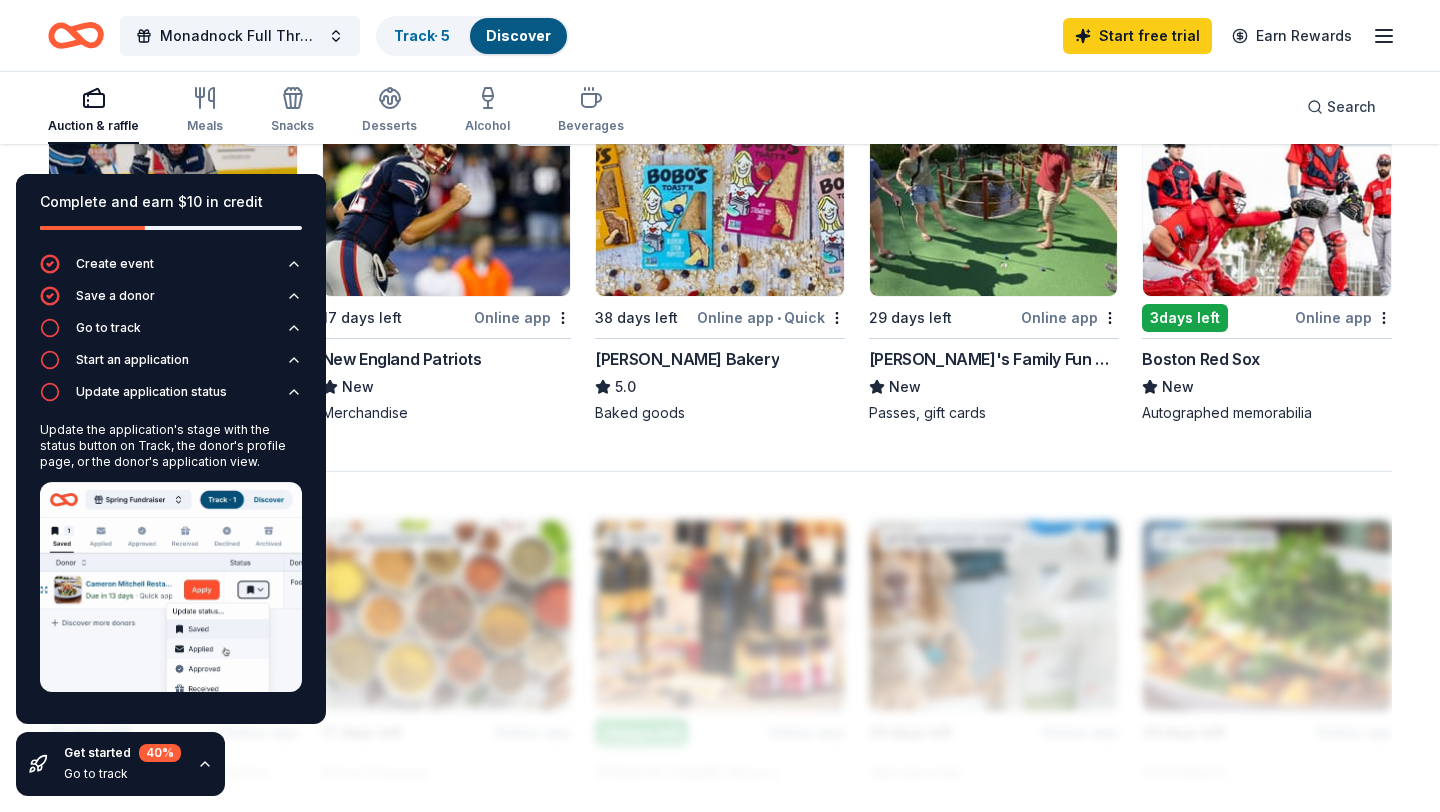 click on "Get started 40 % Go to track" at bounding box center [120, 764] 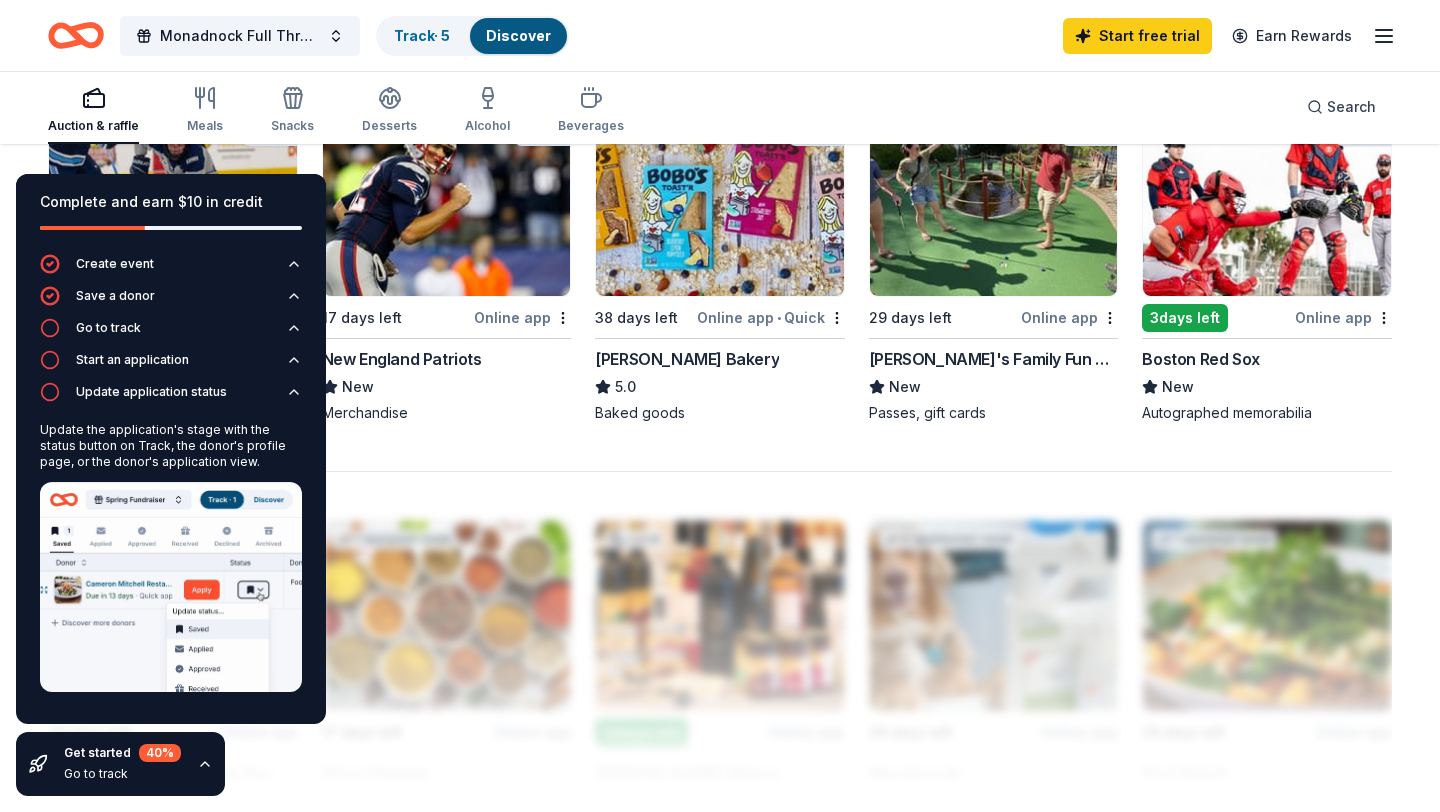 click on "Get started 40 % Go to track" at bounding box center [120, 764] 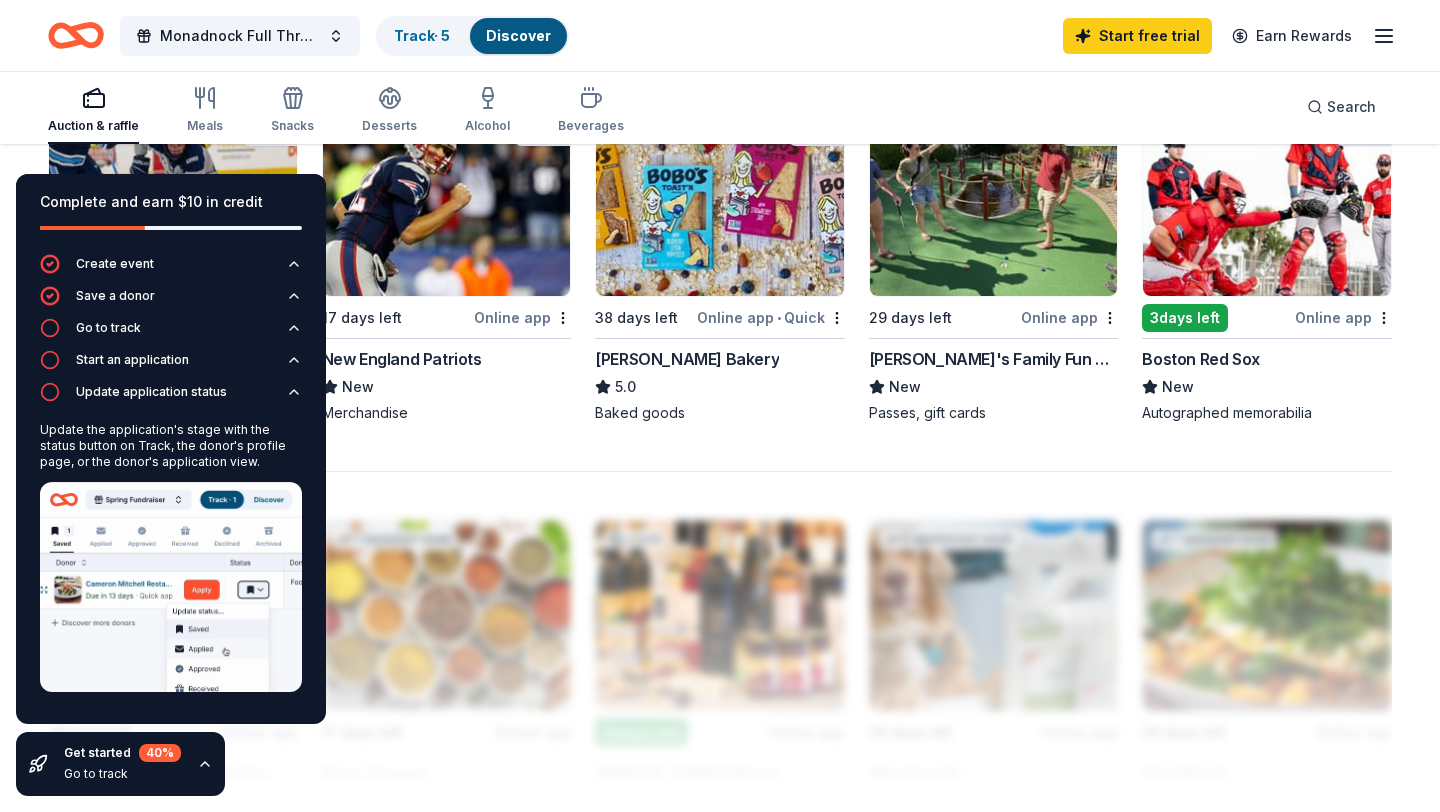 click 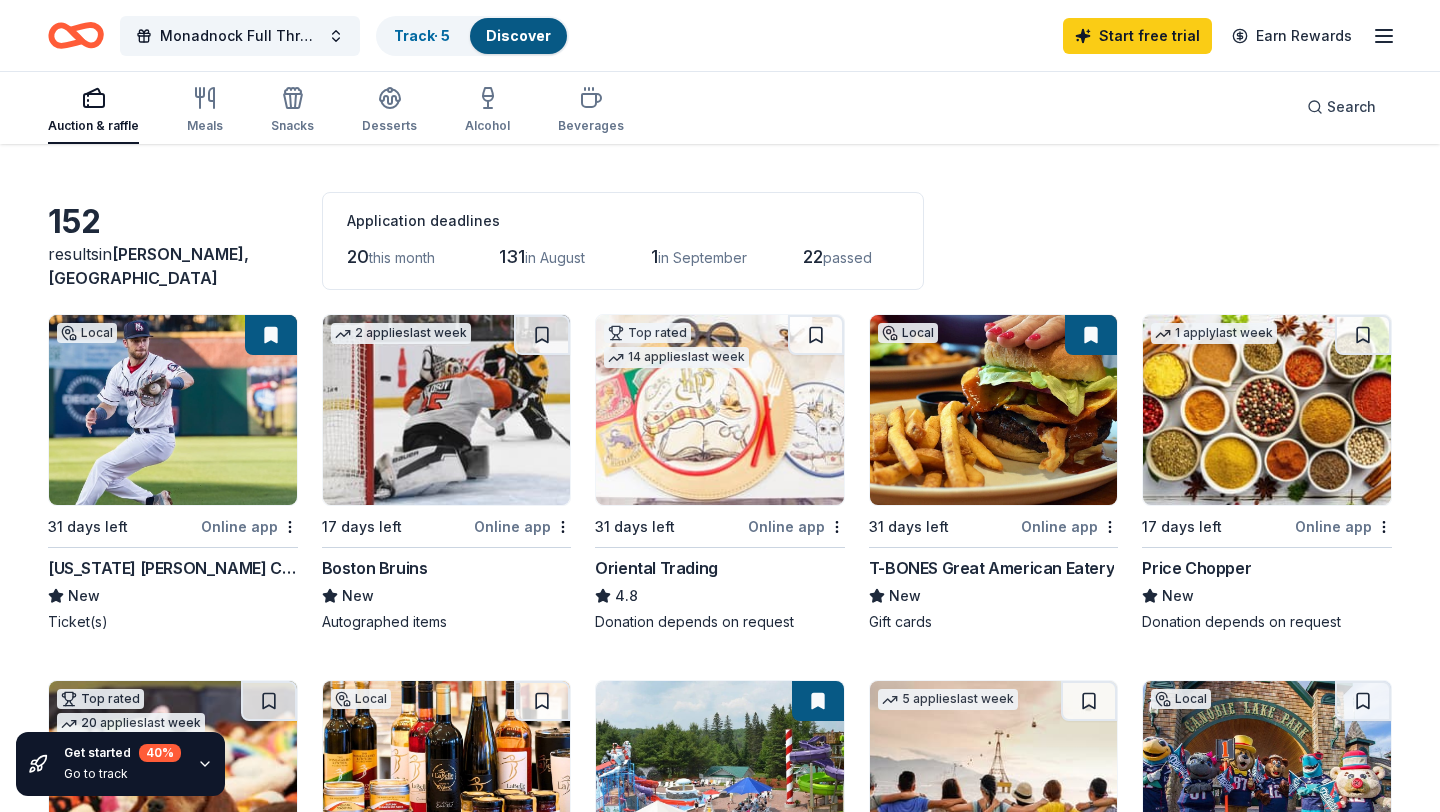 scroll, scrollTop: 56, scrollLeft: 0, axis: vertical 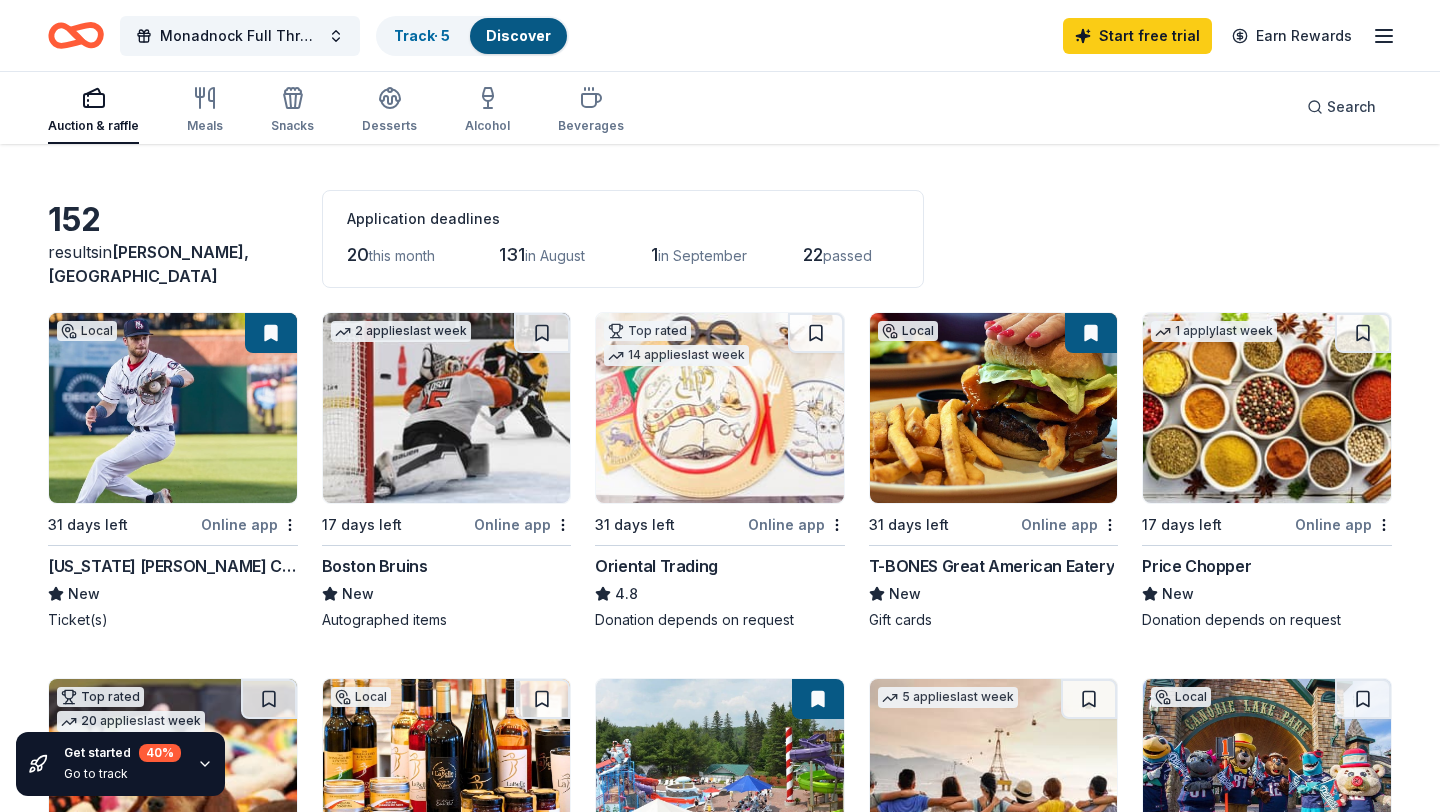 click on "New Hampshire Fisher Cats" at bounding box center (173, 566) 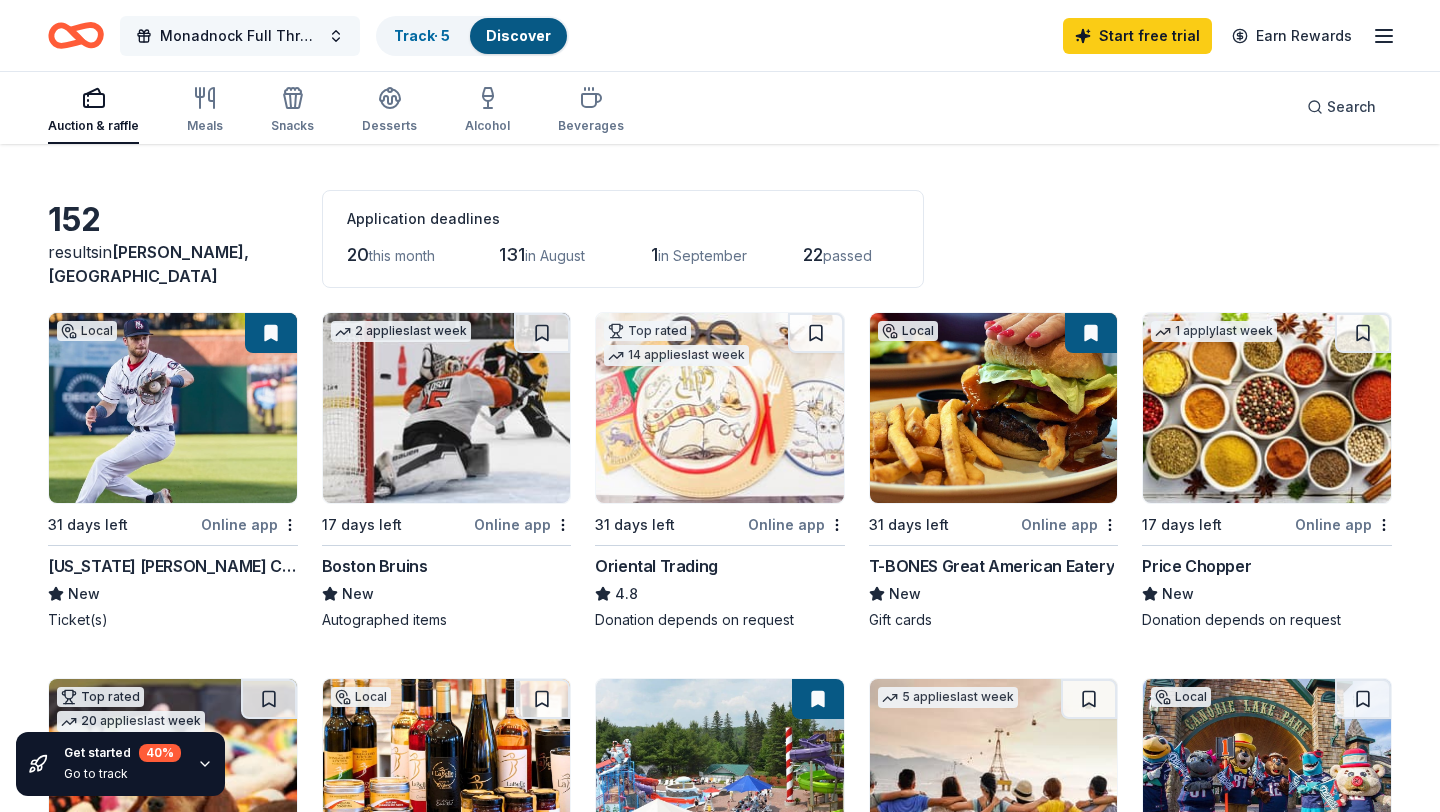 click on "Monadnock Full Throttle Triathlon" at bounding box center (240, 36) 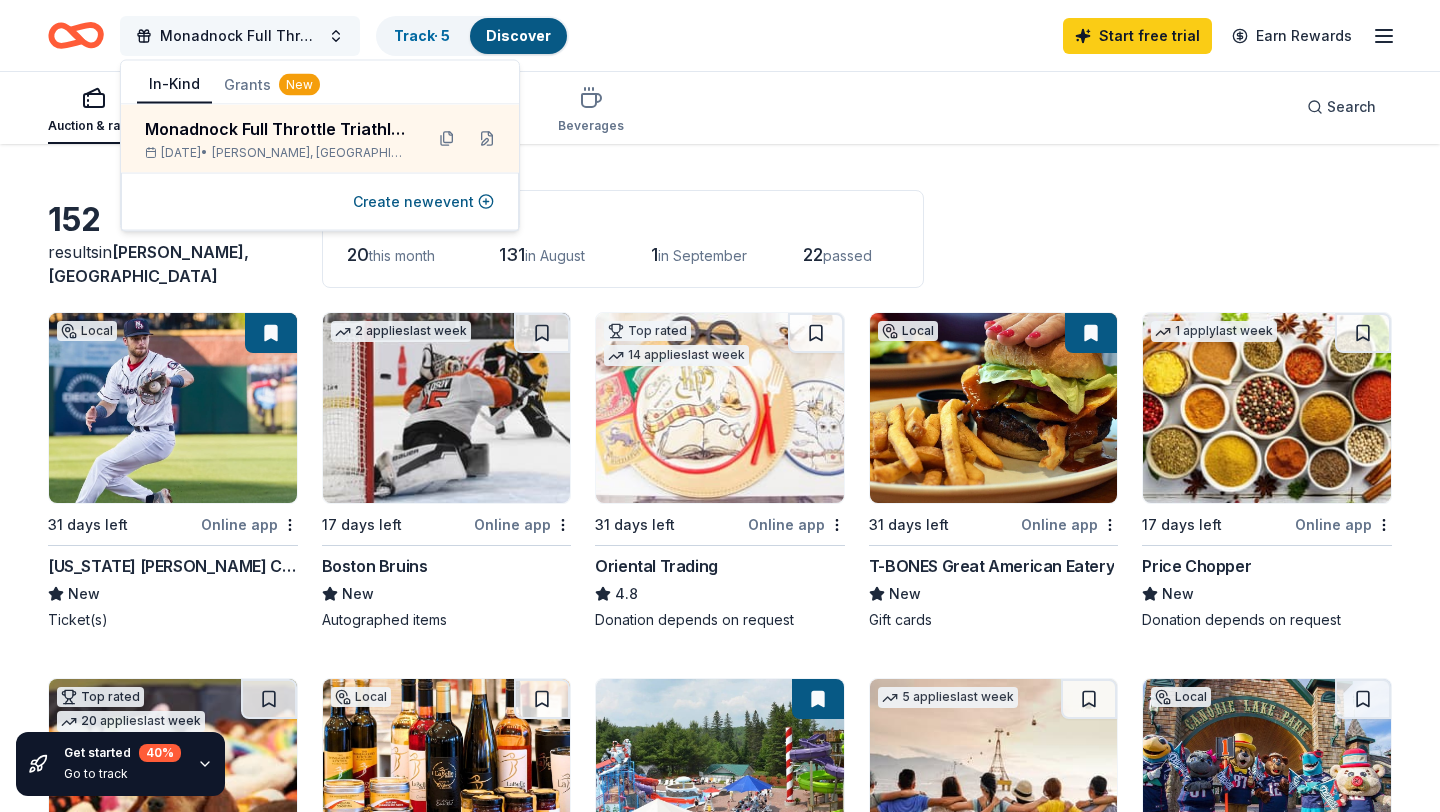 click on "Monadnock Full Throttle Triathlon" at bounding box center [240, 36] 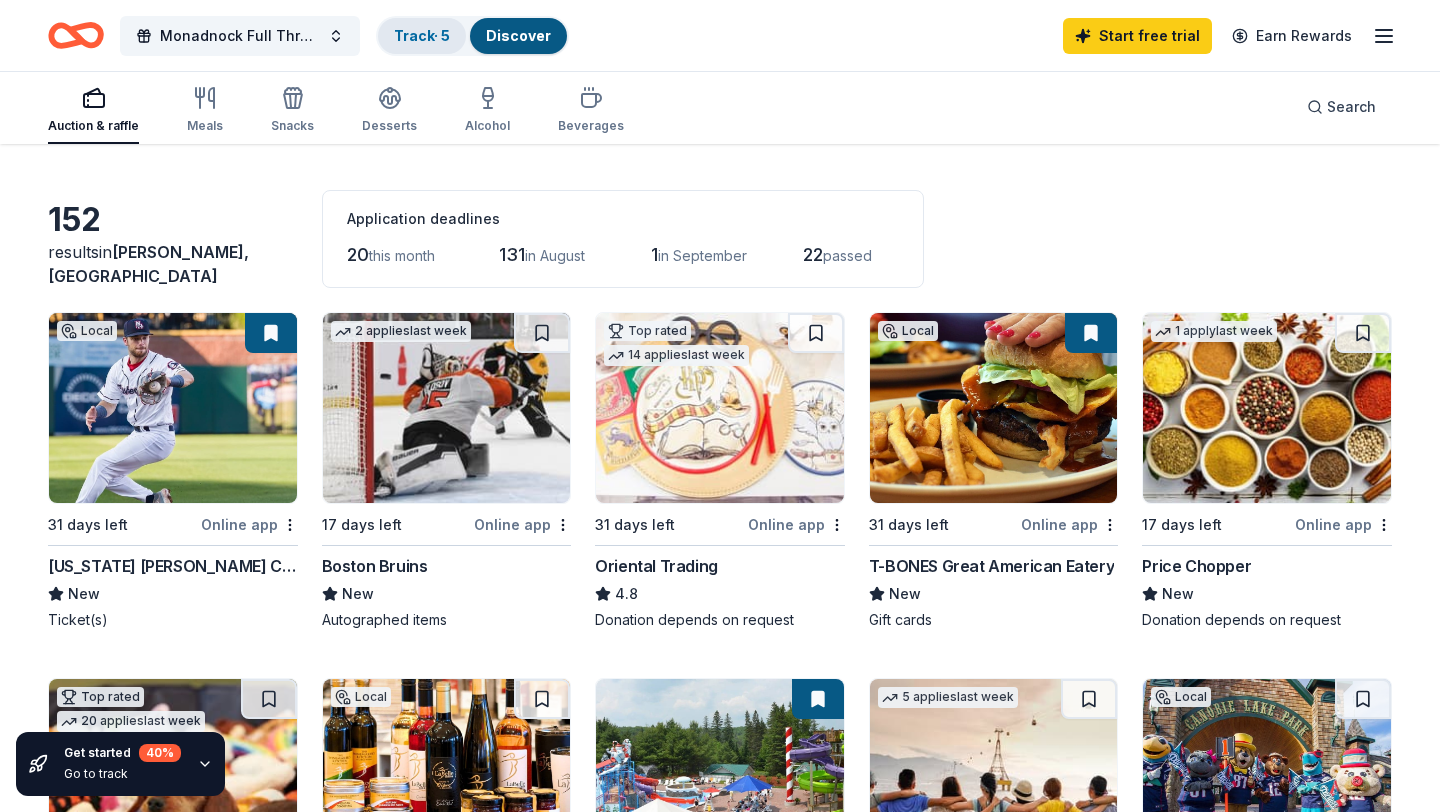 click on "Track  · 5" at bounding box center (422, 35) 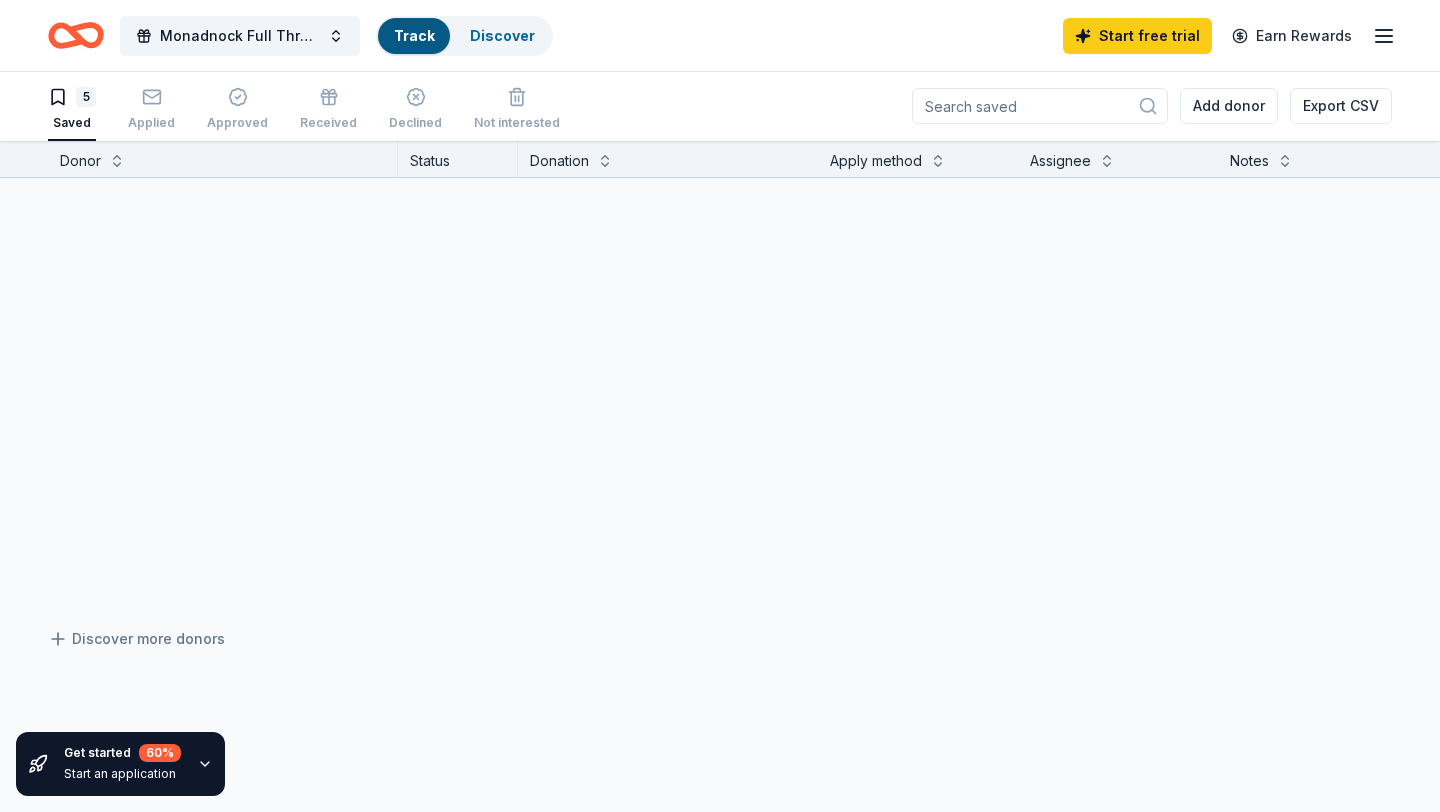 scroll, scrollTop: 1, scrollLeft: 0, axis: vertical 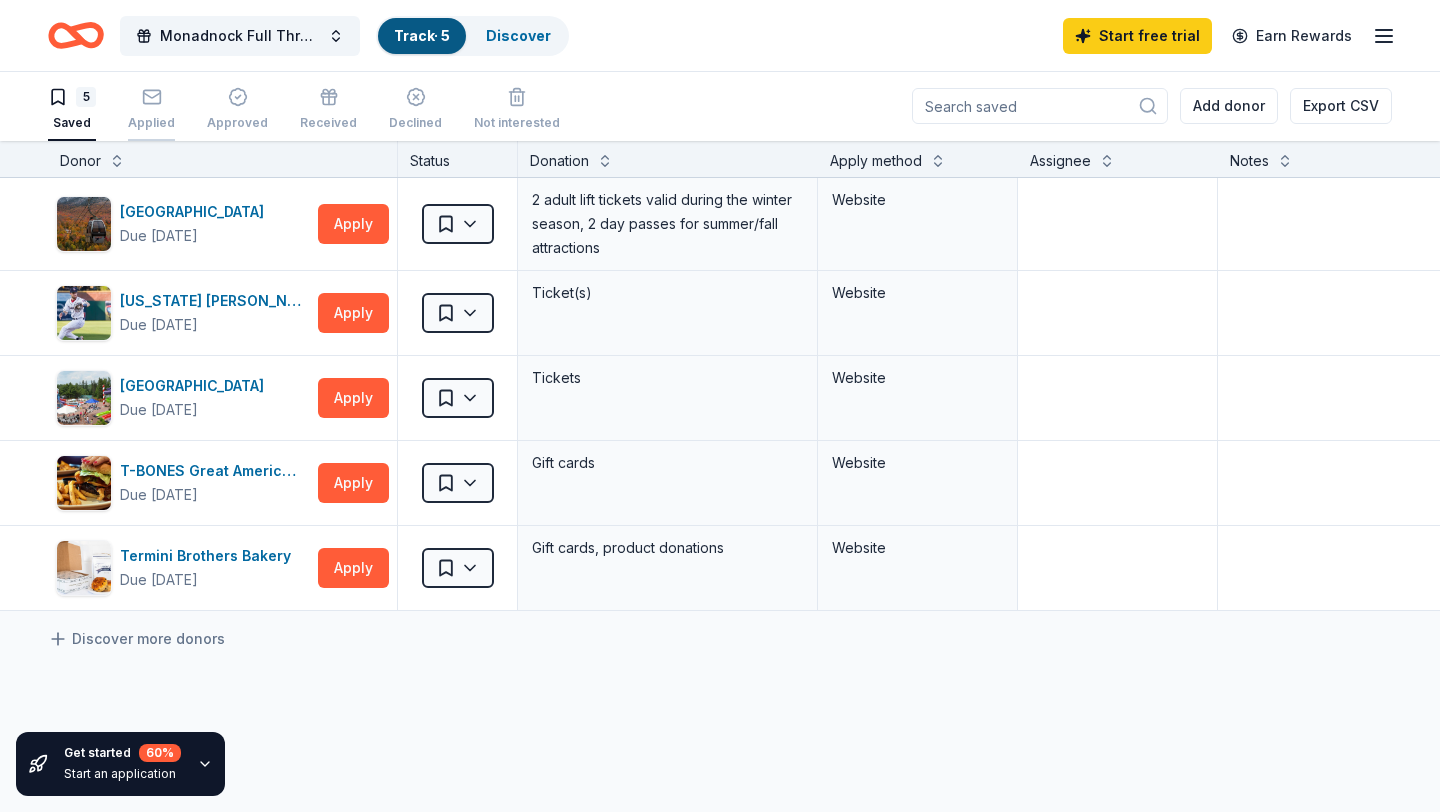 click 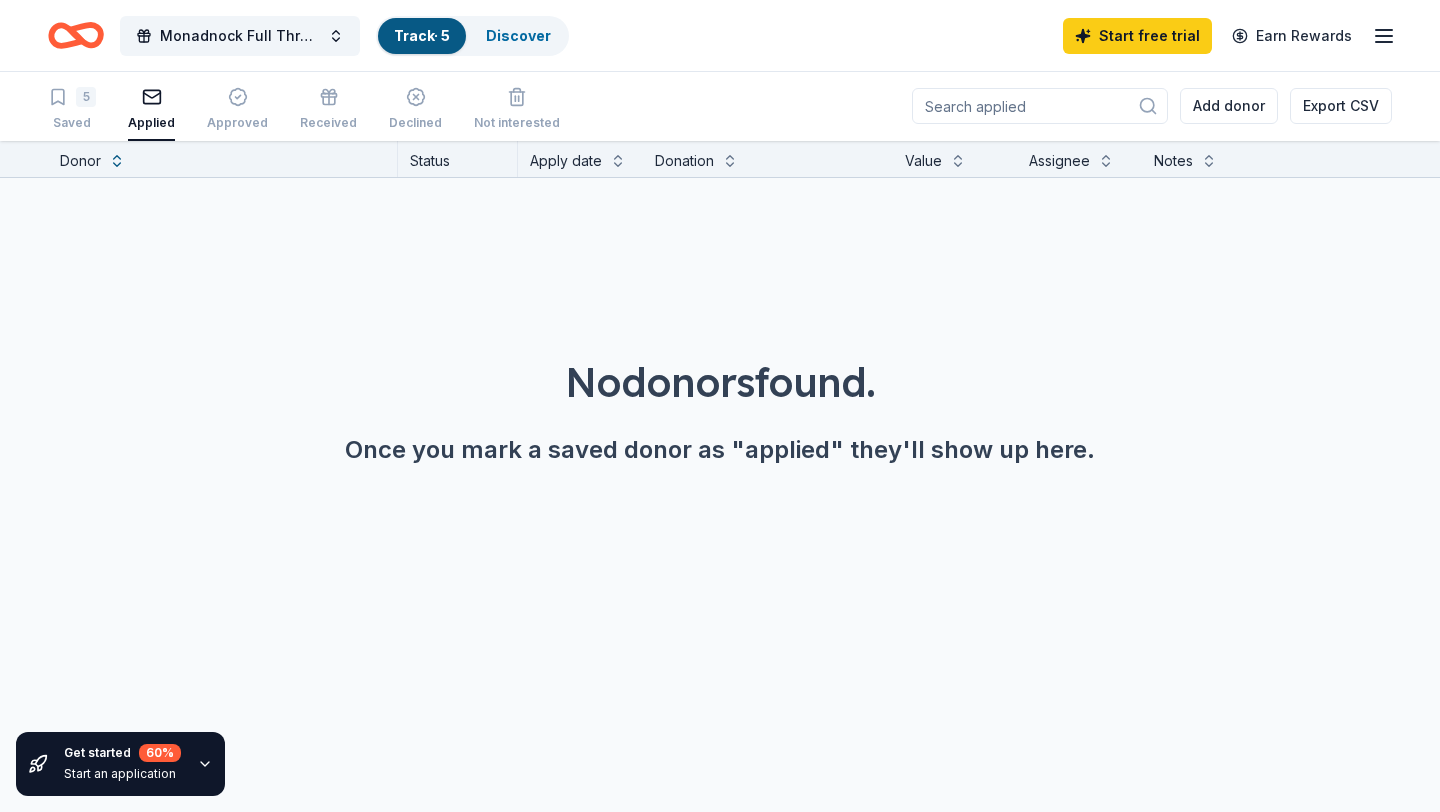 scroll, scrollTop: 0, scrollLeft: 0, axis: both 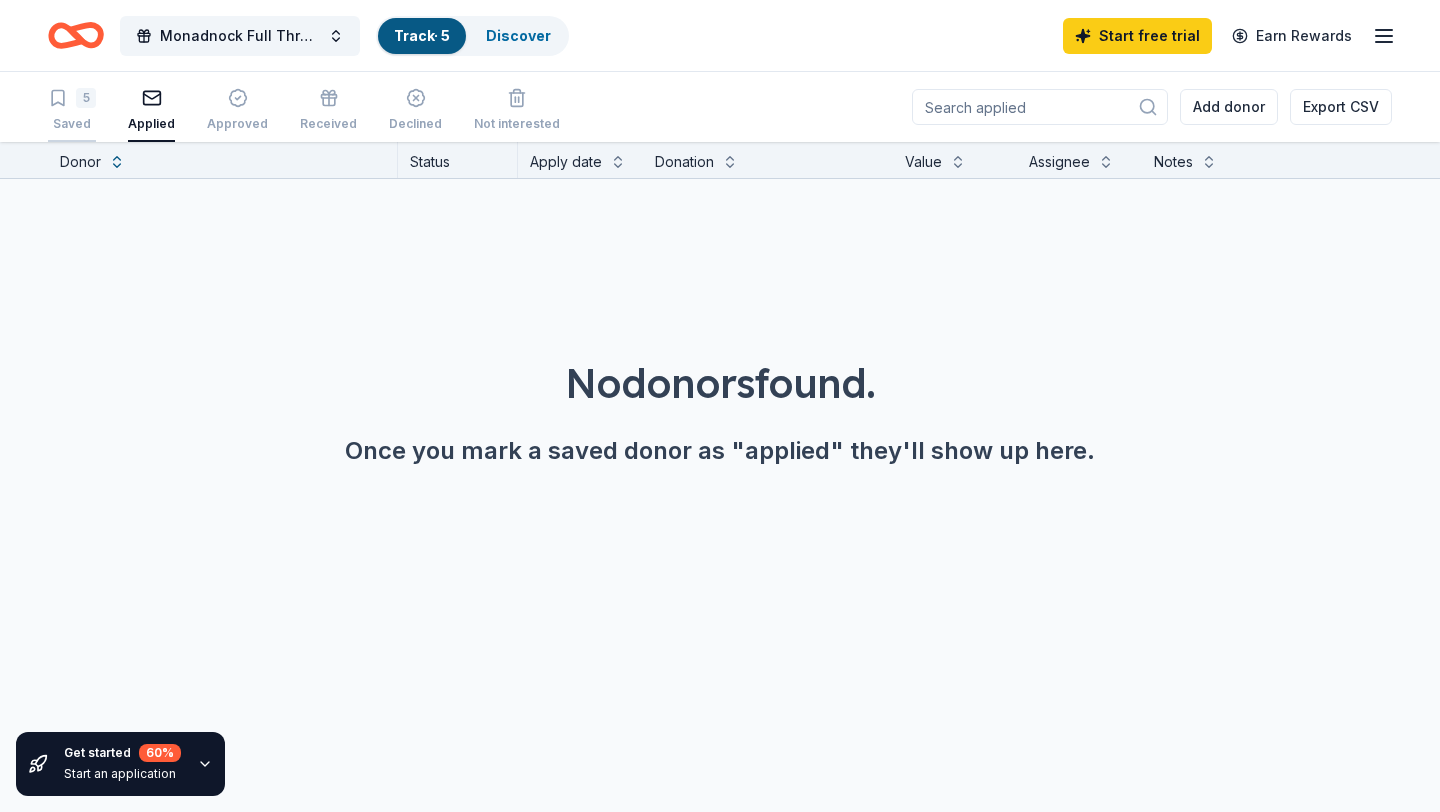 click on "5" at bounding box center (86, 98) 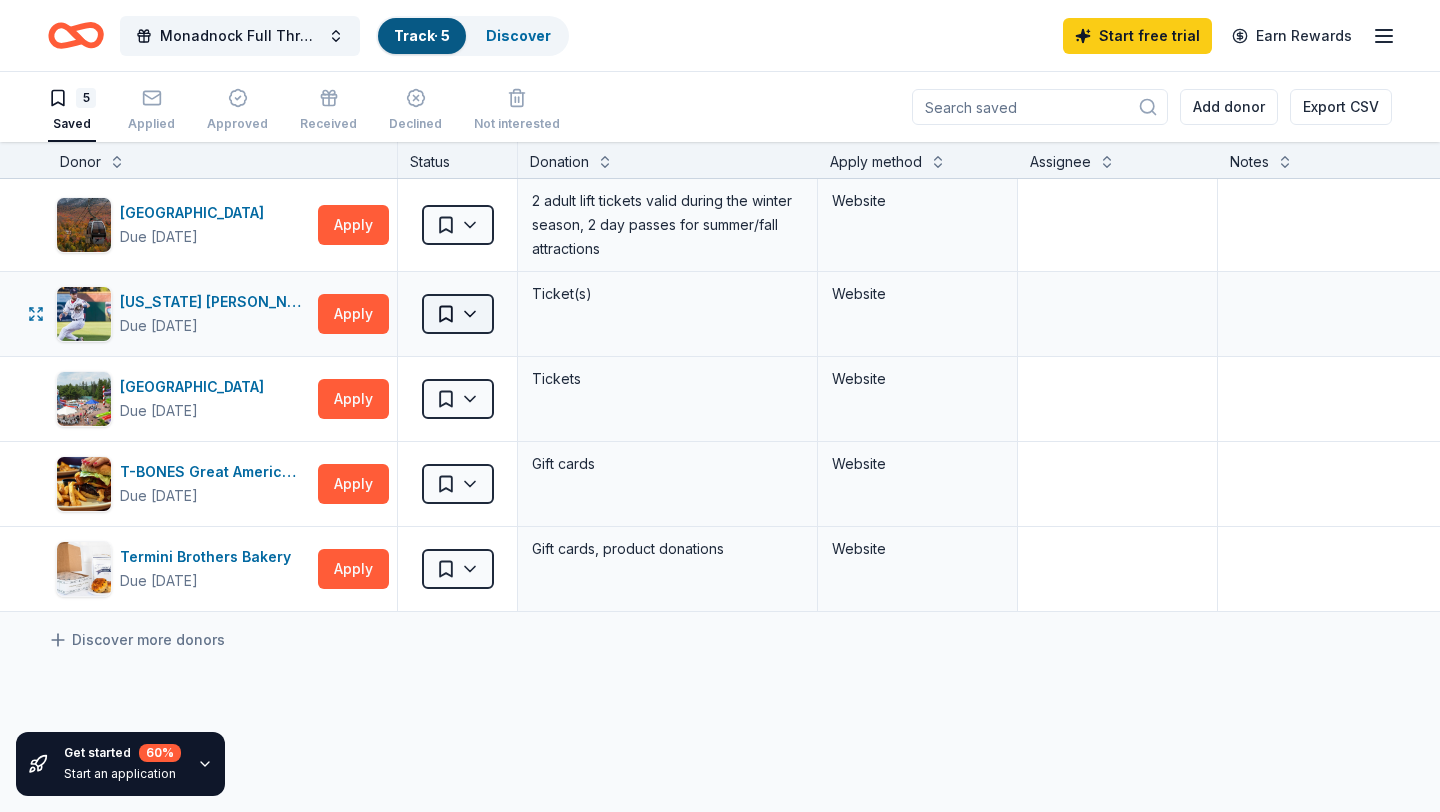 click on "Monadnock Full Throttle Triathlon Track  · 5 Discover Start free  trial Earn Rewards 5 Saved Applied Approved Received Declined Not interested Add donor Export CSV Get started 60 % Start an application Donor Status Donation Apply method Assignee Notes Loon Mountain Resort Due in 29 days Apply Saved 2 adult lift tickets valid during the winter season, 2 day passes for summer/fall attractions Website New Hampshire Fisher Cats Due in 31 days Apply Saved Ticket(s) Website Santa's Village Due in 29 days Apply Saved Tickets Website T-BONES Great American Eatery Due in 31 days Apply Saved Gift cards Website Termini Brothers Bakery Due in 29 days Apply Saved Gift cards, product donations Website   Discover more donors Saved" at bounding box center (720, 406) 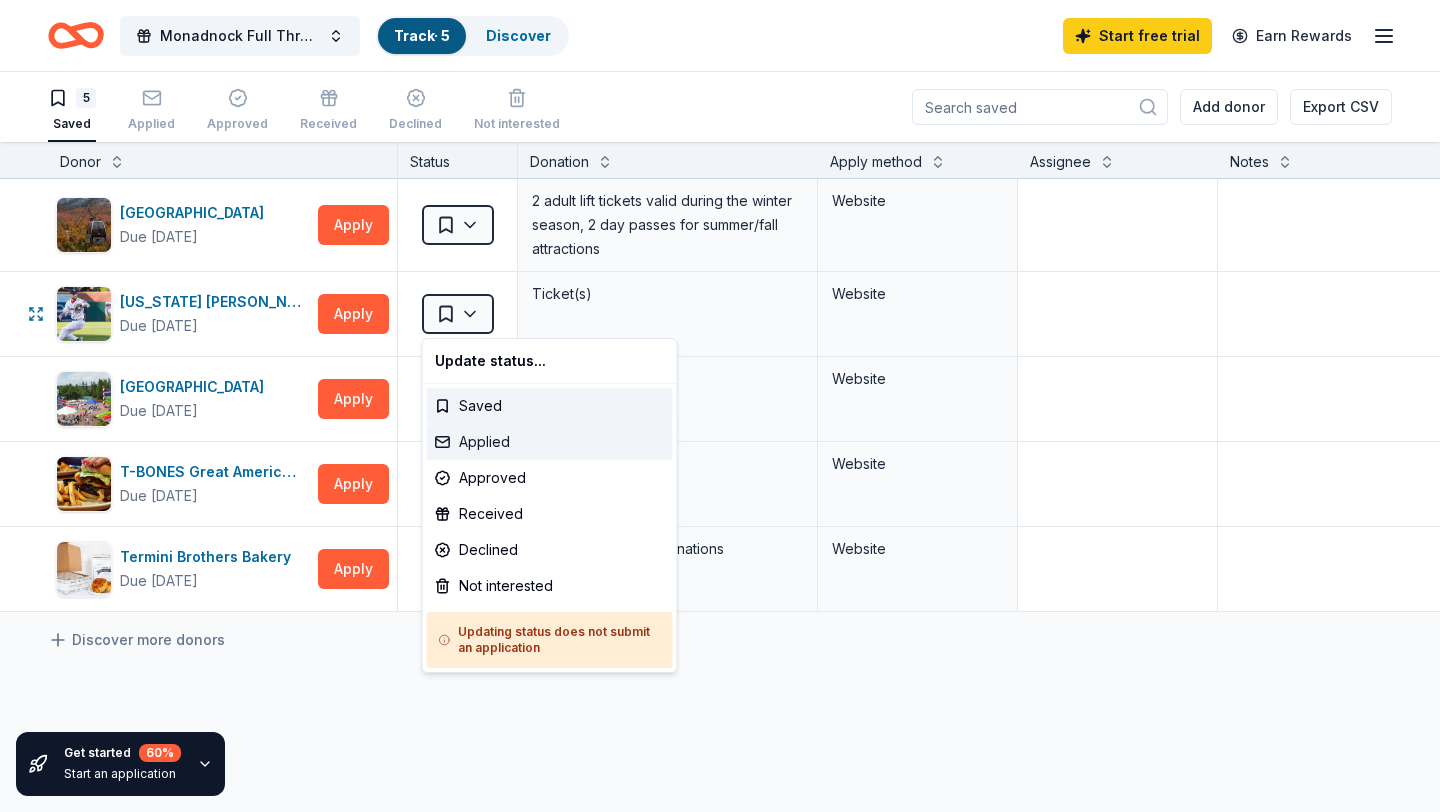 click on "Applied" at bounding box center (550, 442) 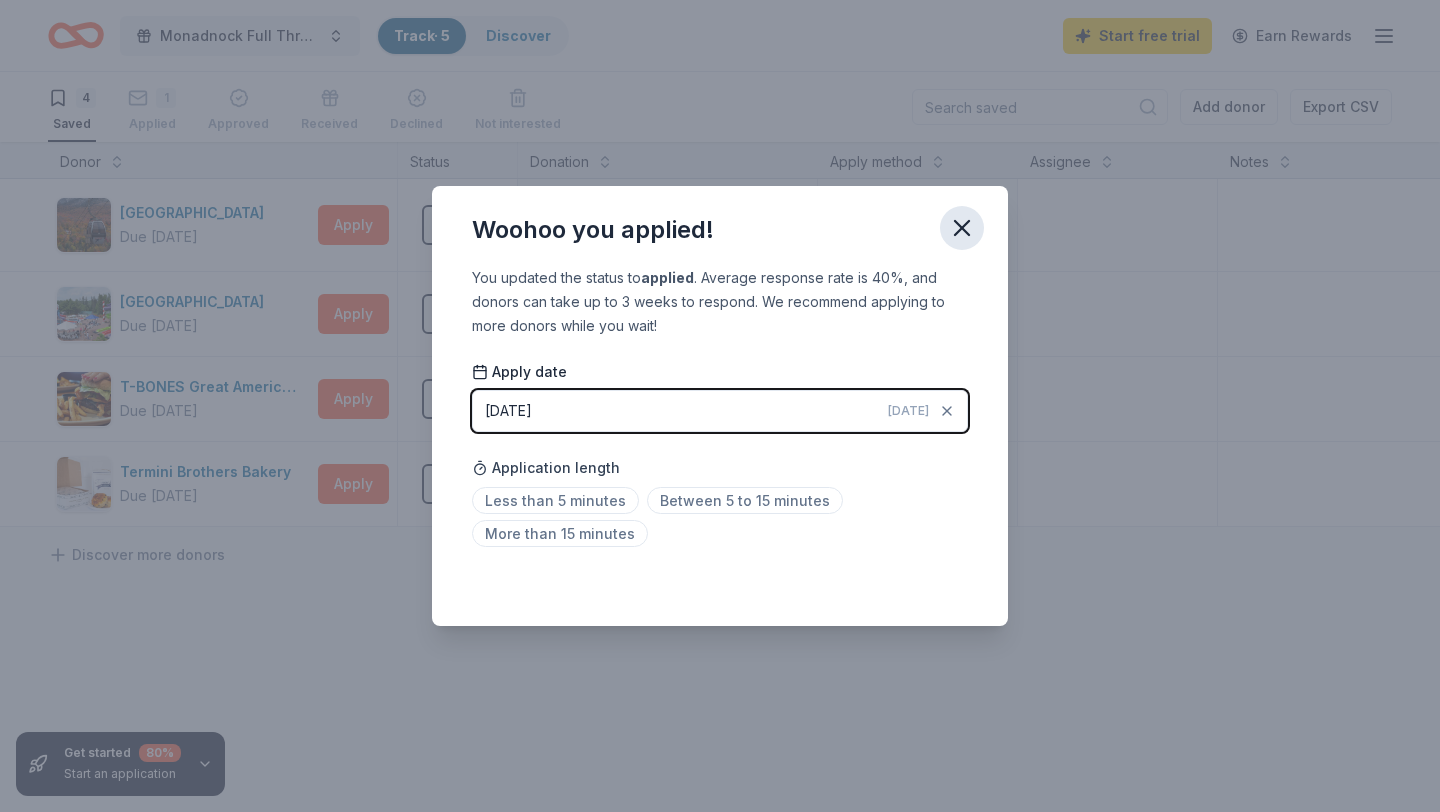 click 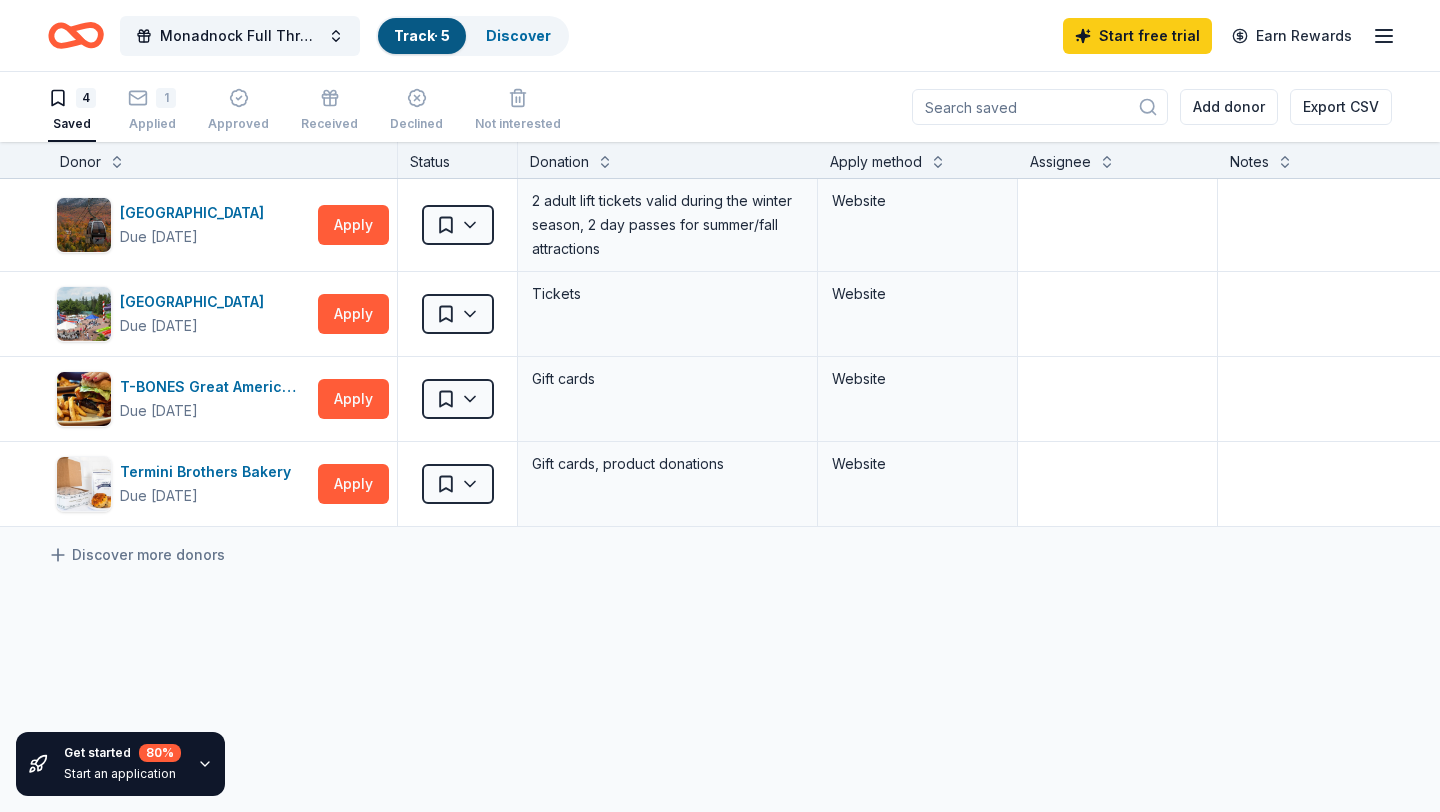 click on "Saved" at bounding box center (72, 124) 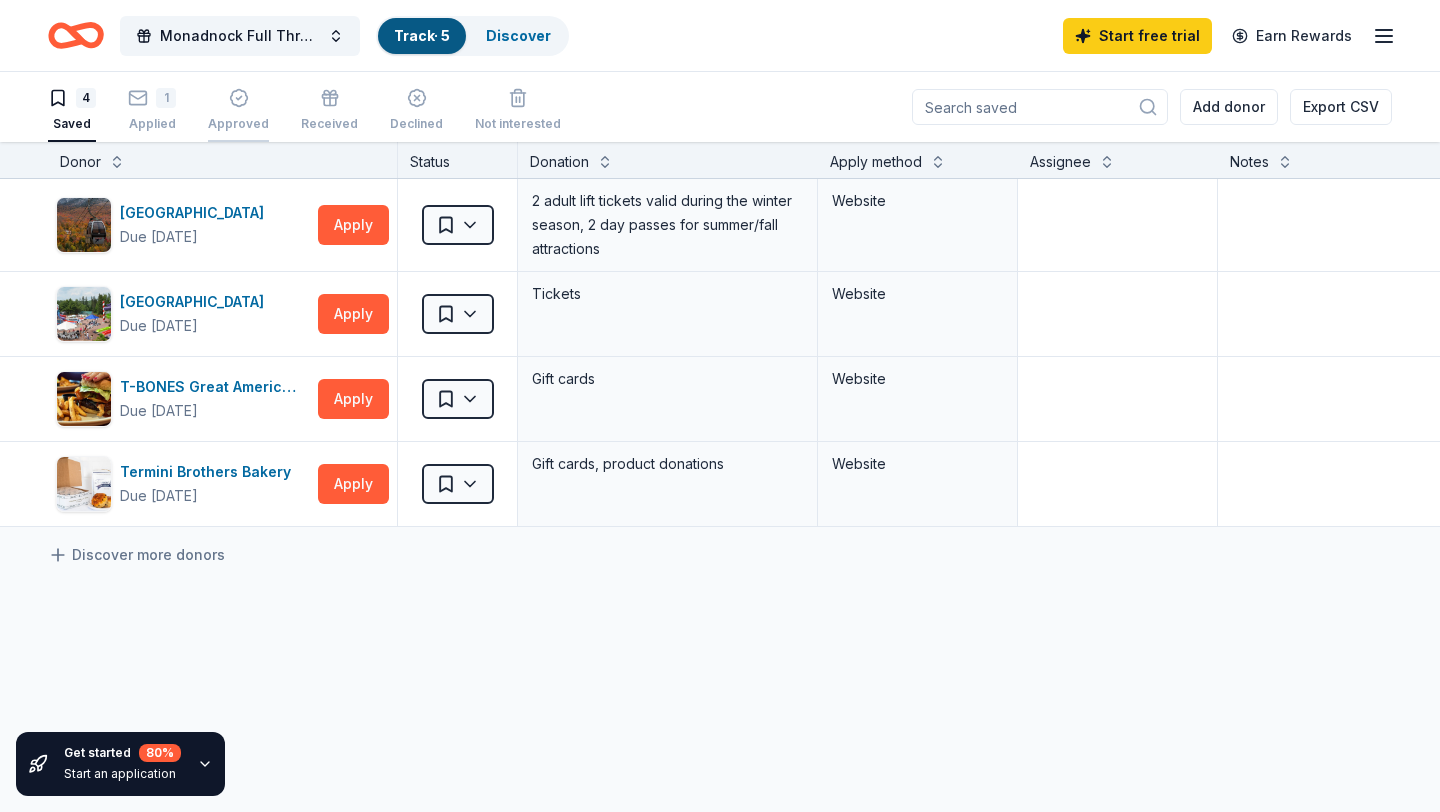 click 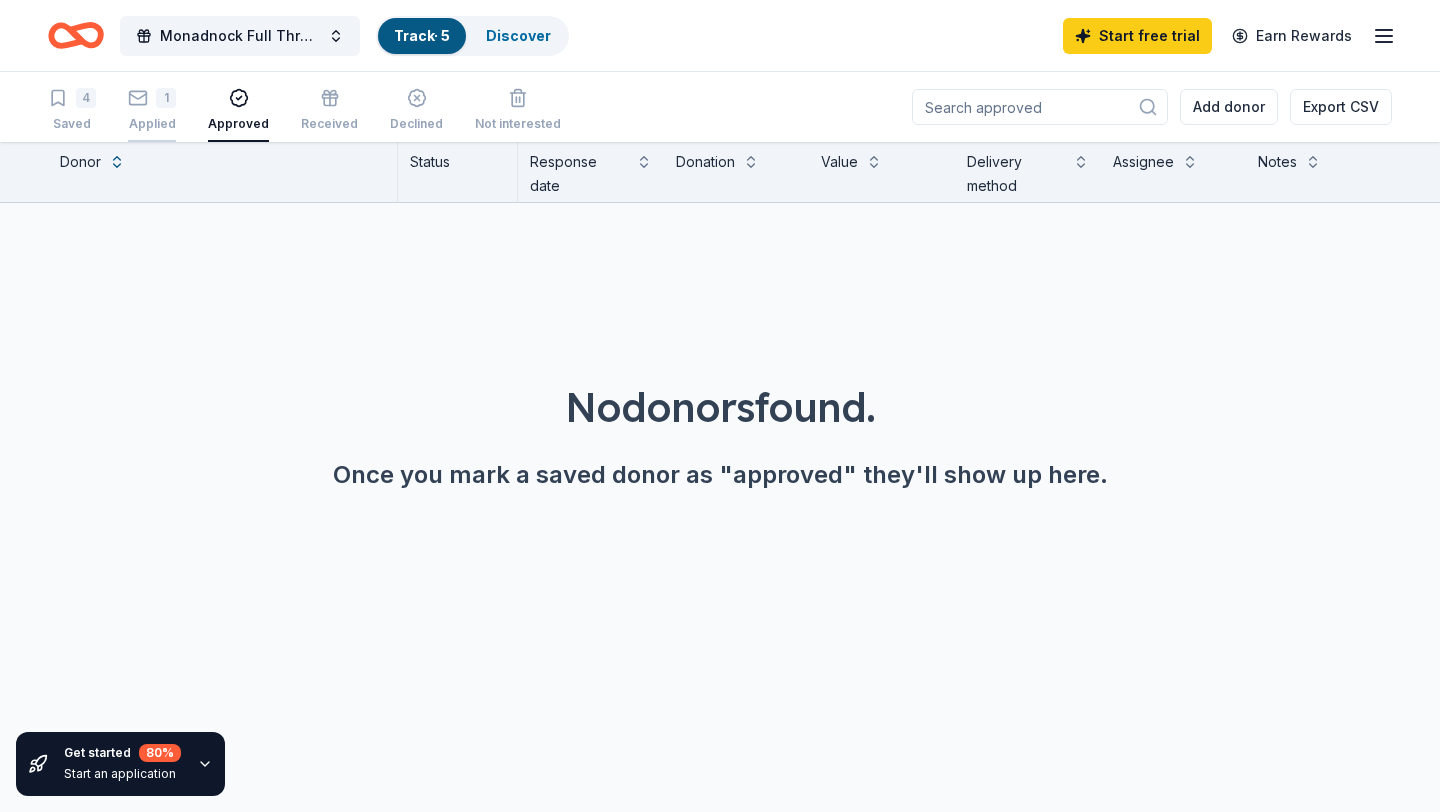 click on "1" at bounding box center [152, 98] 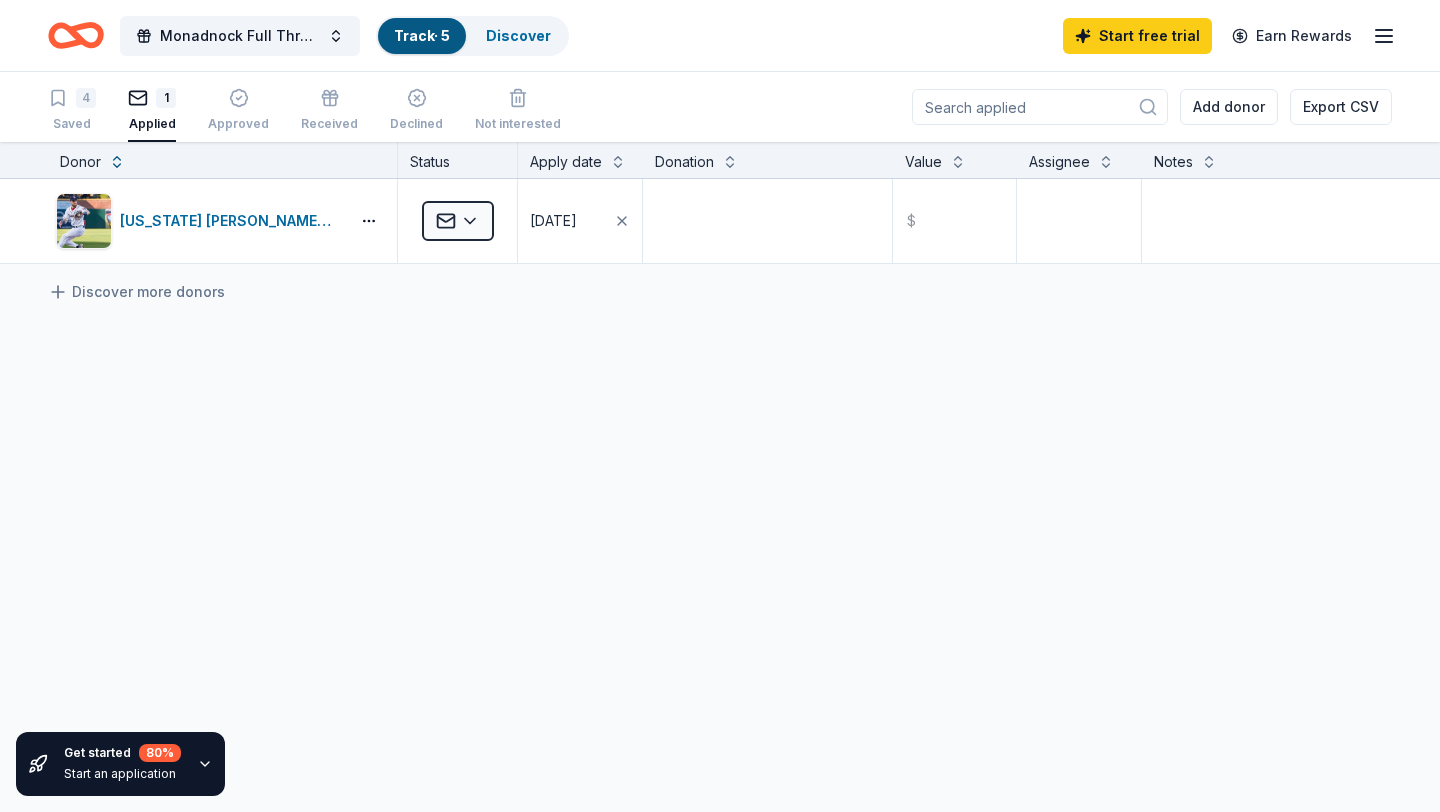 click on "4 Saved 1 Applied Approved Received Declined Not interested" at bounding box center (304, 111) 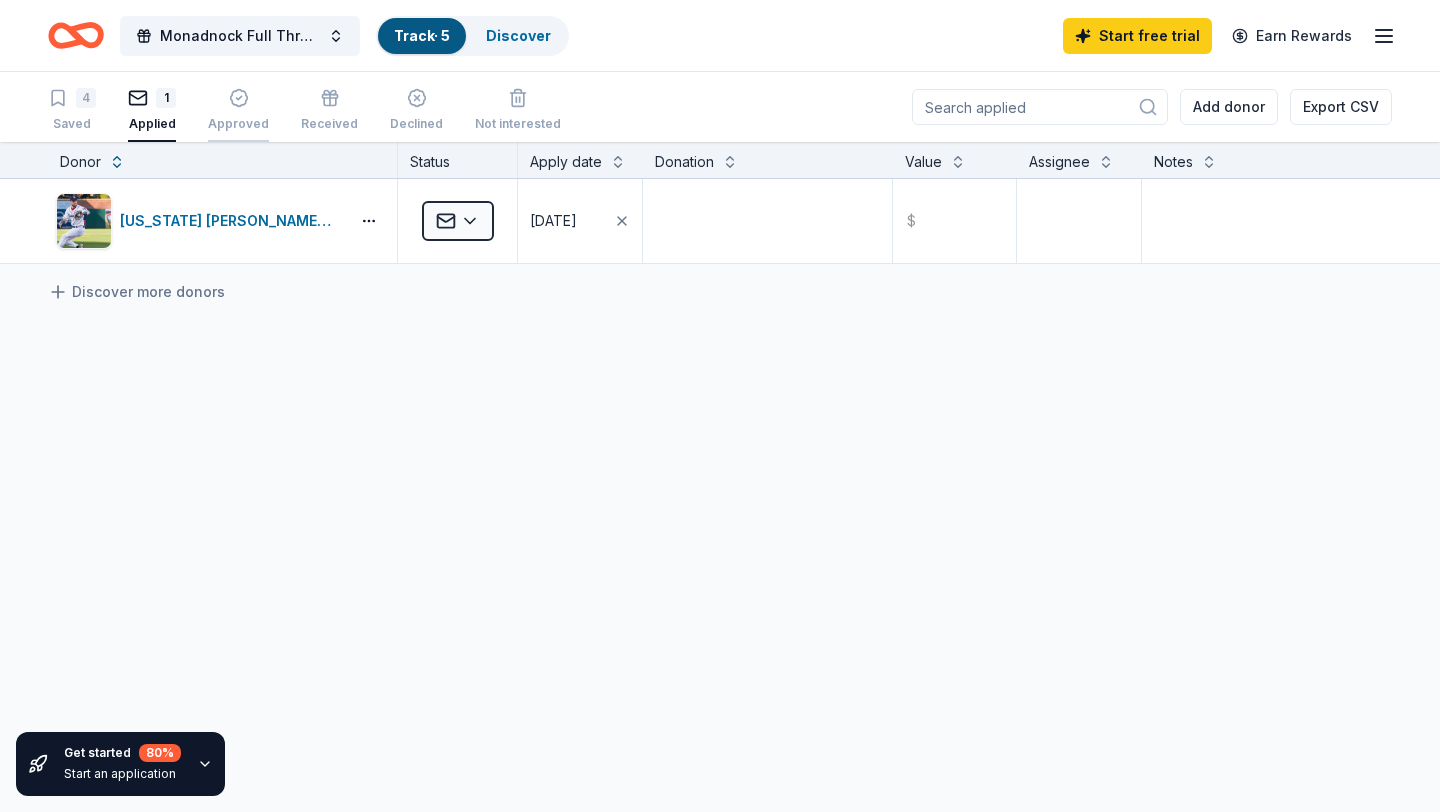 click at bounding box center (238, 98) 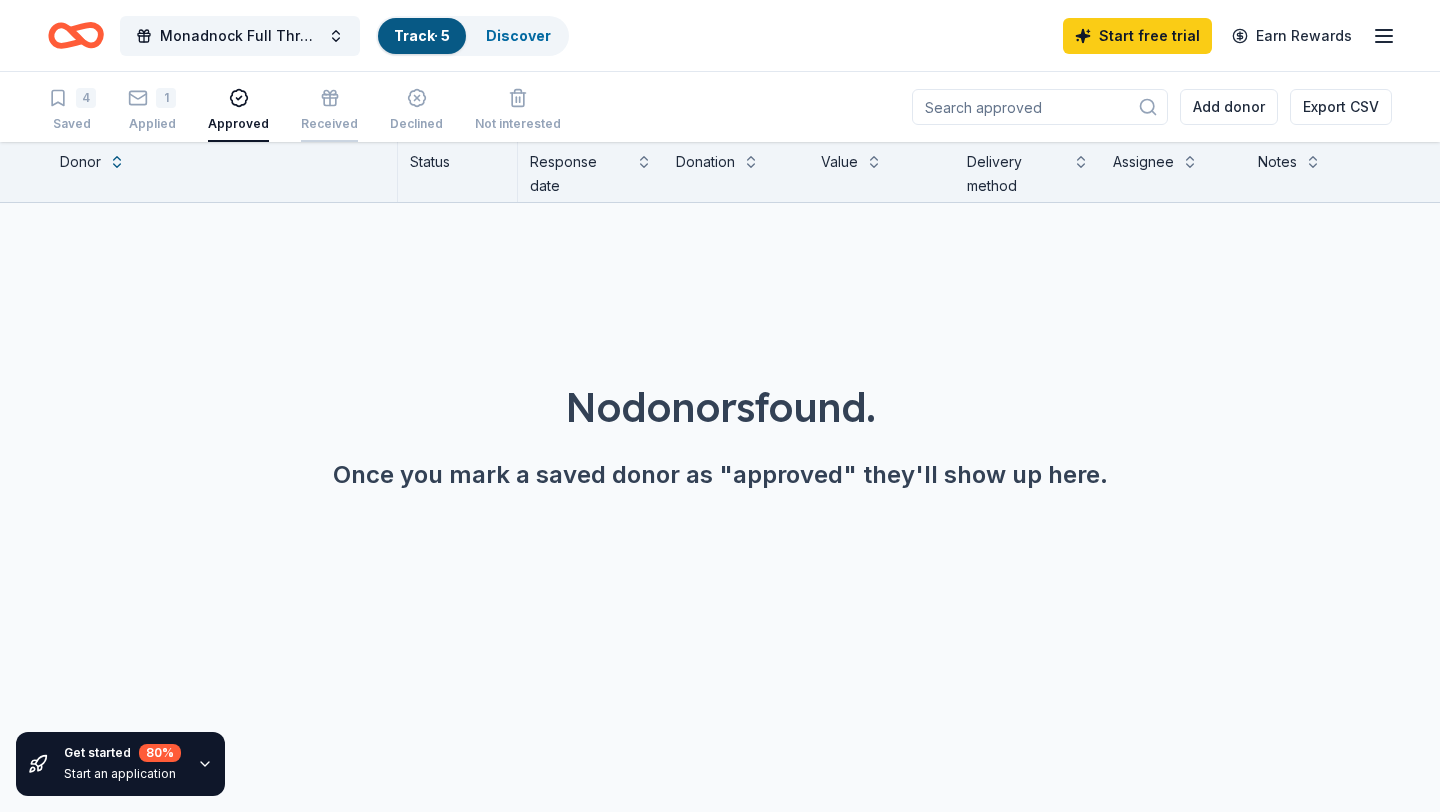 click on "Received" at bounding box center (329, 124) 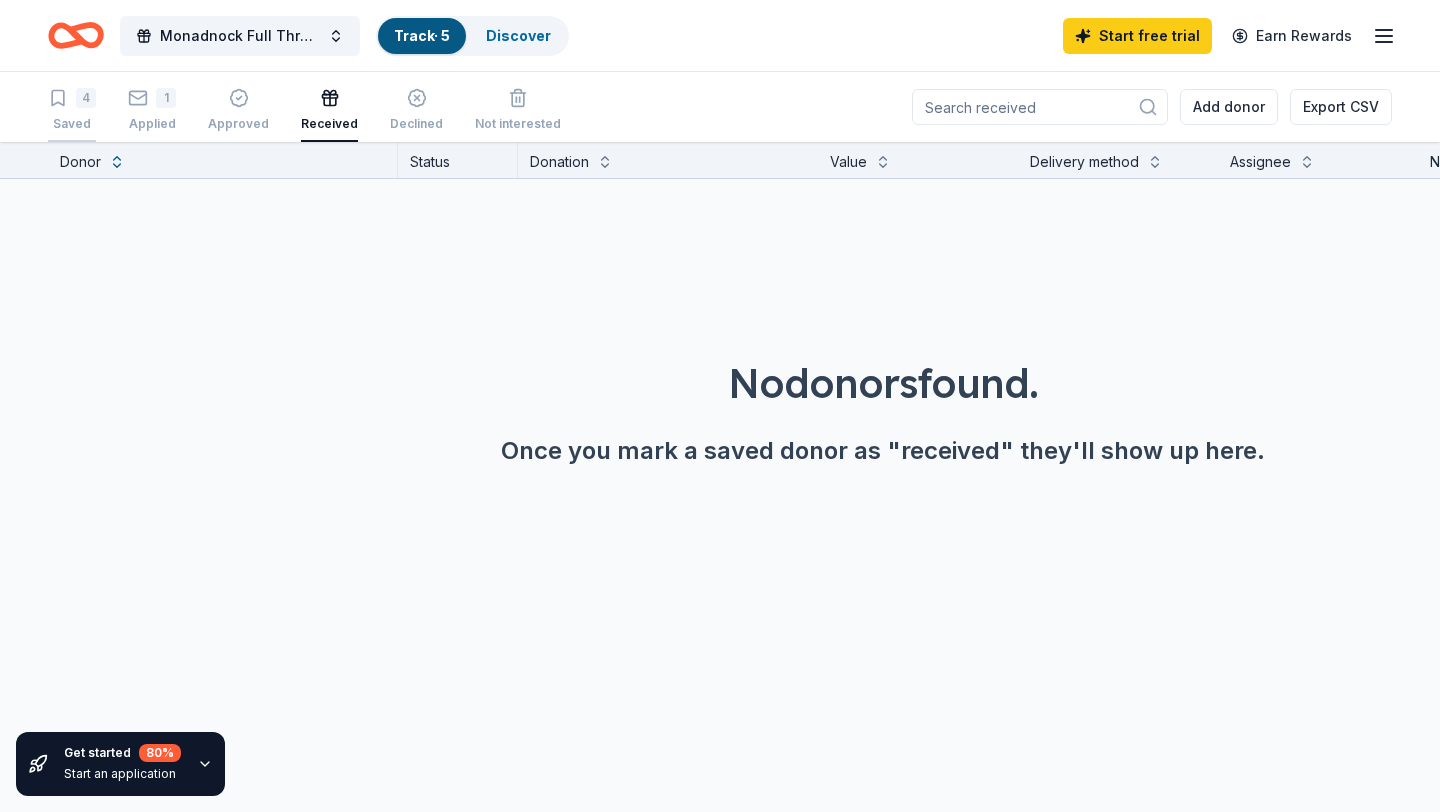 click on "4" at bounding box center [86, 98] 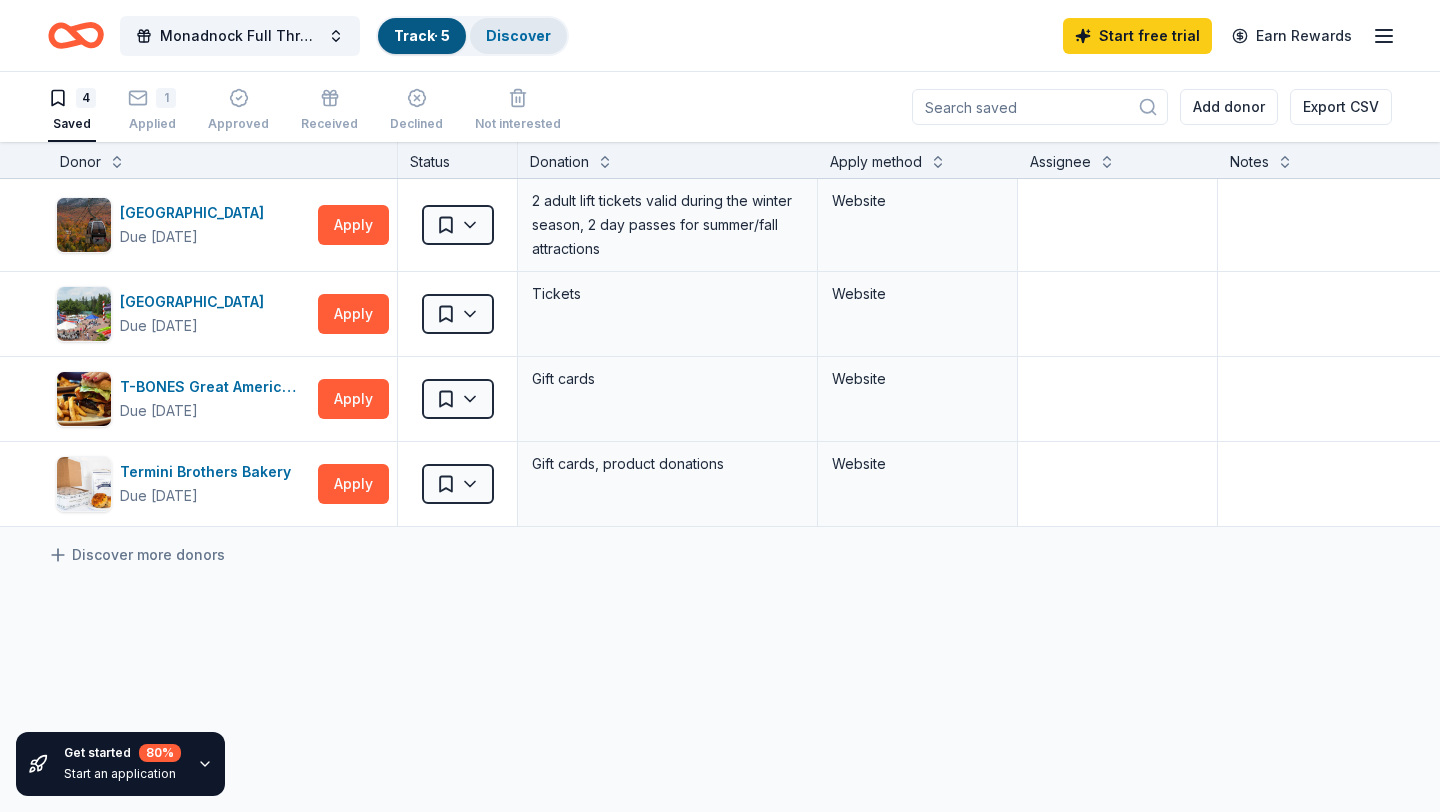 click on "Discover" at bounding box center [518, 36] 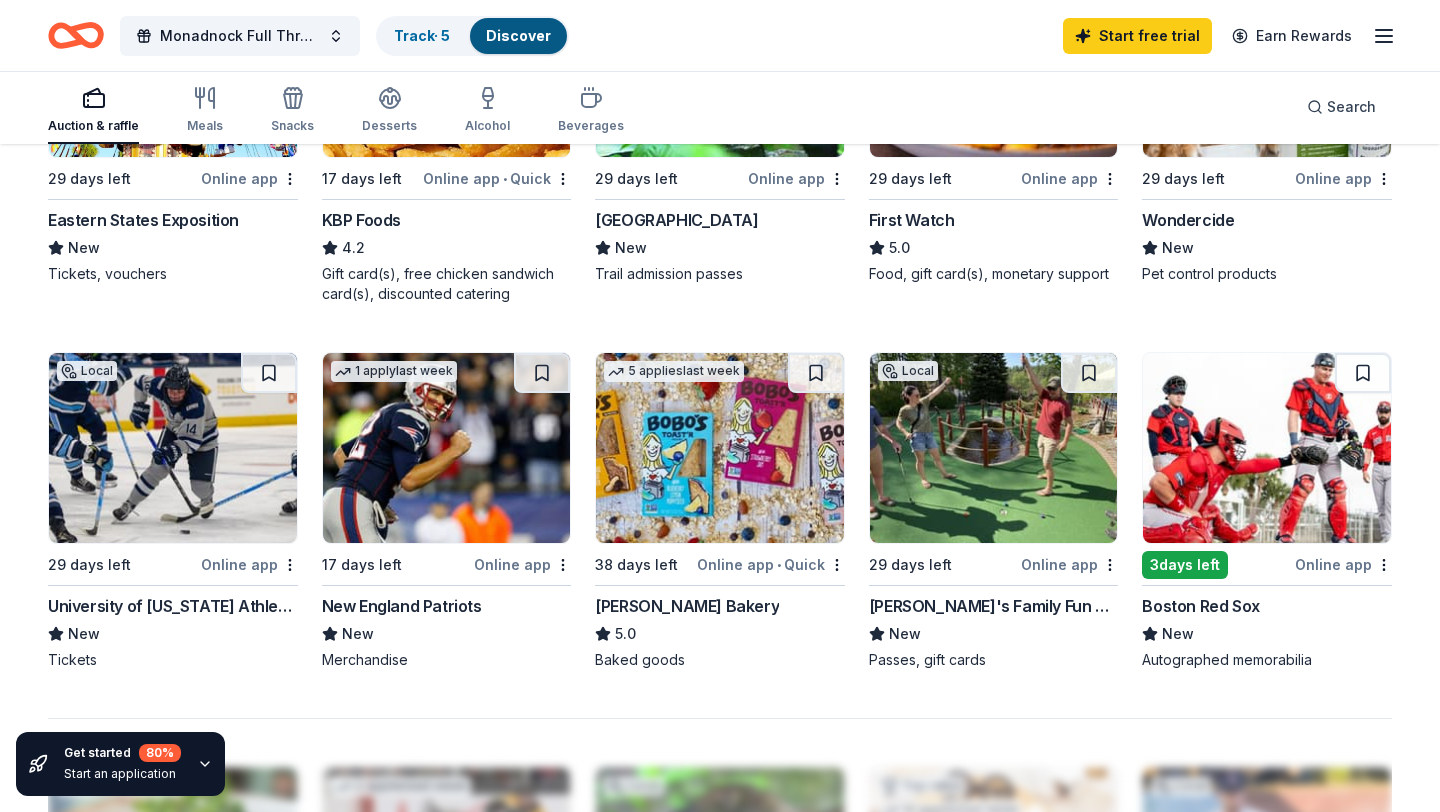 scroll, scrollTop: 1340, scrollLeft: 0, axis: vertical 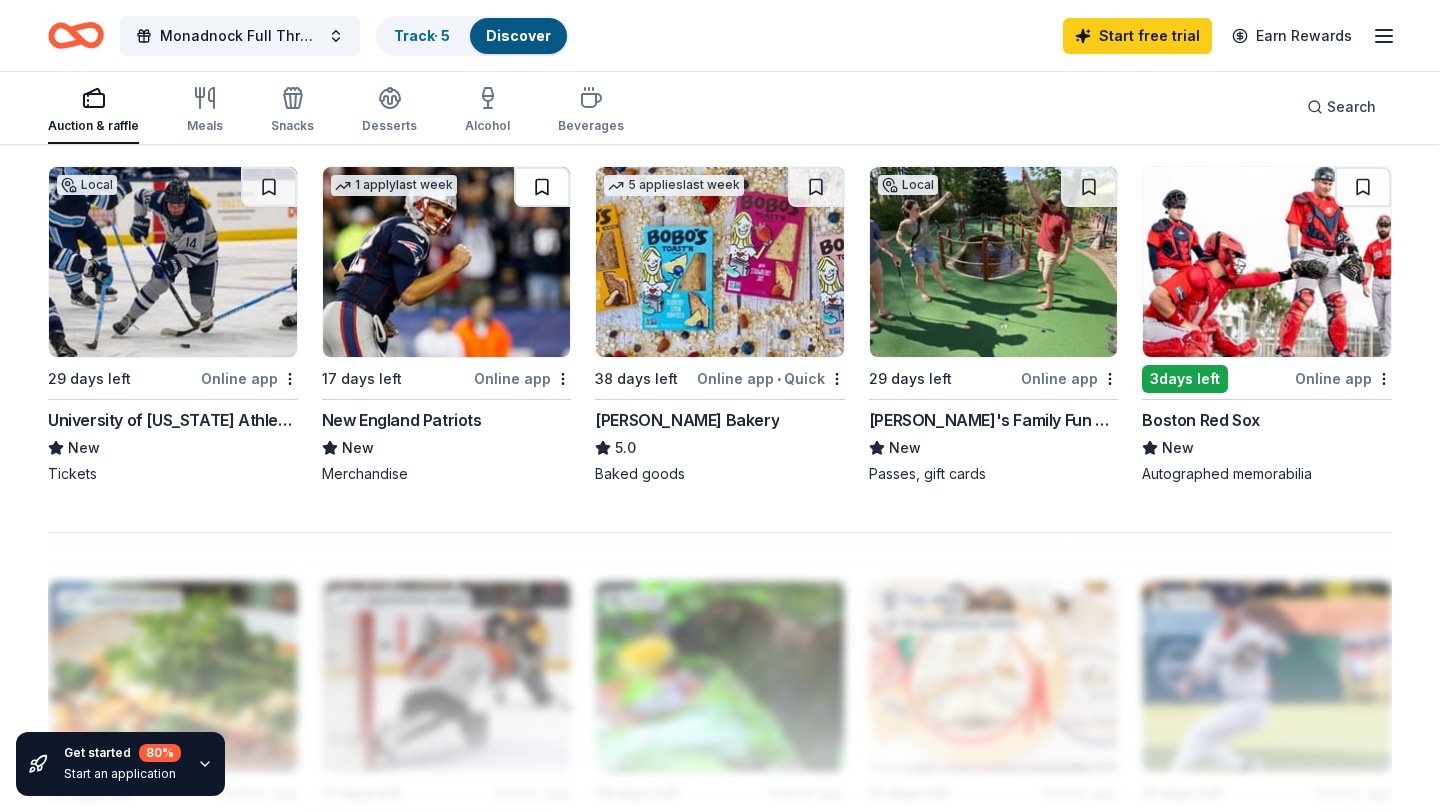 click at bounding box center [542, 187] 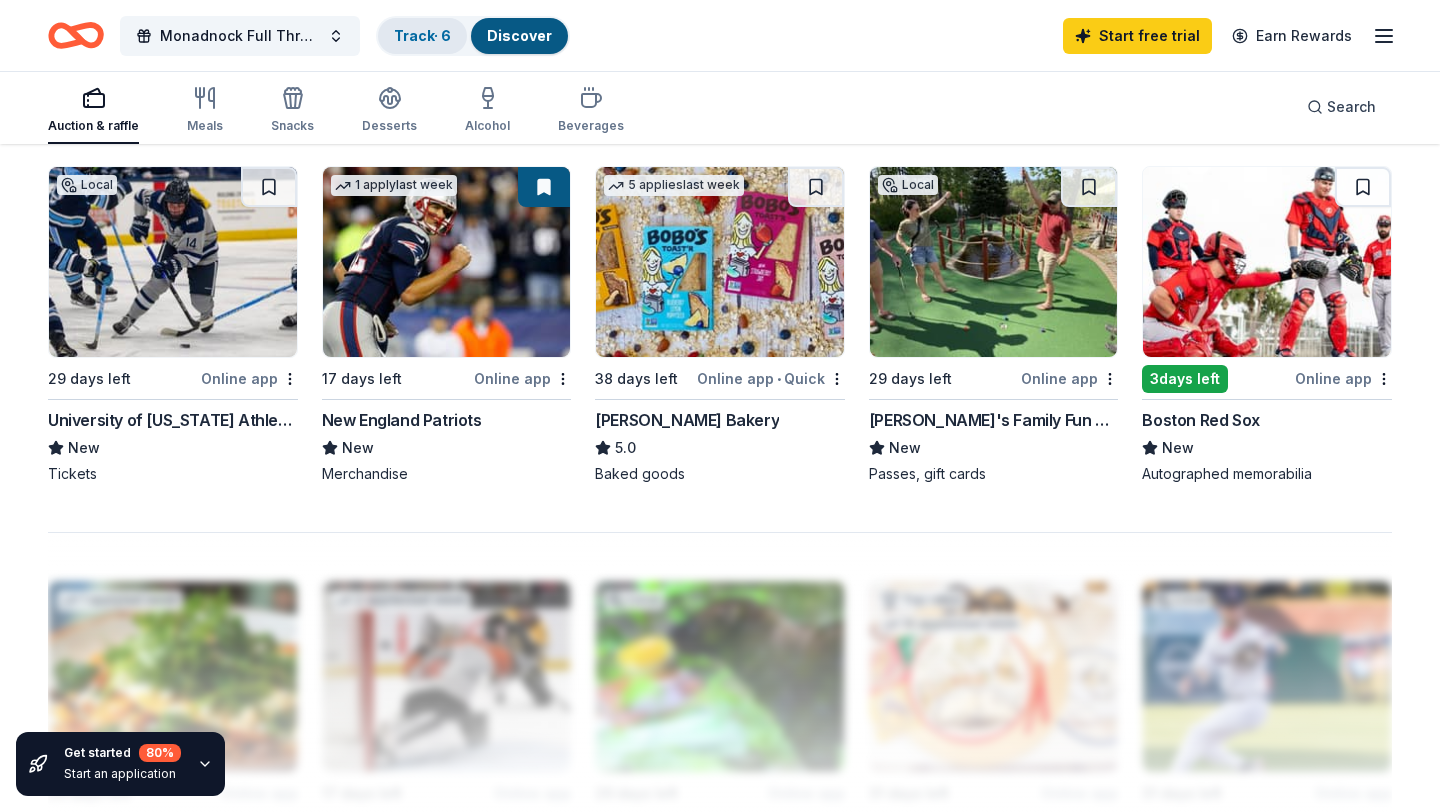 click on "Track  · 6" at bounding box center [422, 36] 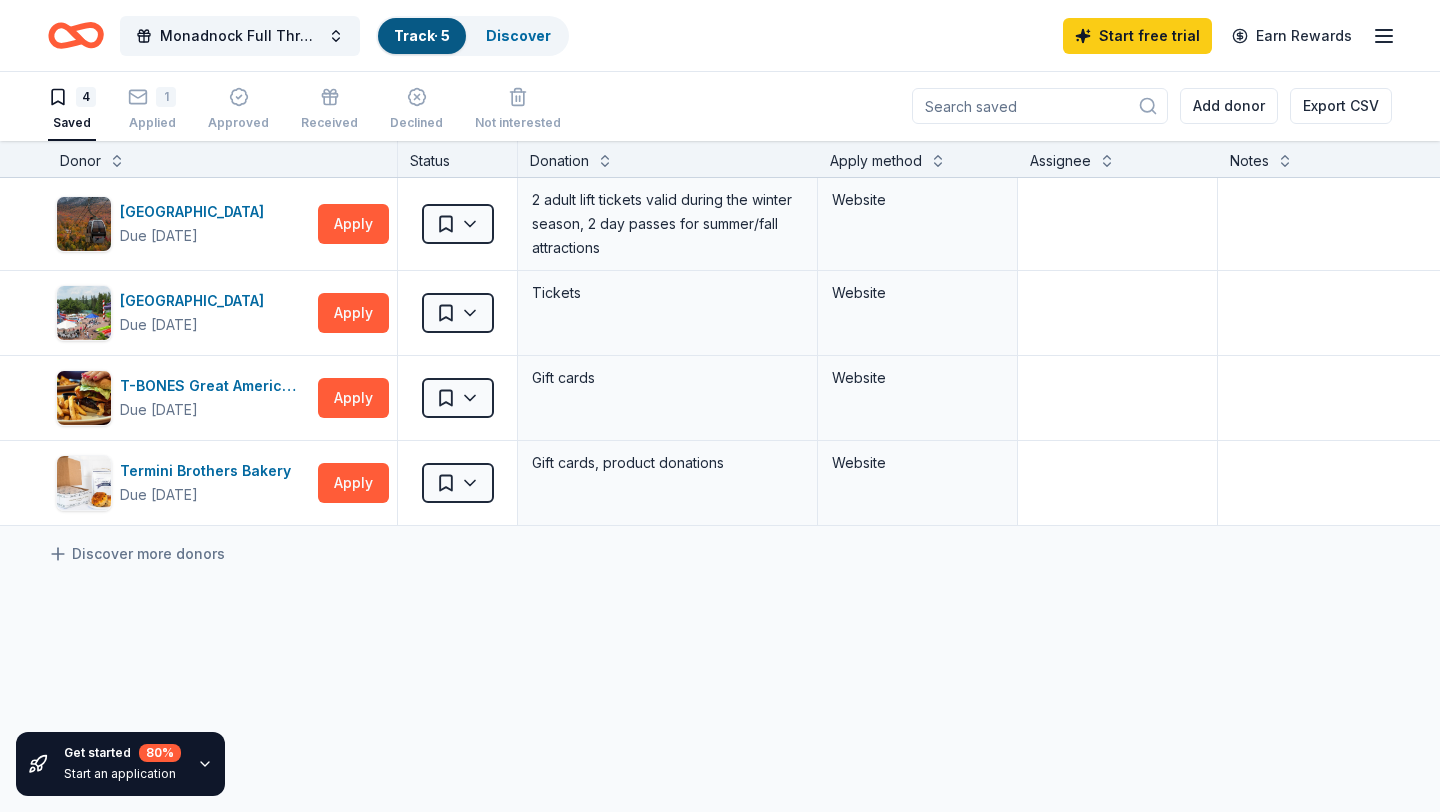 scroll, scrollTop: 1, scrollLeft: 0, axis: vertical 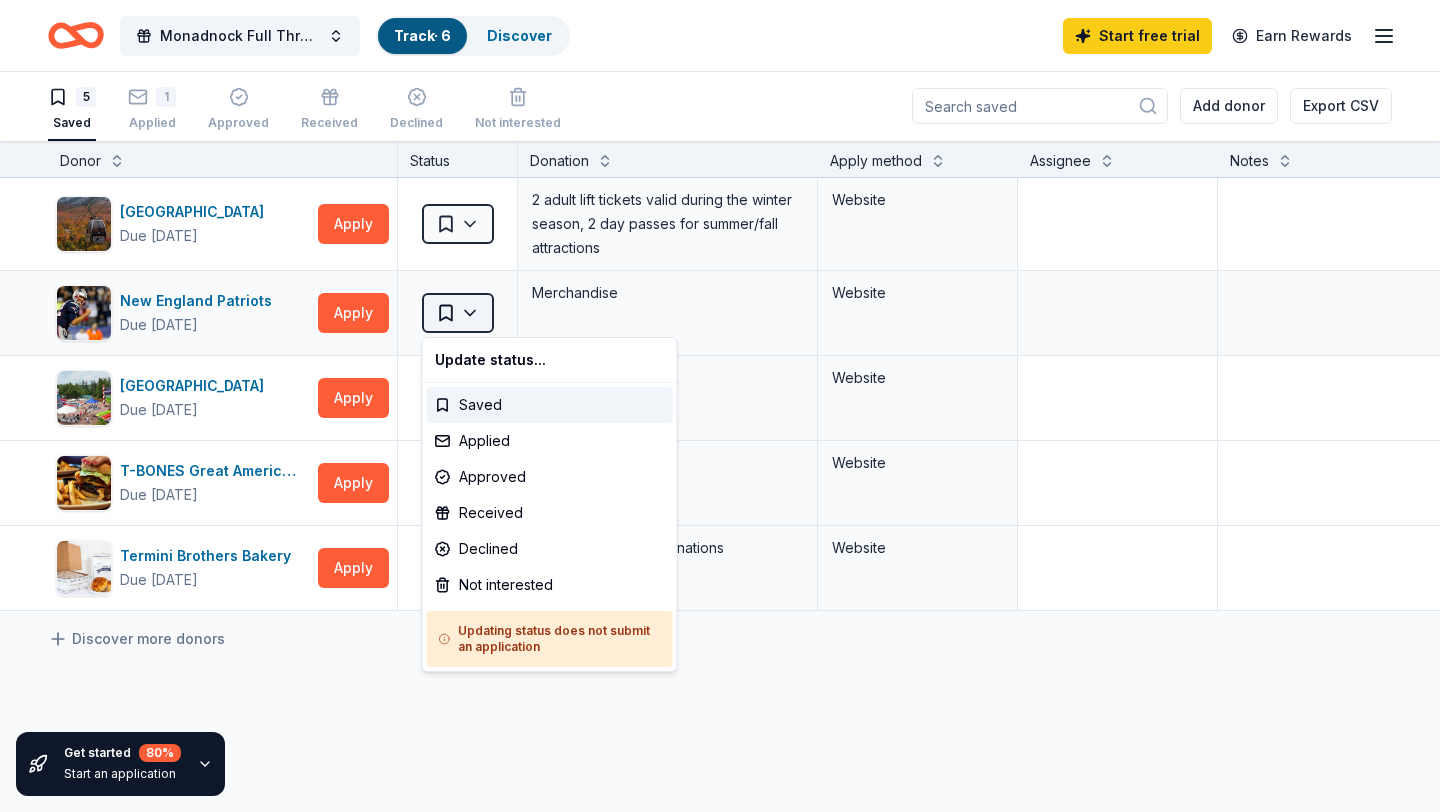 click on "Monadnock Full Throttle Triathlon Track  · 6 Discover Start free  trial Earn Rewards 5 Saved 1 Applied Approved Received Declined Not interested Add donor Export CSV Get started 80 % Start an application Donor Status Donation Apply method Assignee Notes Loon Mountain Resort Due in 29 days Apply Saved 2 adult lift tickets valid during the winter season, 2 day passes for summer/fall attractions Website New England Patriots Due in 17 days Apply Saved Merchandise Website Santa's Village Due in 29 days Apply Saved Tickets Website T-BONES Great American Eatery Due in 31 days Apply Saved Gift cards Website Termini Brothers Bakery Due in 29 days Apply Saved Gift cards, product donations Website   Discover more donors Saved Update status... Saved Applied Approved Received Declined Not interested Updating status does not submit an application" at bounding box center [720, 405] 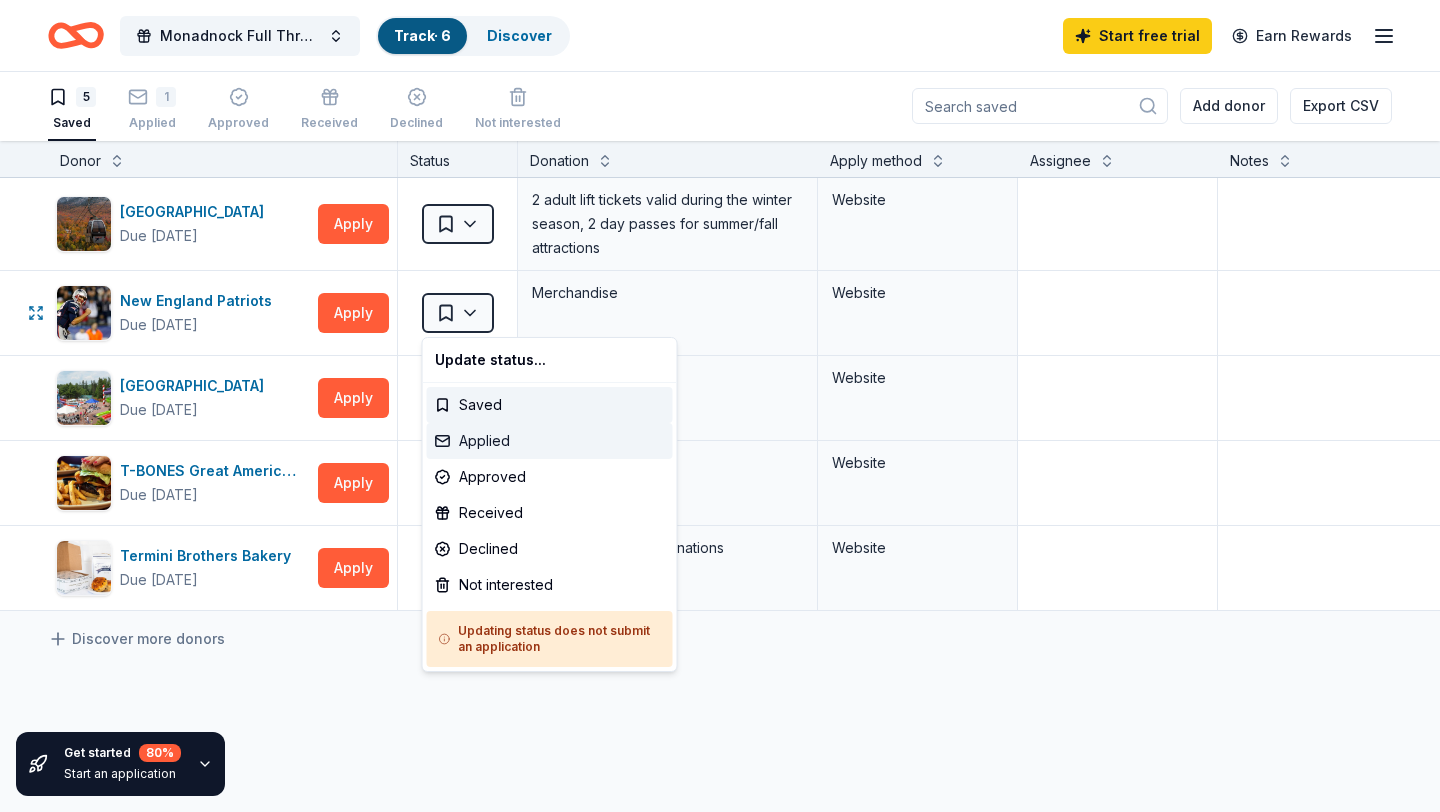 click on "Applied" at bounding box center (550, 441) 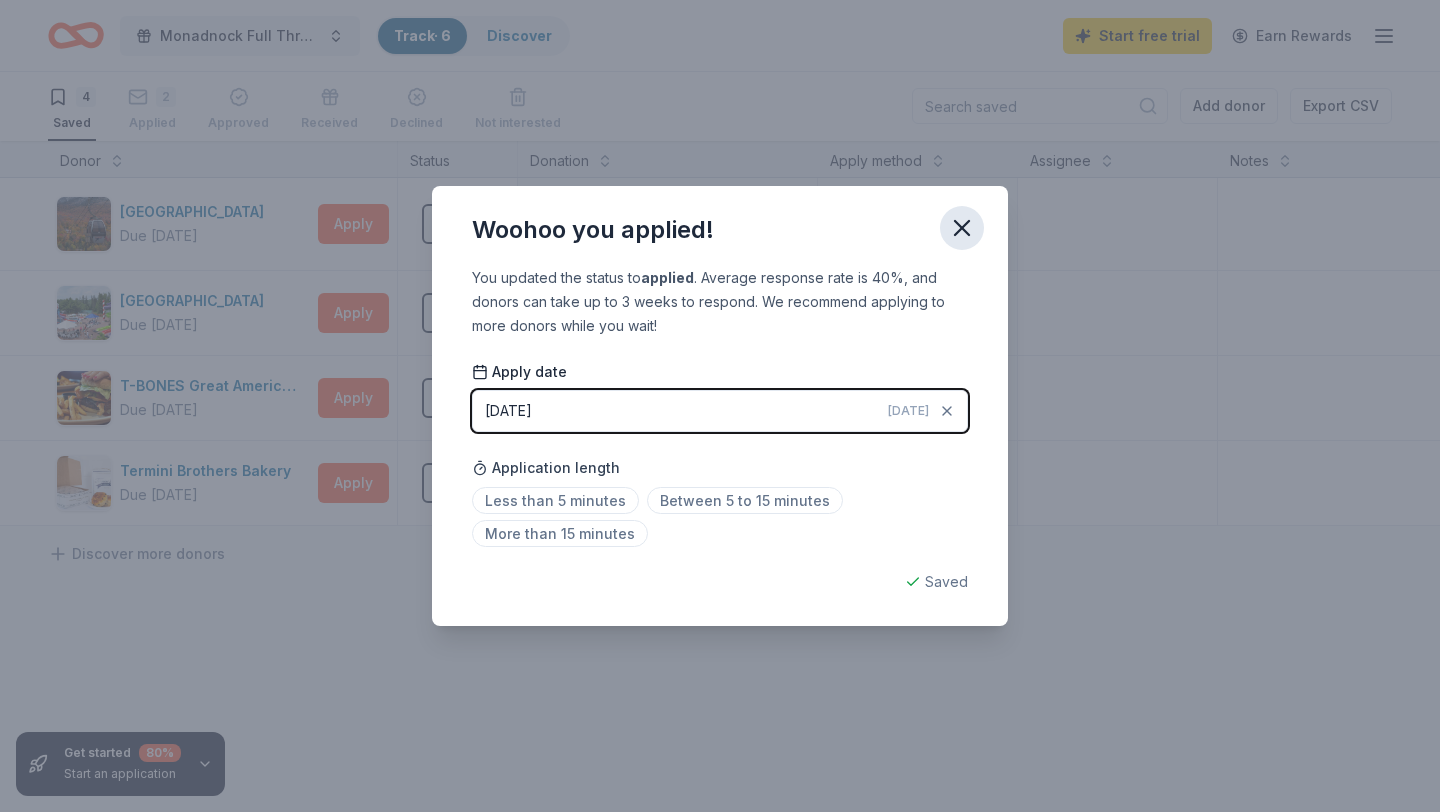 click 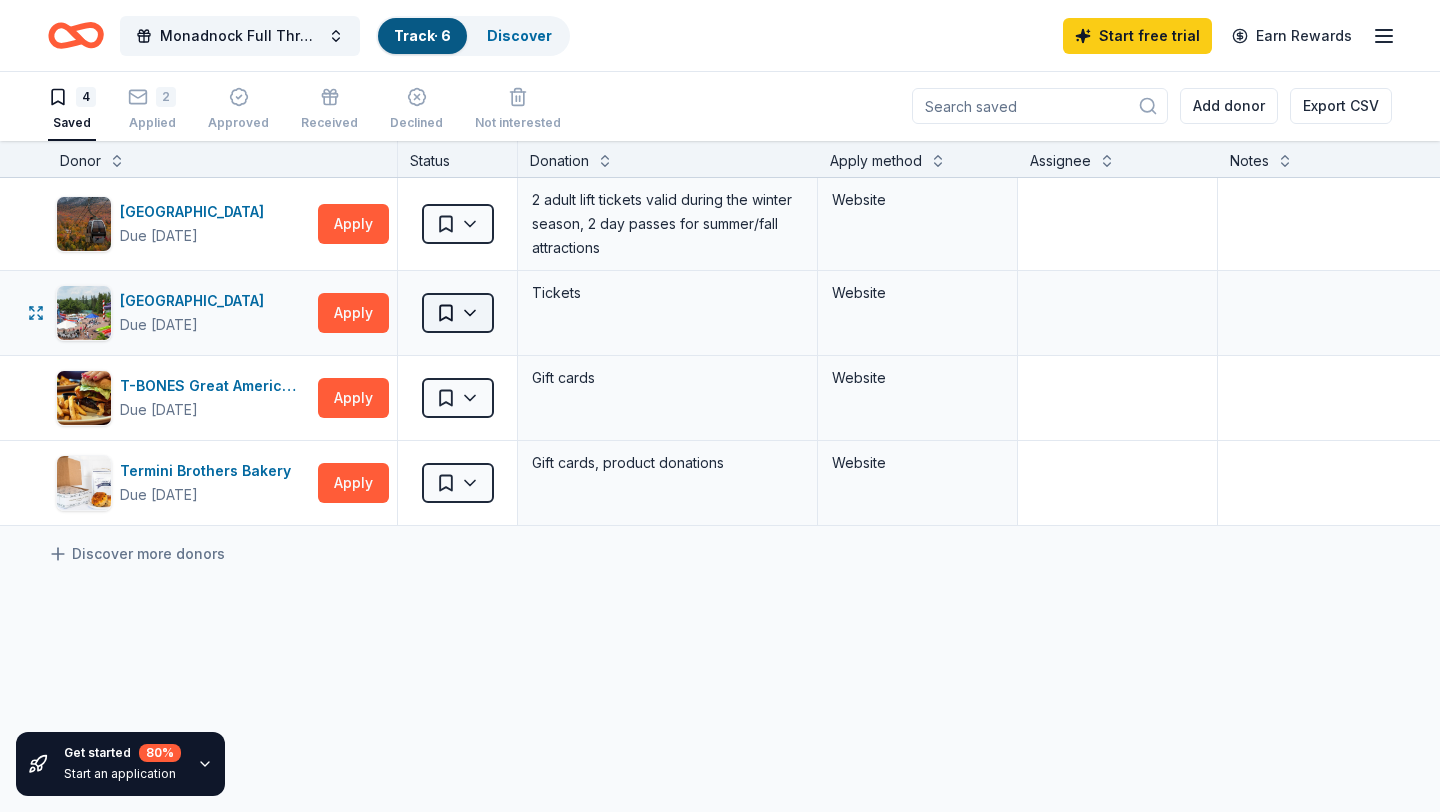 scroll, scrollTop: 0, scrollLeft: 0, axis: both 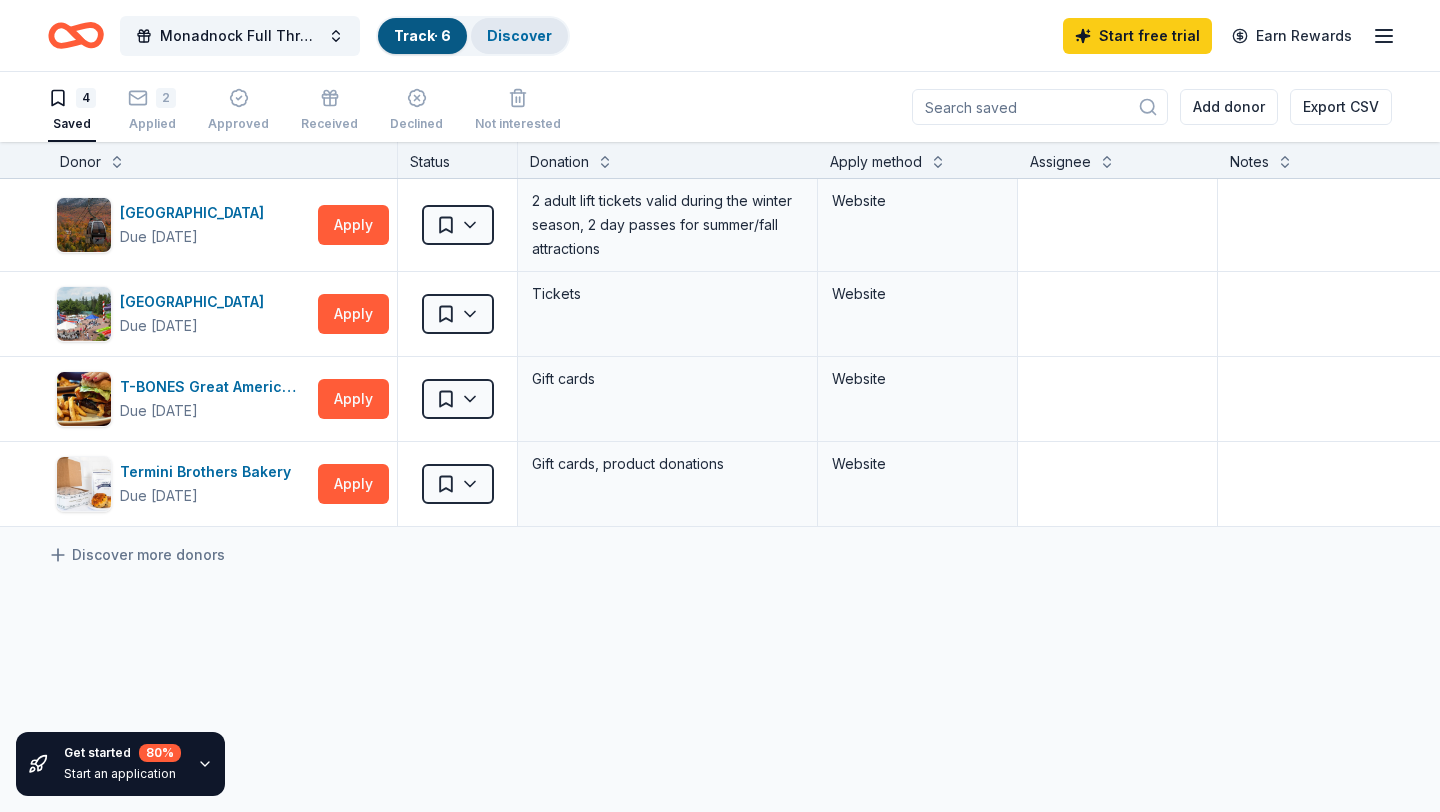 click on "Discover" at bounding box center [519, 36] 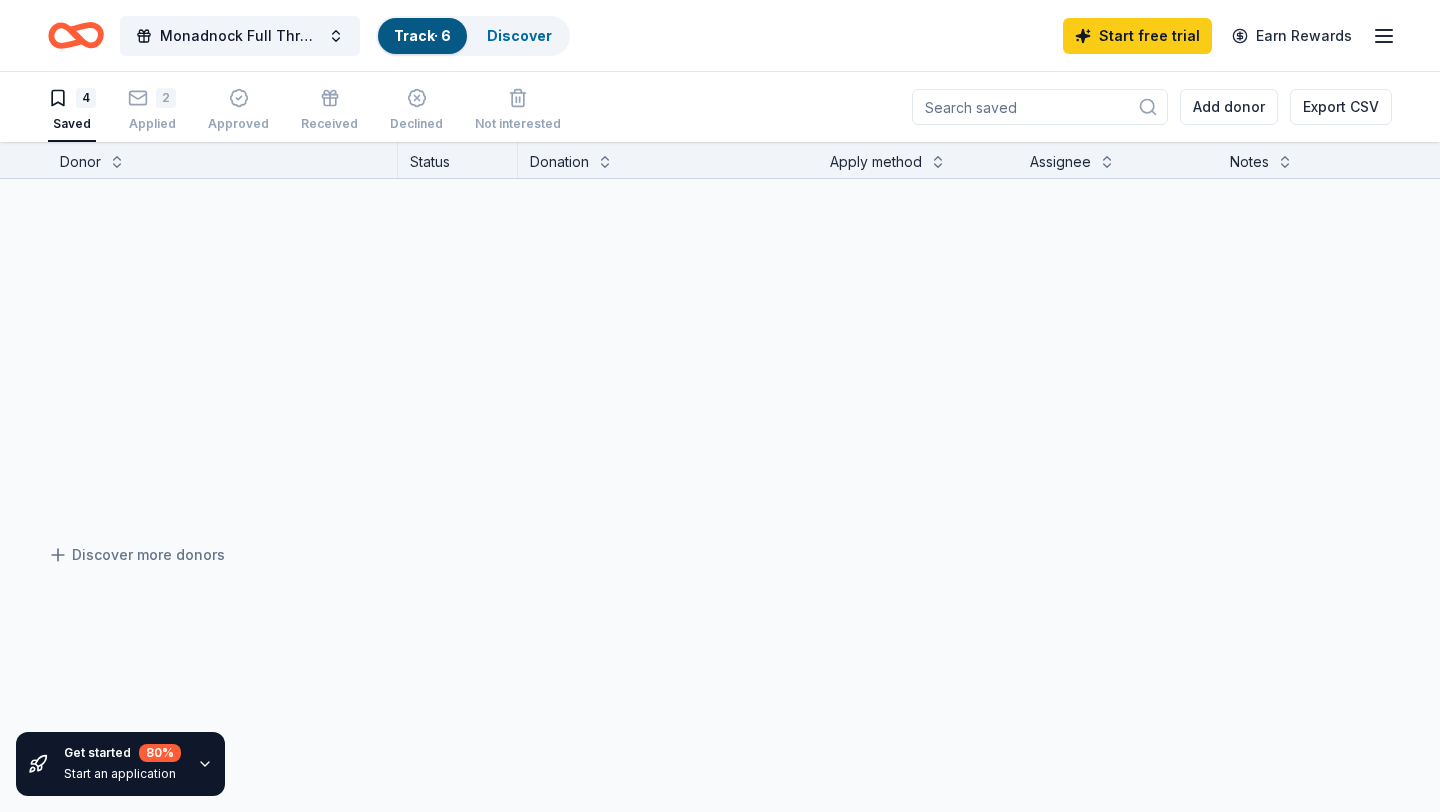 scroll, scrollTop: 1, scrollLeft: 0, axis: vertical 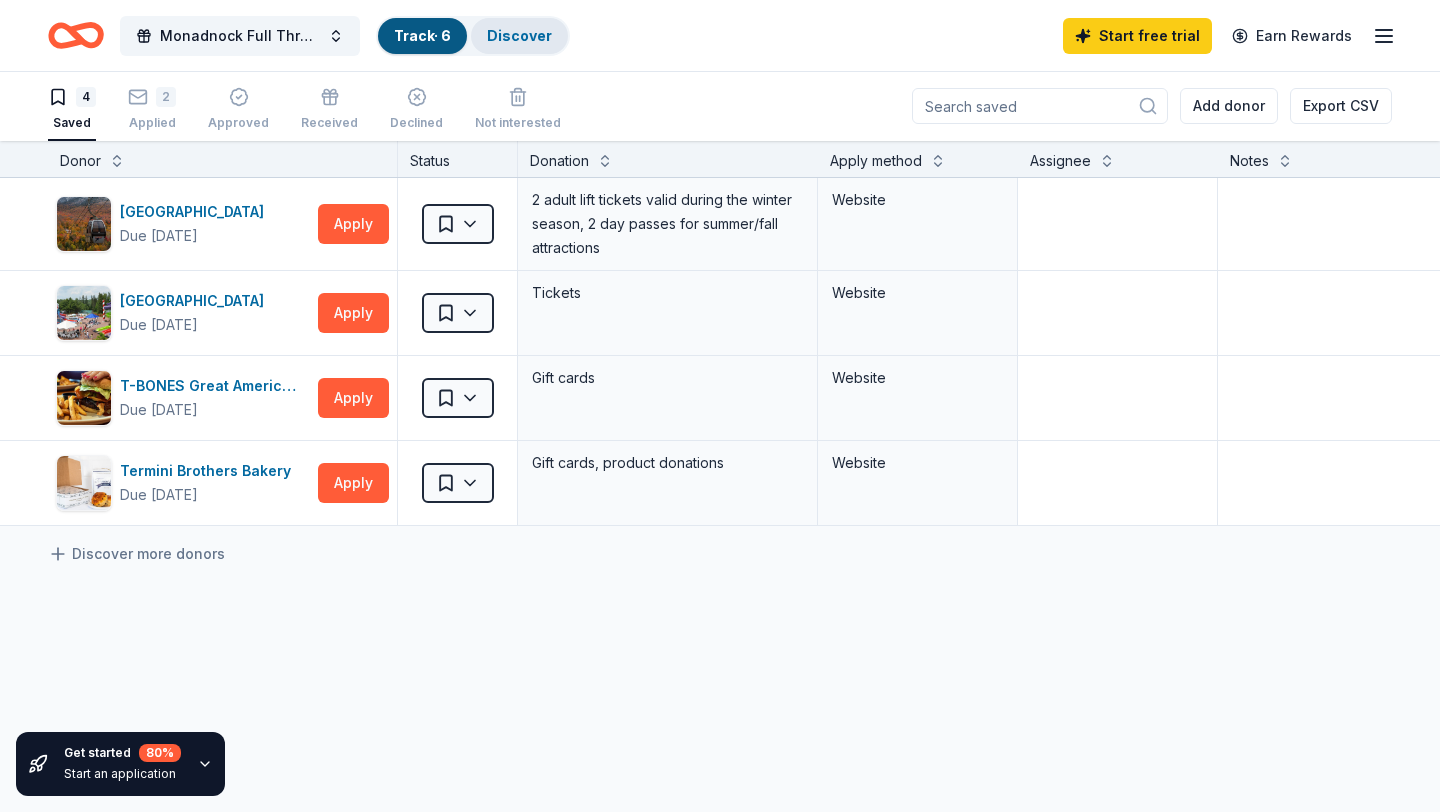 click on "Discover" at bounding box center (519, 35) 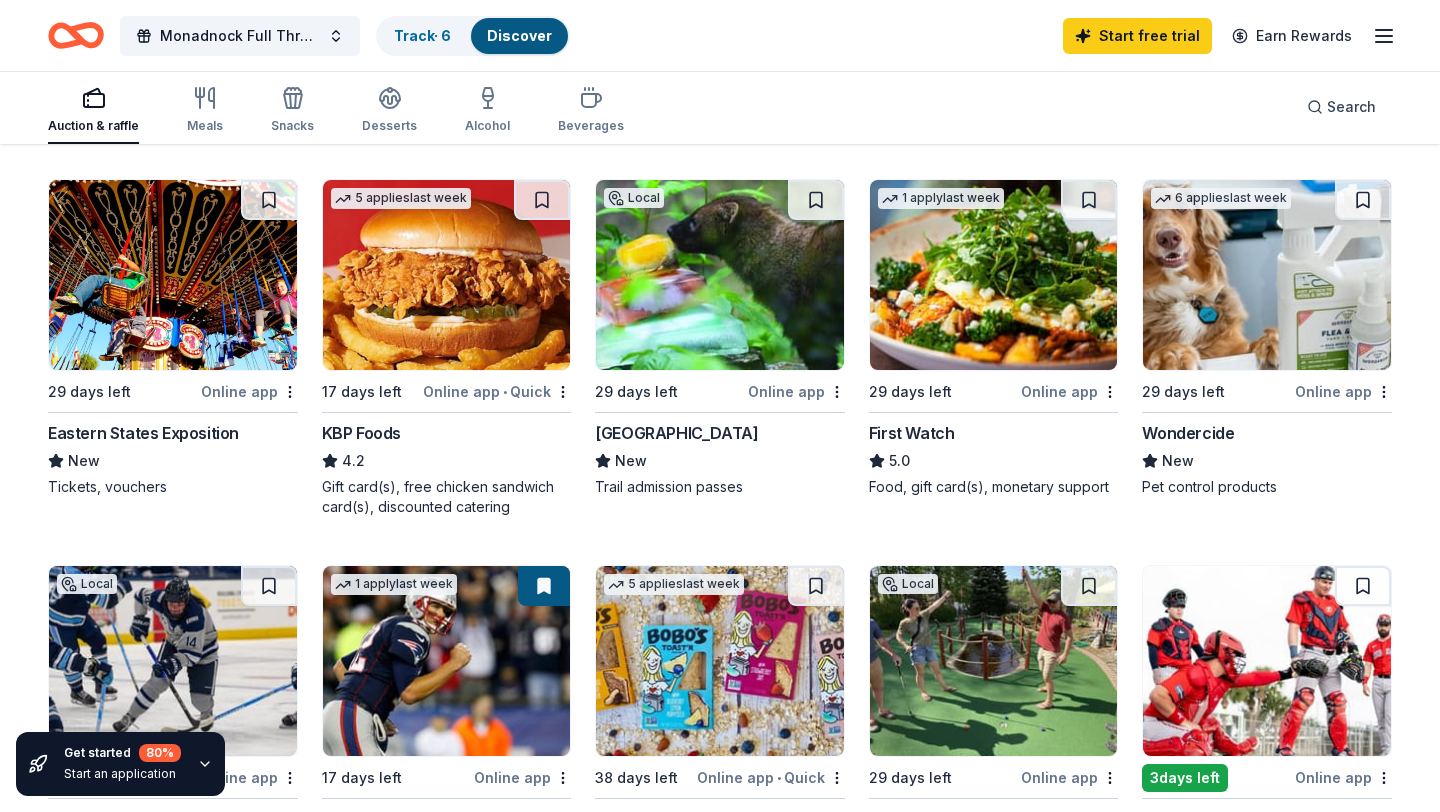 scroll, scrollTop: 942, scrollLeft: 0, axis: vertical 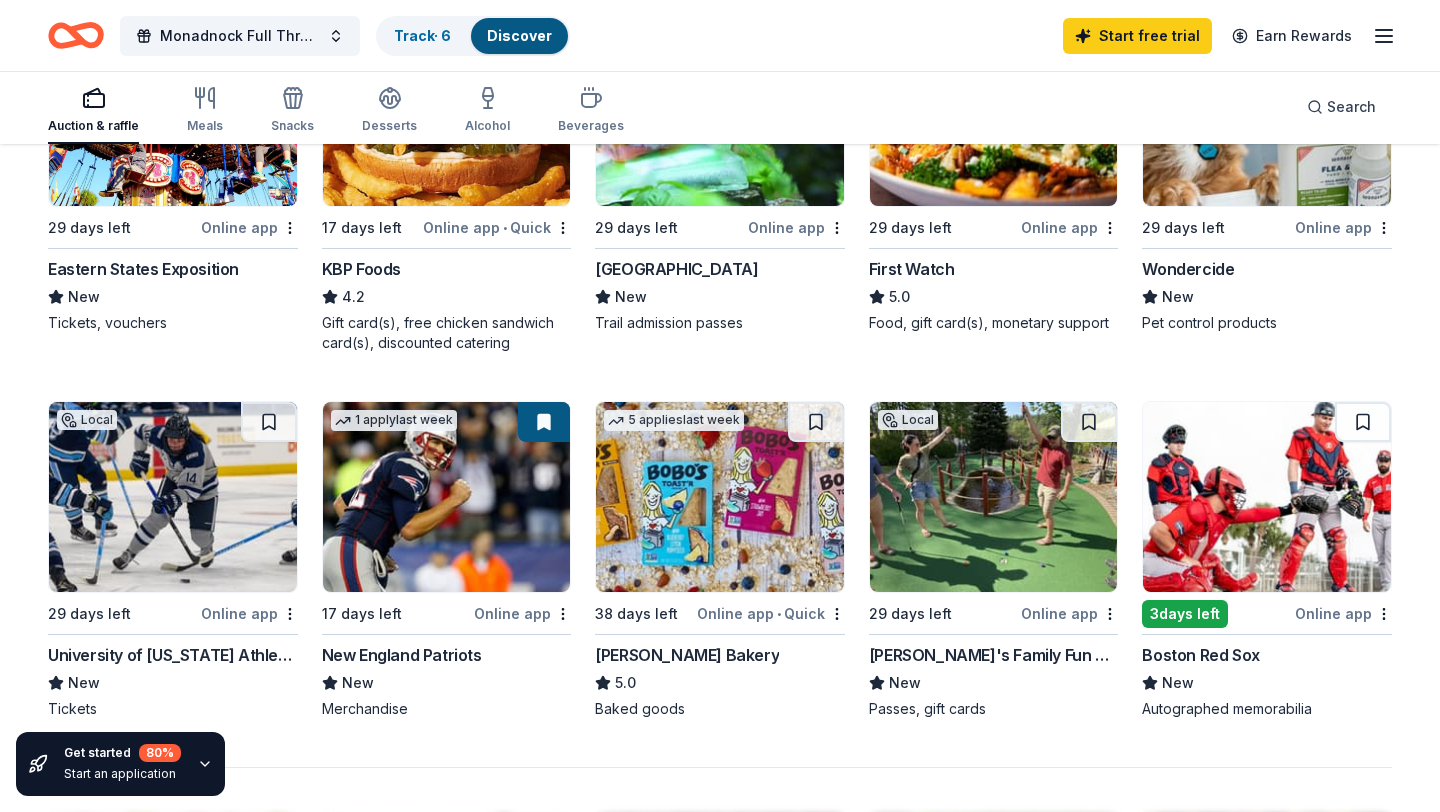 click at bounding box center [1267, 497] 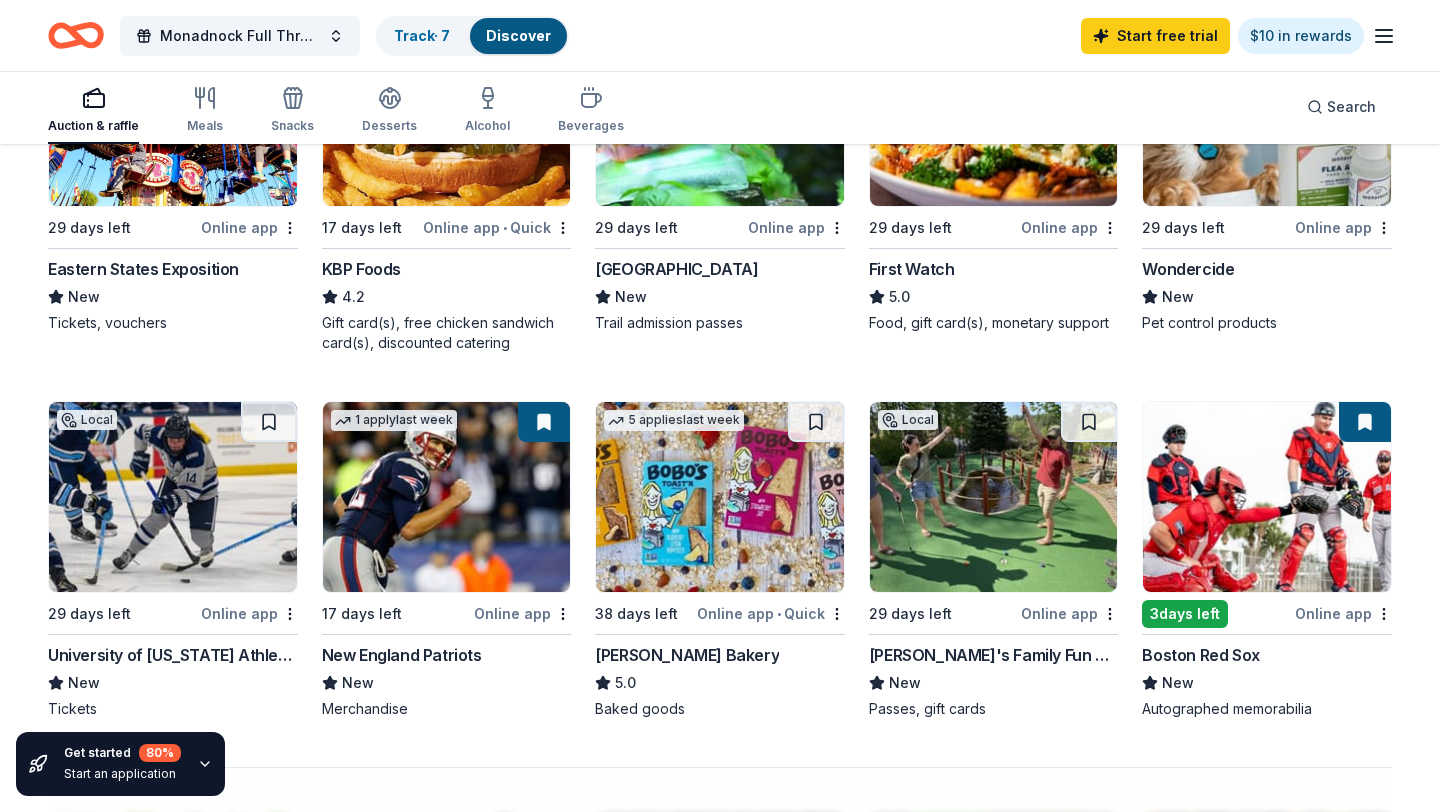 click at bounding box center (720, 497) 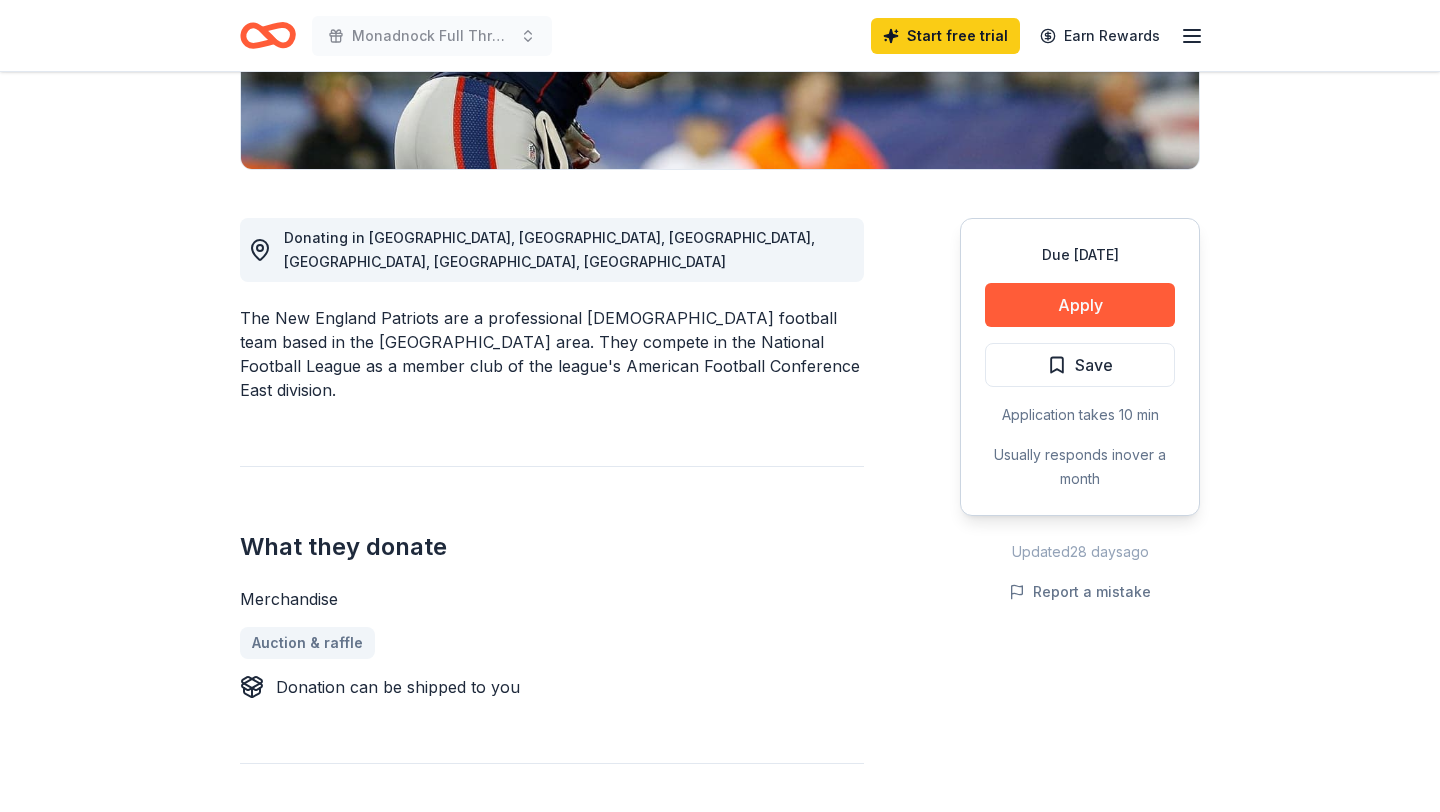 scroll, scrollTop: 451, scrollLeft: 0, axis: vertical 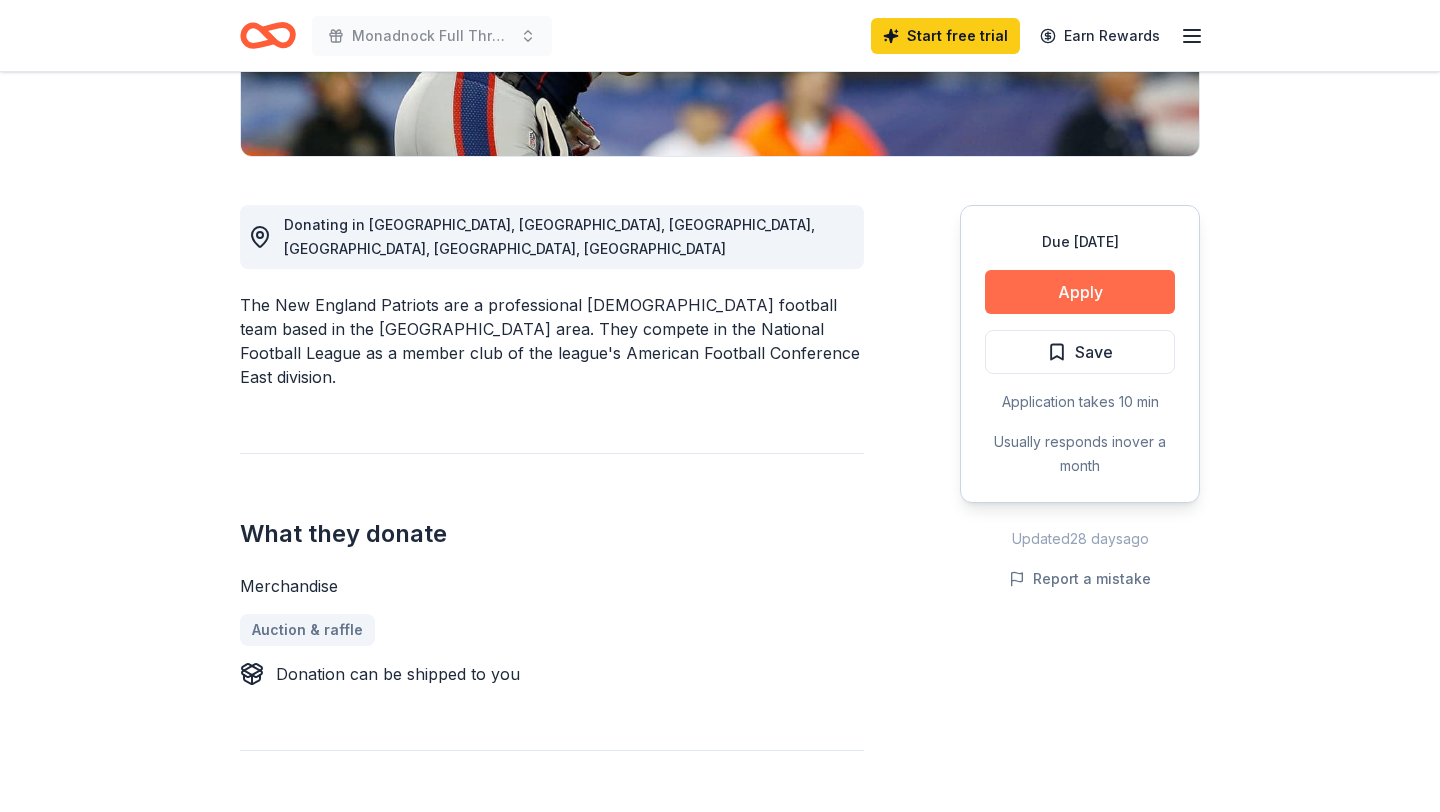 click on "Apply" at bounding box center (1080, 292) 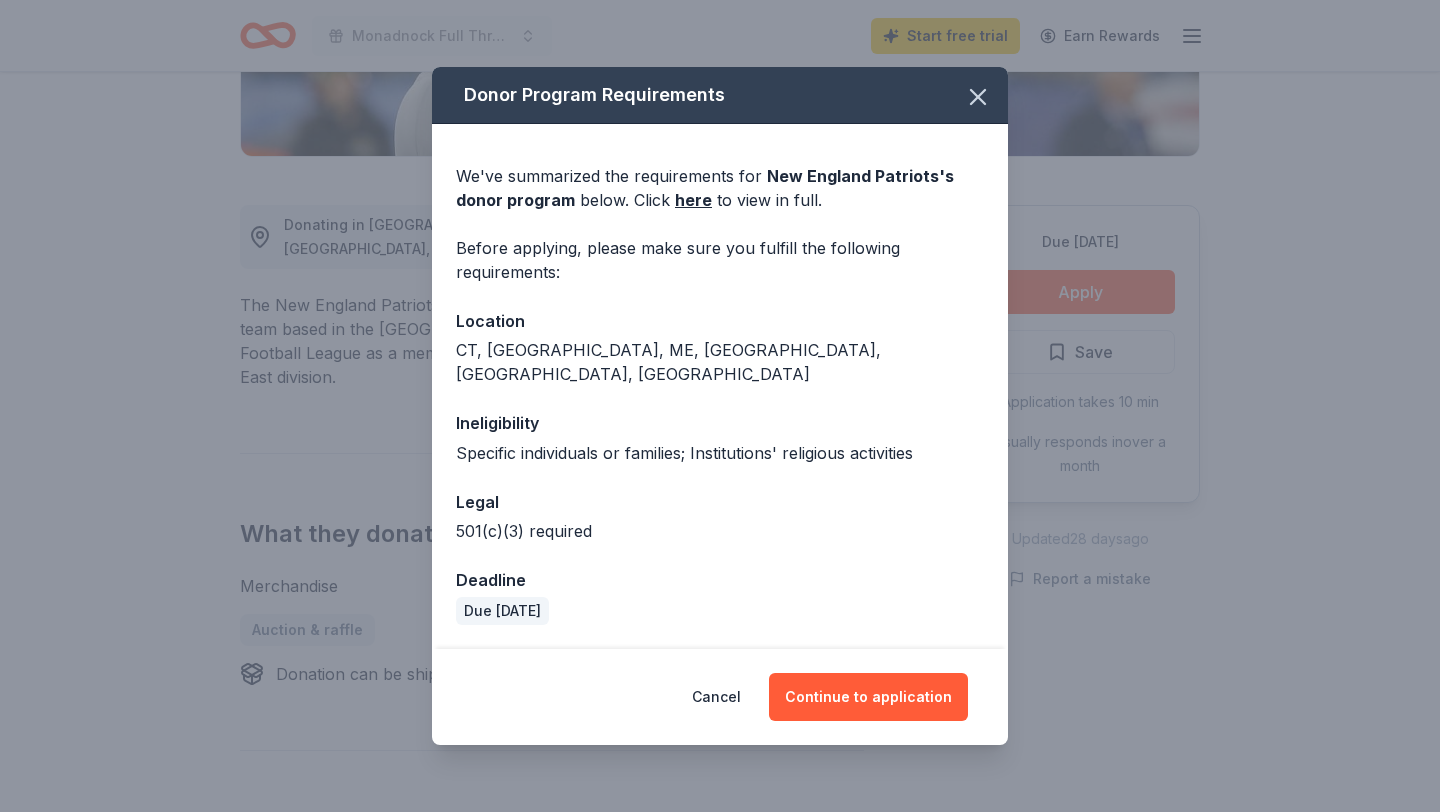 click on "Specific individuals or families; Institutions' religious activities" at bounding box center [720, 453] 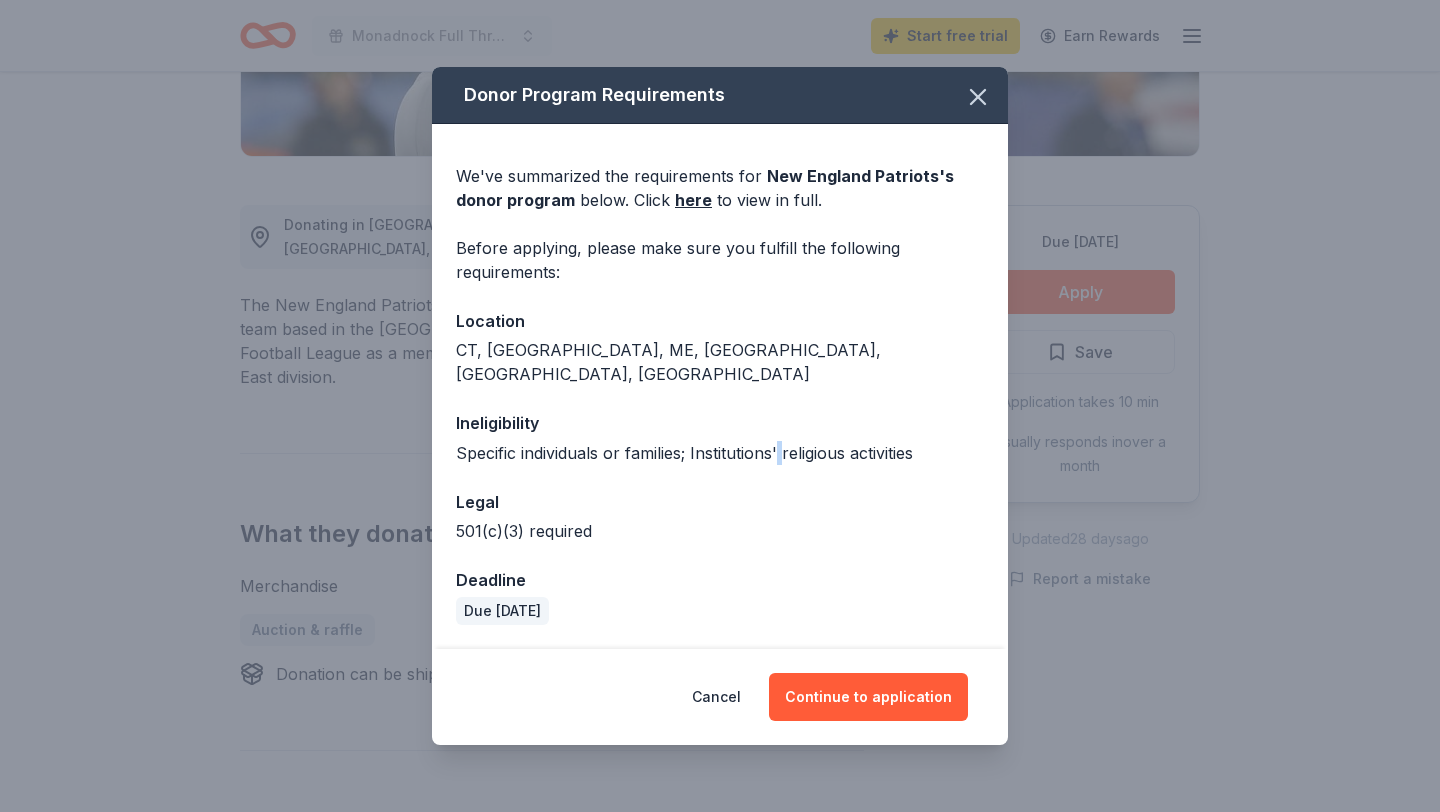 click on "Specific individuals or families; Institutions' religious activities" at bounding box center (720, 453) 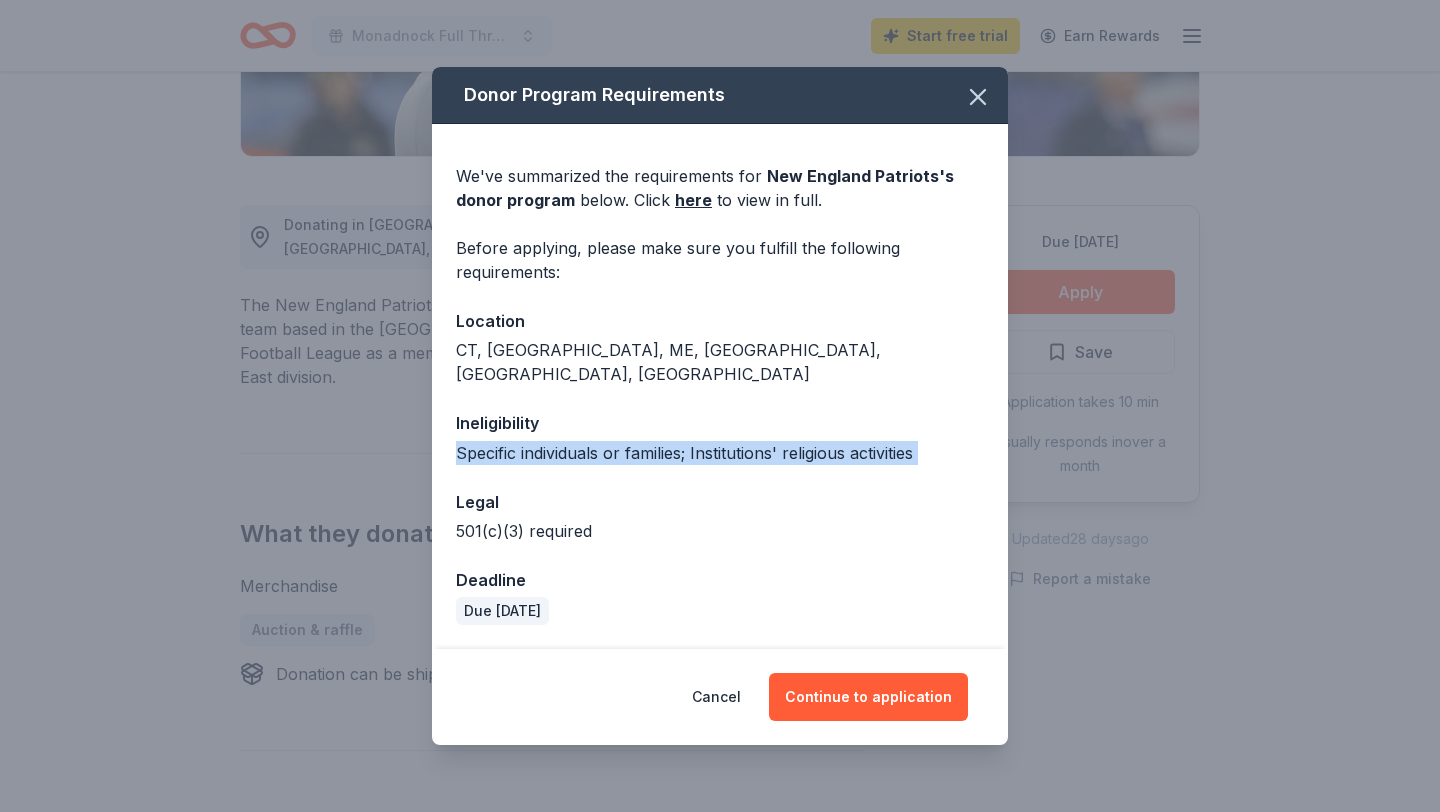 click on "Specific individuals or families; Institutions' religious activities" at bounding box center [720, 453] 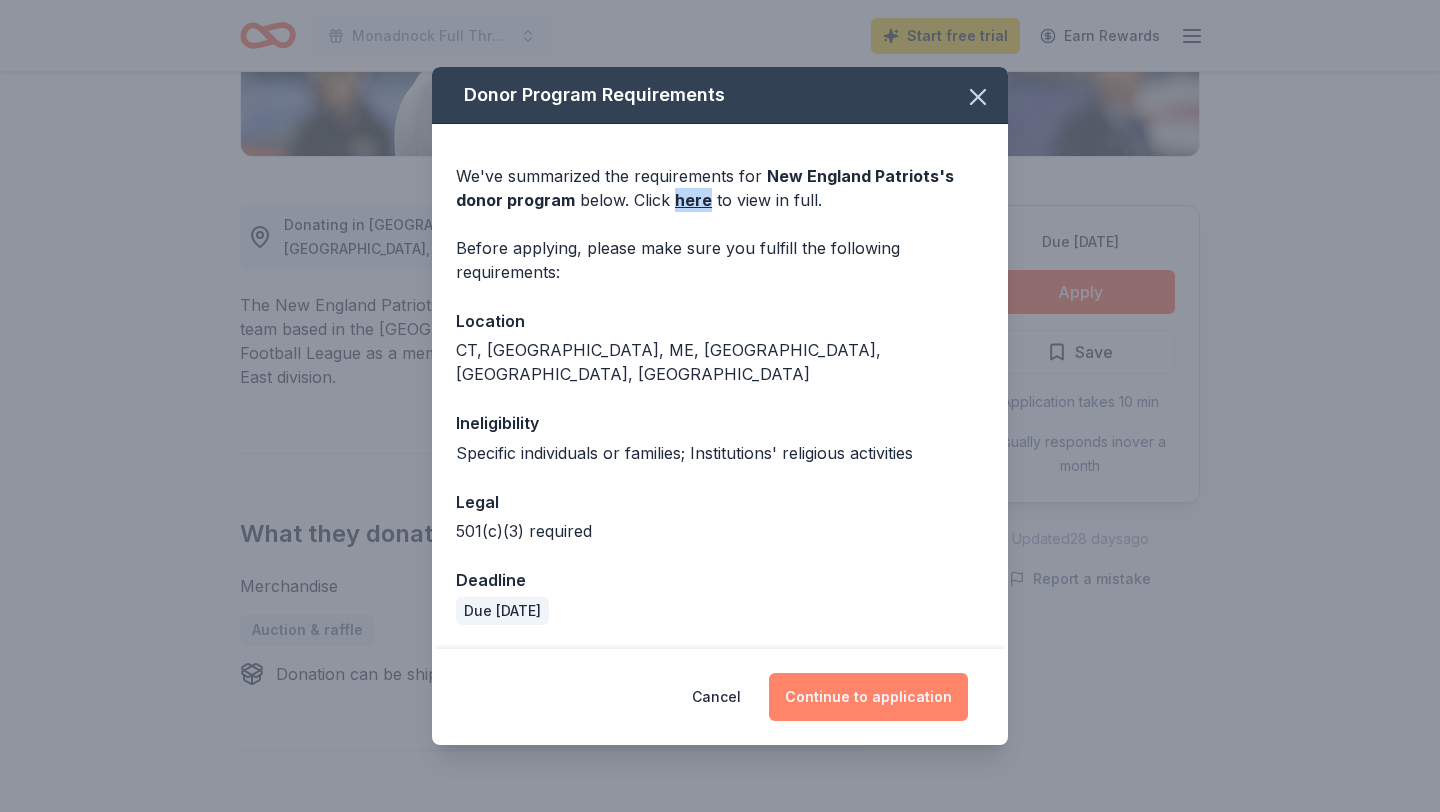 click on "Continue to application" at bounding box center [868, 697] 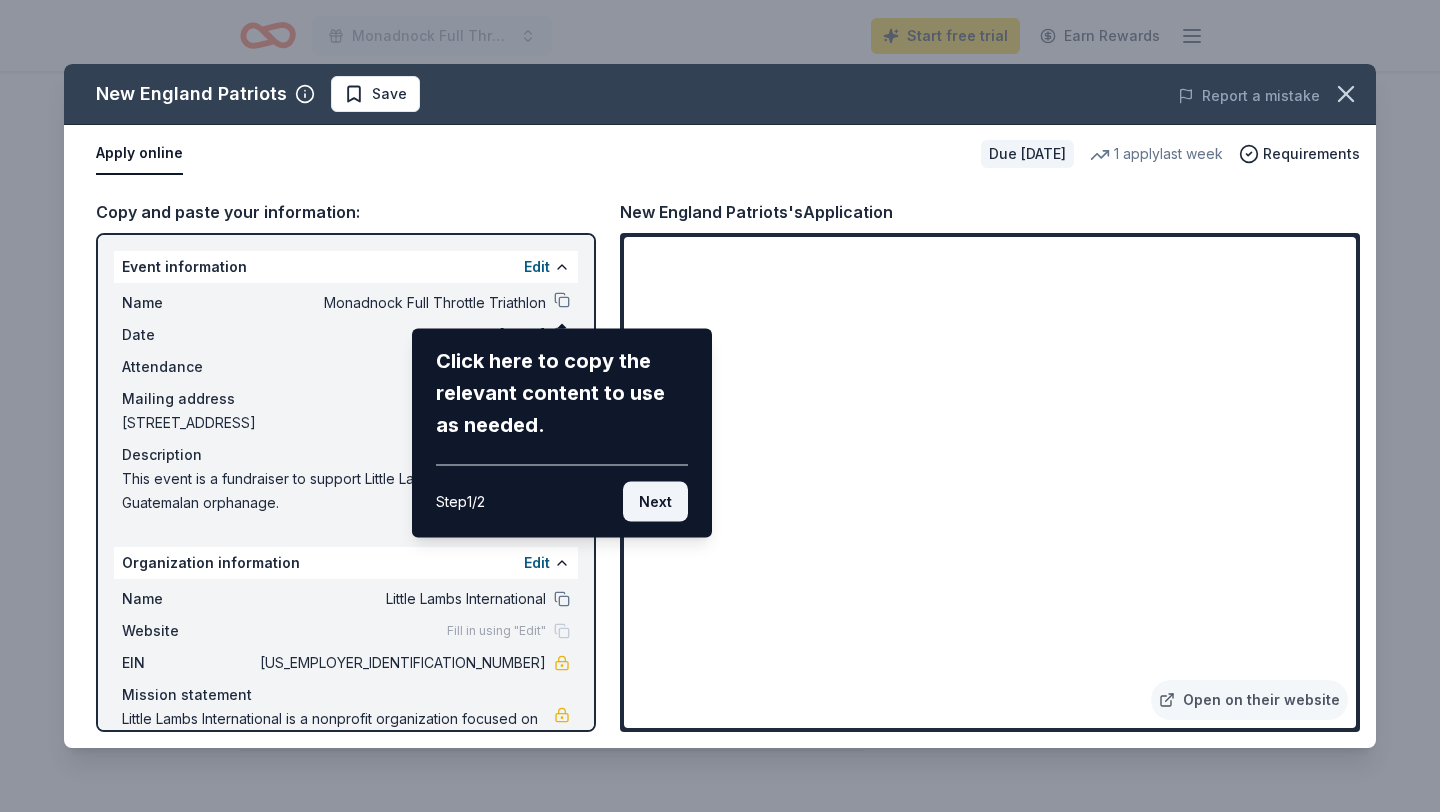 click on "Next" at bounding box center [655, 502] 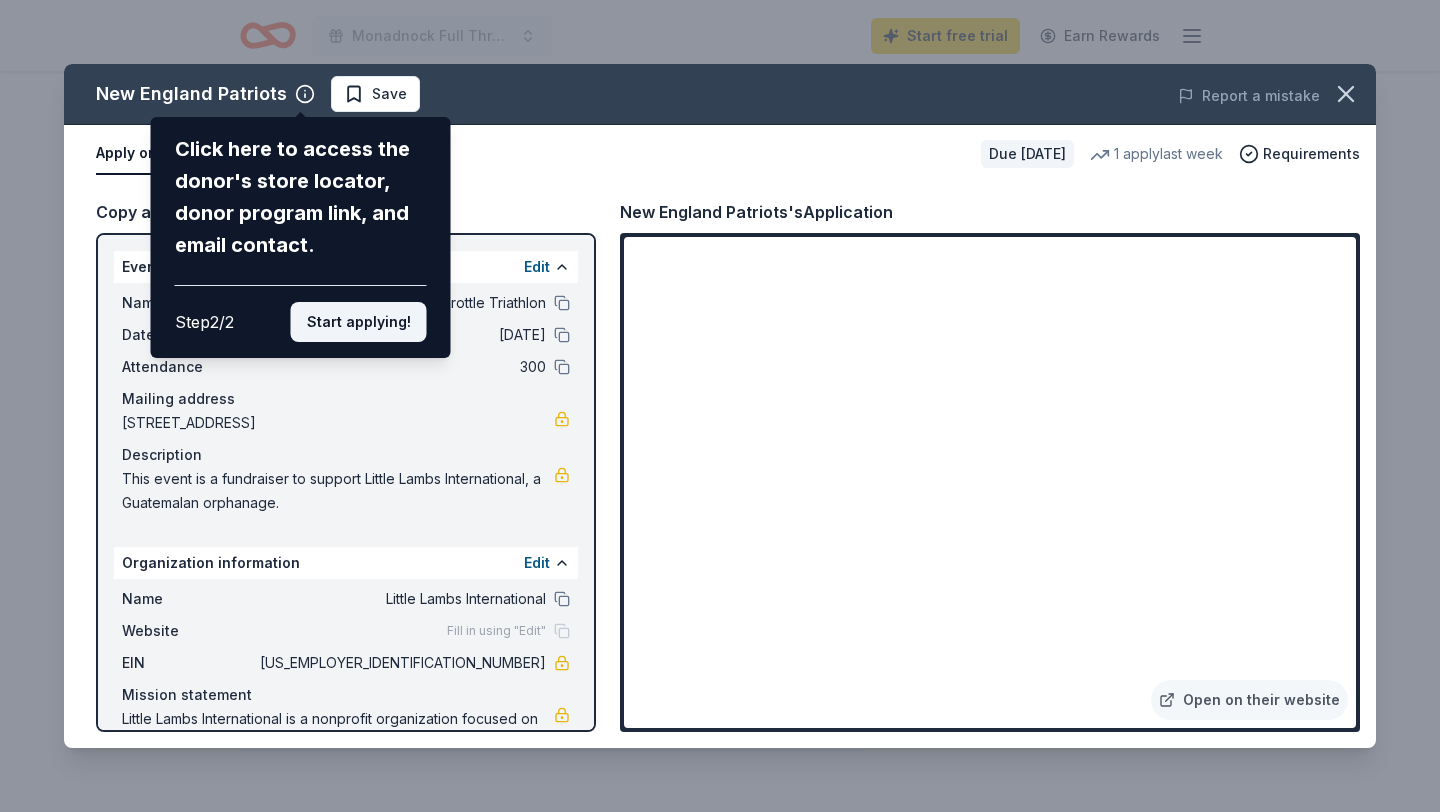 click on "Start applying!" at bounding box center (359, 322) 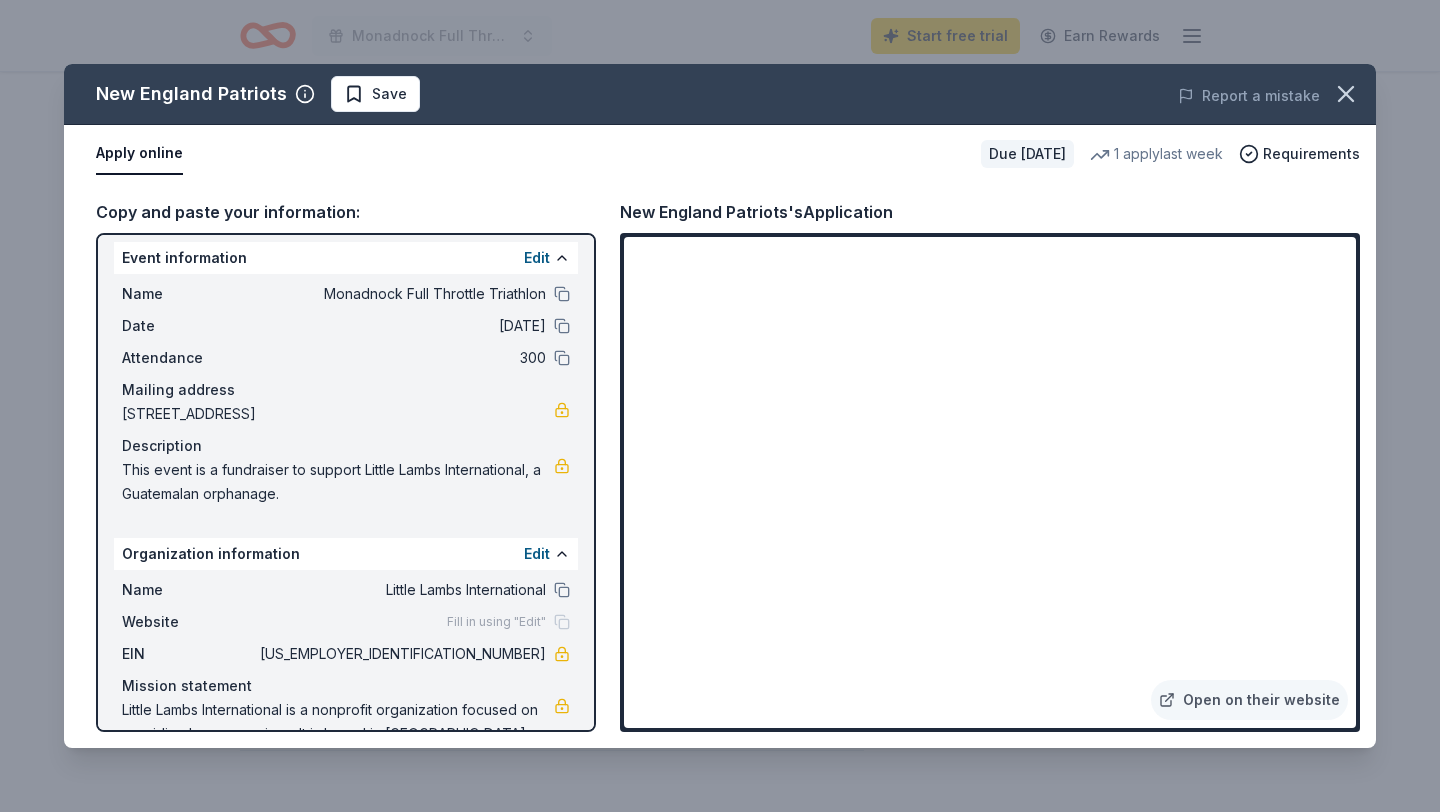 scroll, scrollTop: 0, scrollLeft: 0, axis: both 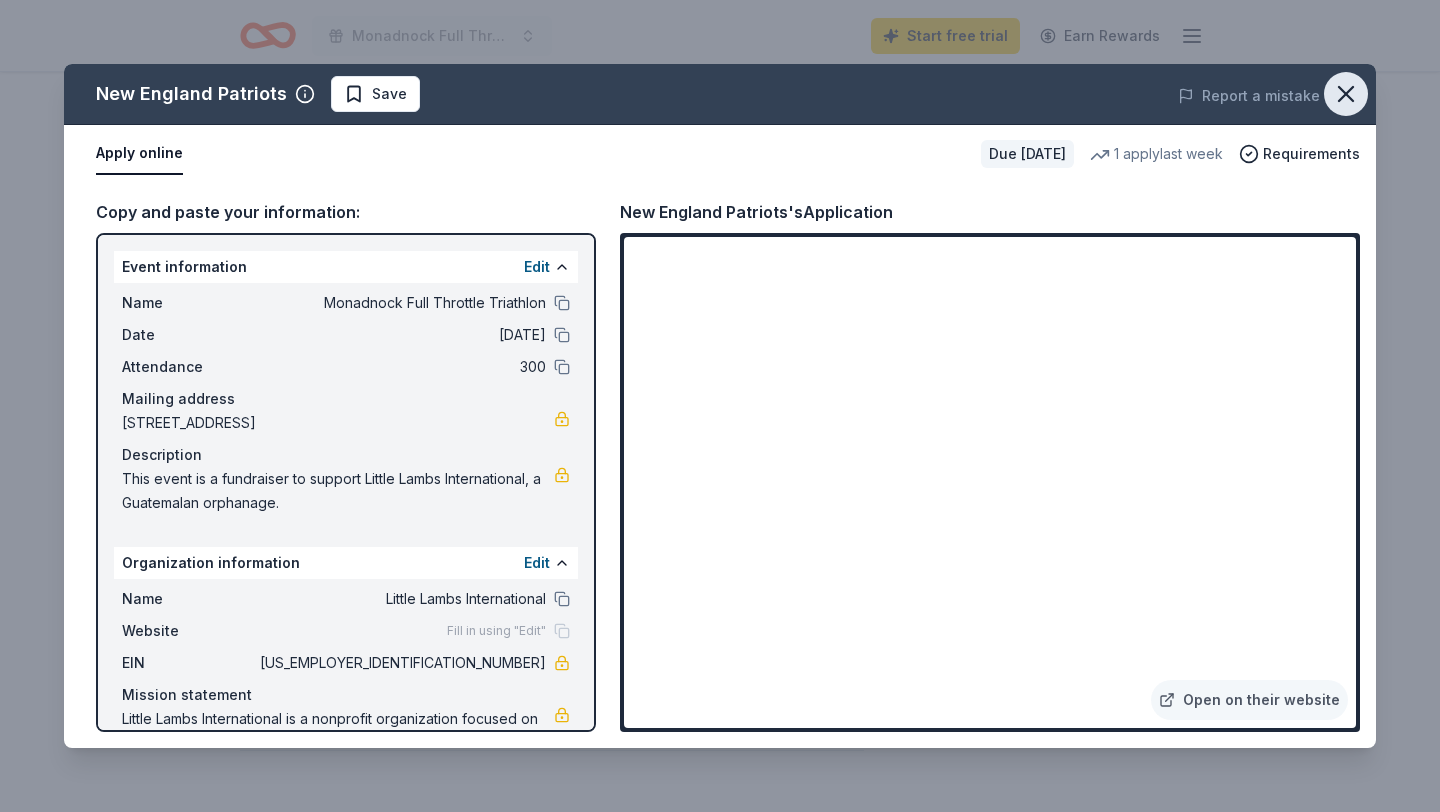 click 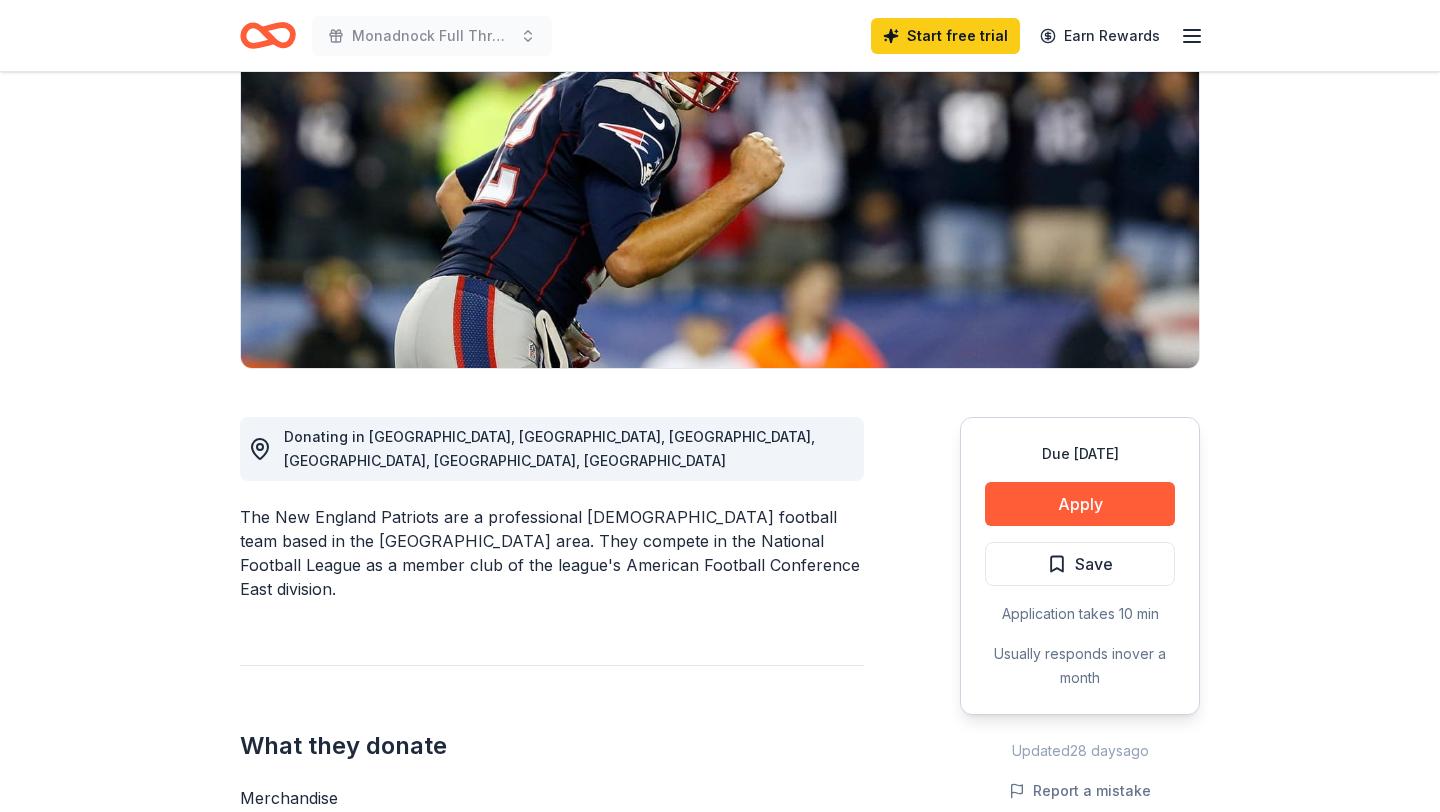scroll, scrollTop: 0, scrollLeft: 0, axis: both 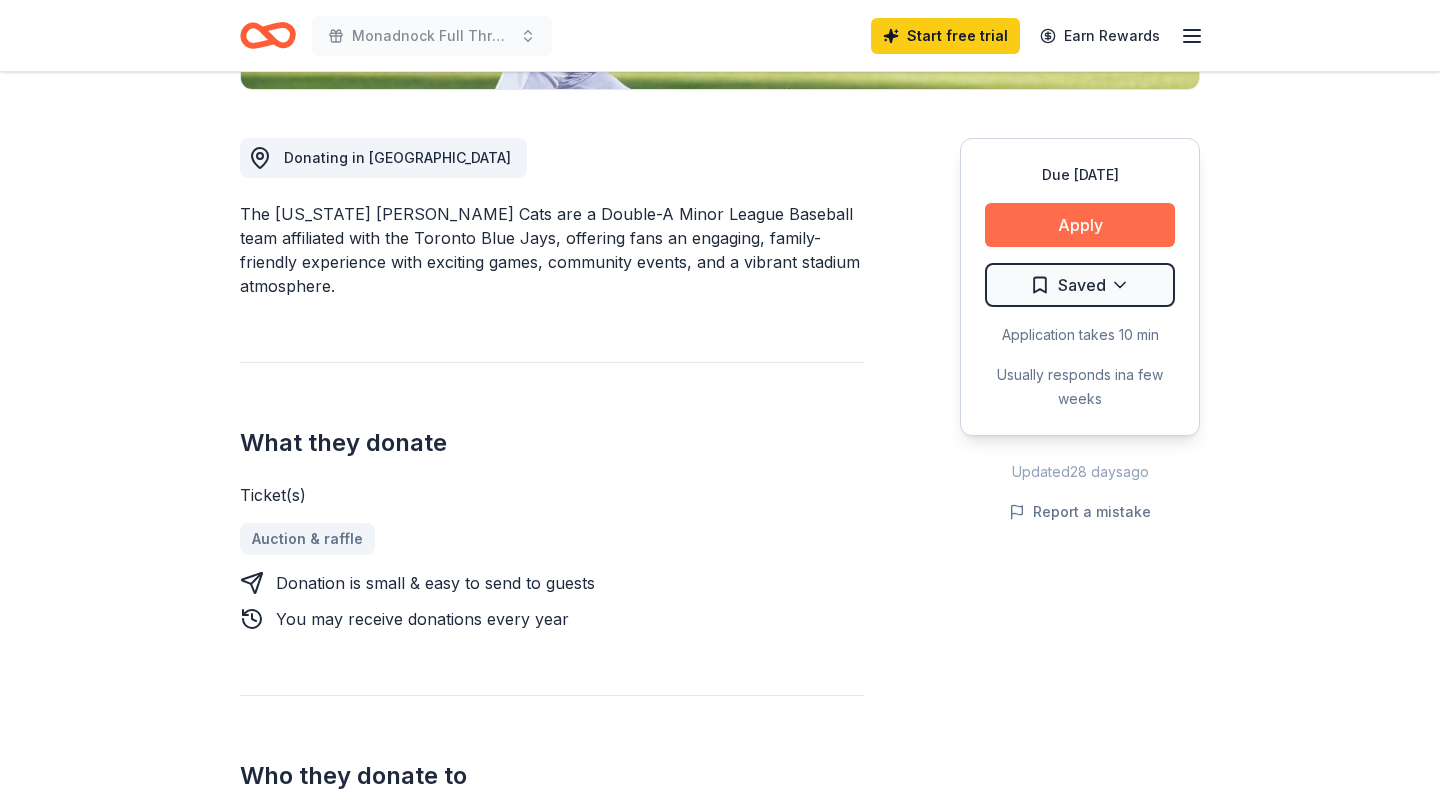 click on "Apply" at bounding box center [1080, 225] 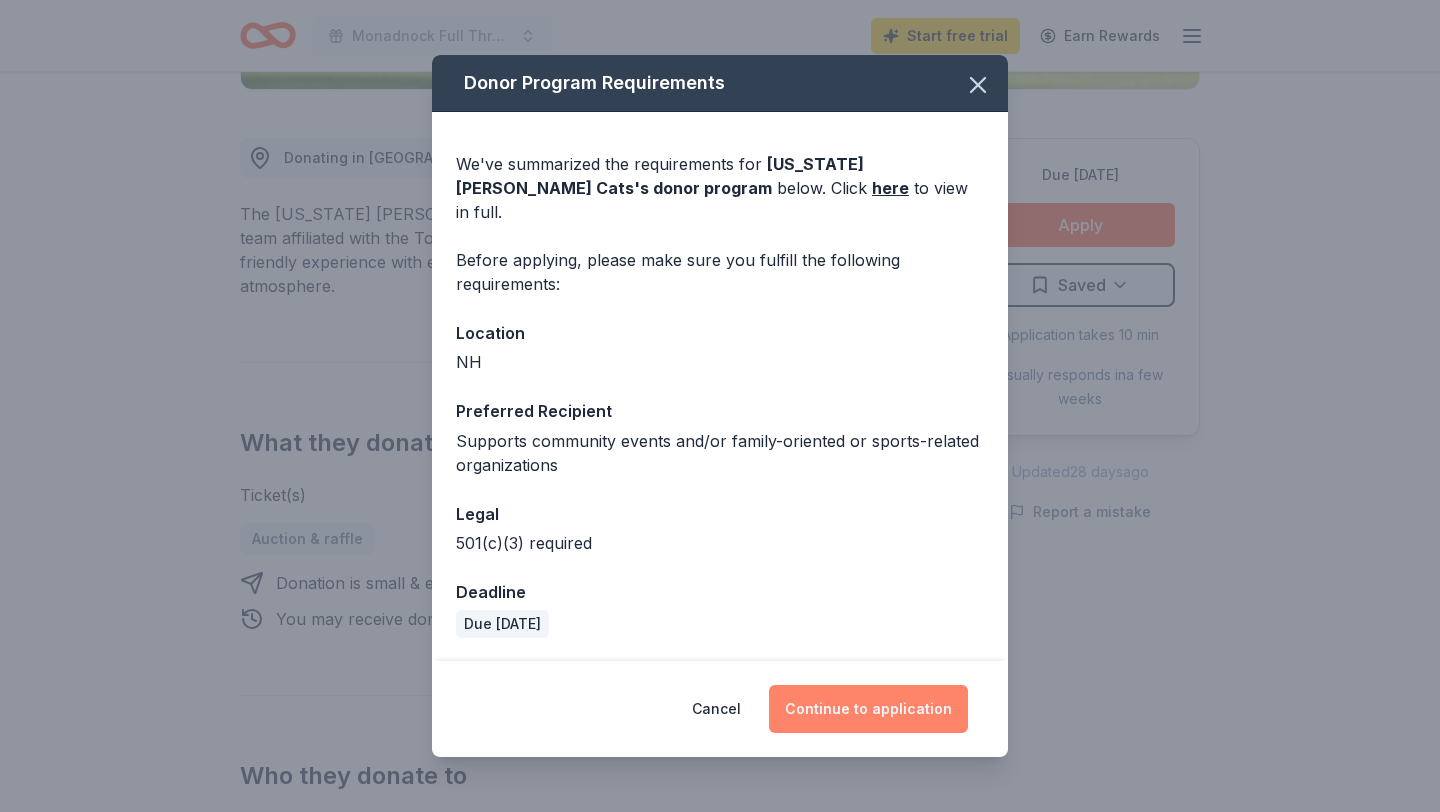 click on "Continue to application" at bounding box center [868, 709] 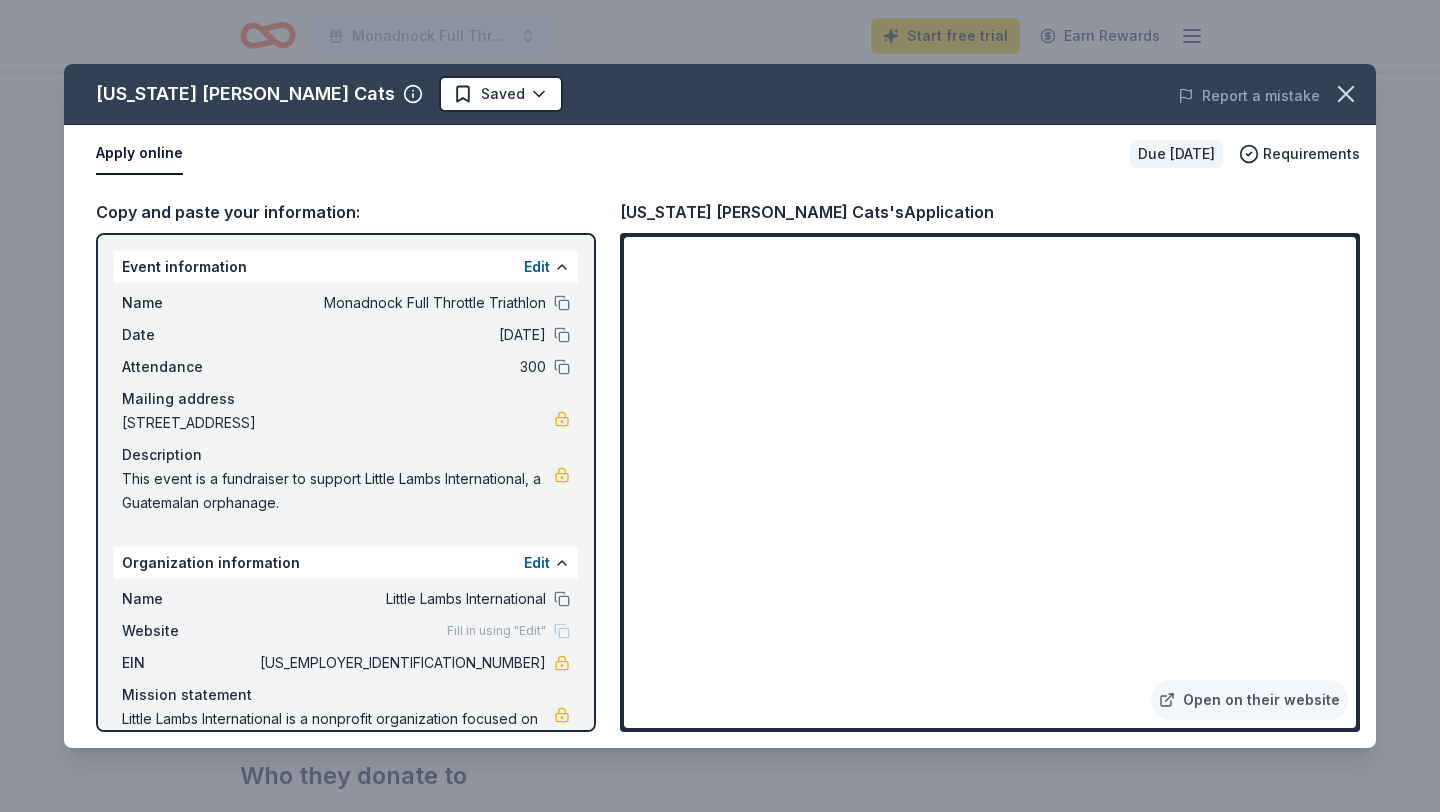 click on "[US_EMPLOYER_IDENTIFICATION_NUMBER]" at bounding box center [401, 663] 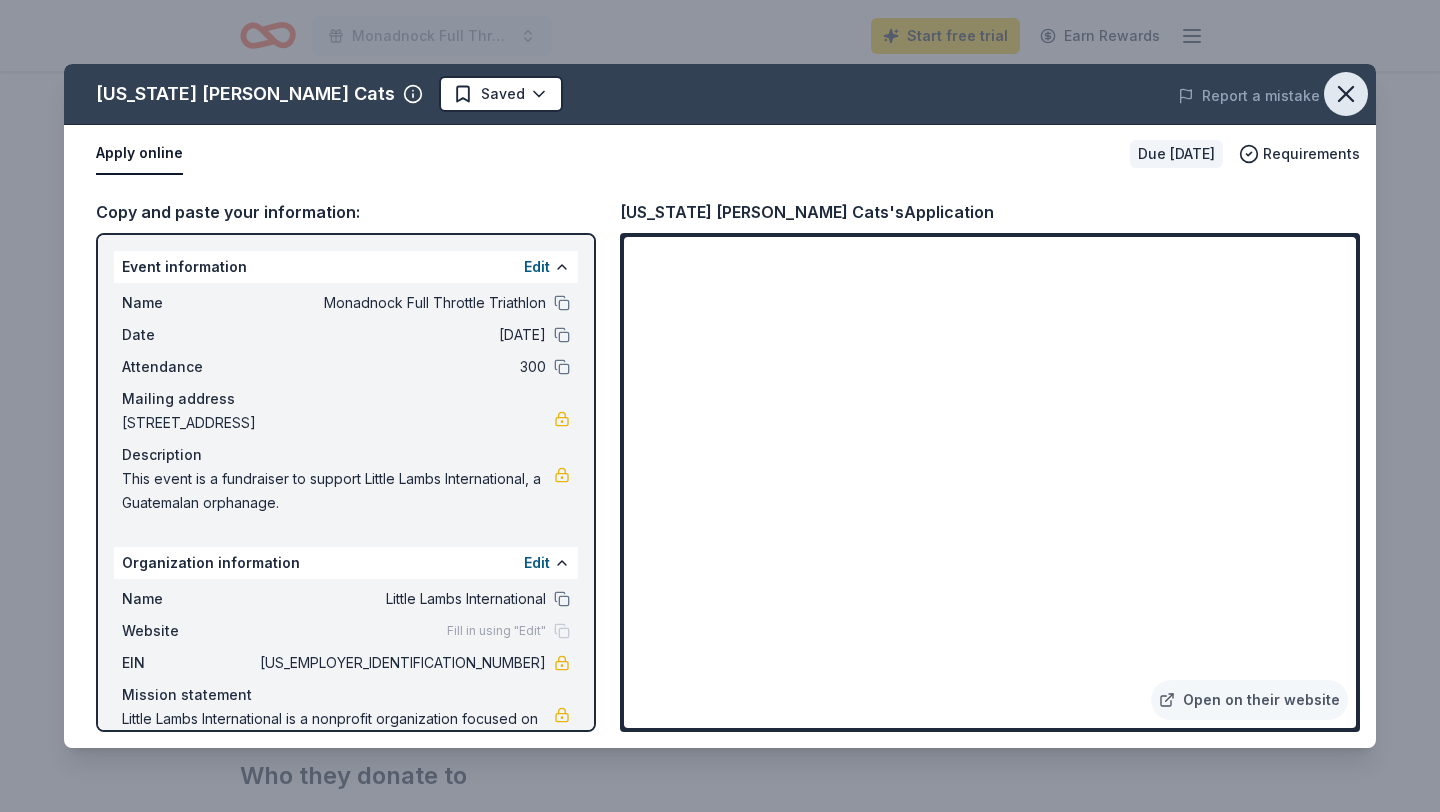 click 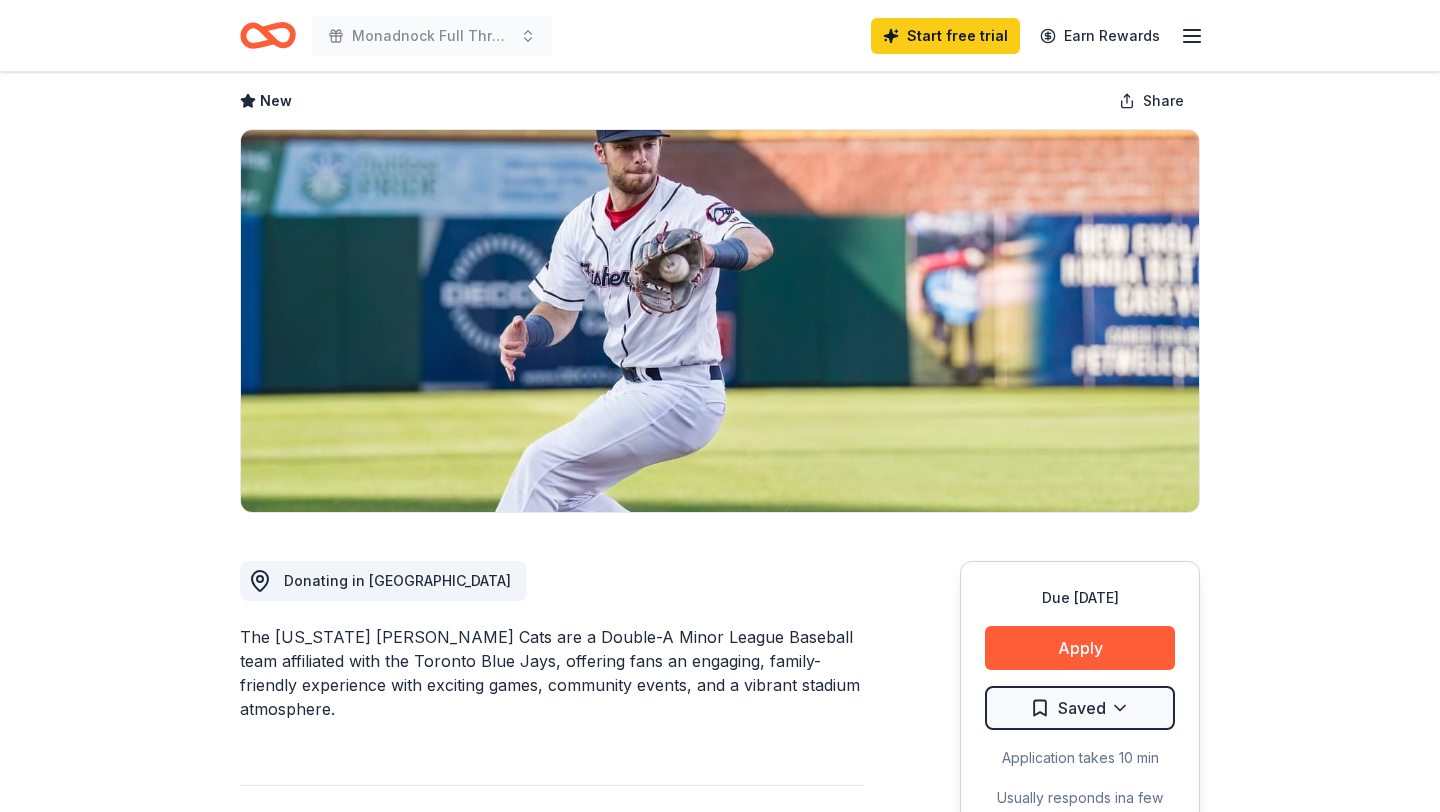 scroll, scrollTop: 0, scrollLeft: 0, axis: both 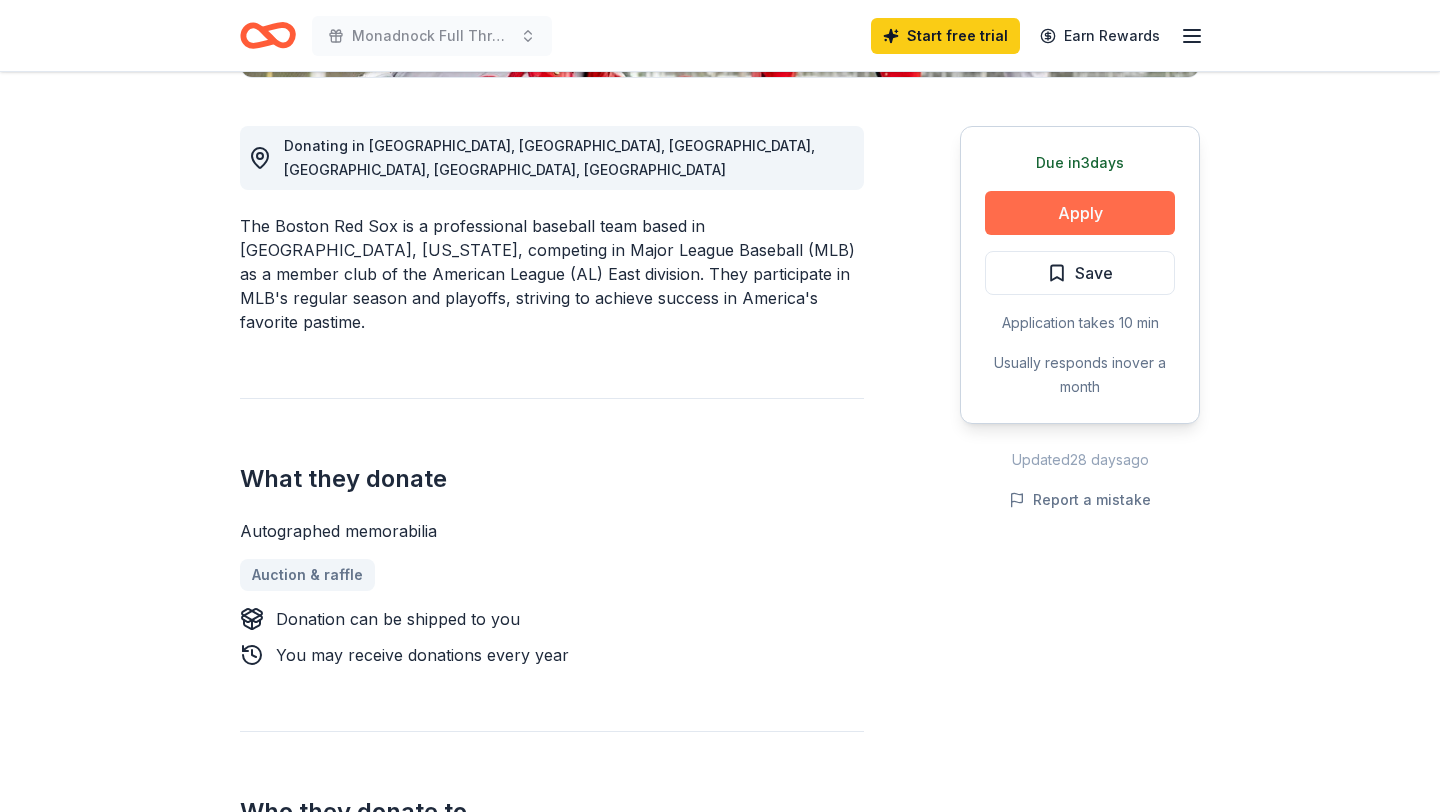 click on "Apply" at bounding box center [1080, 213] 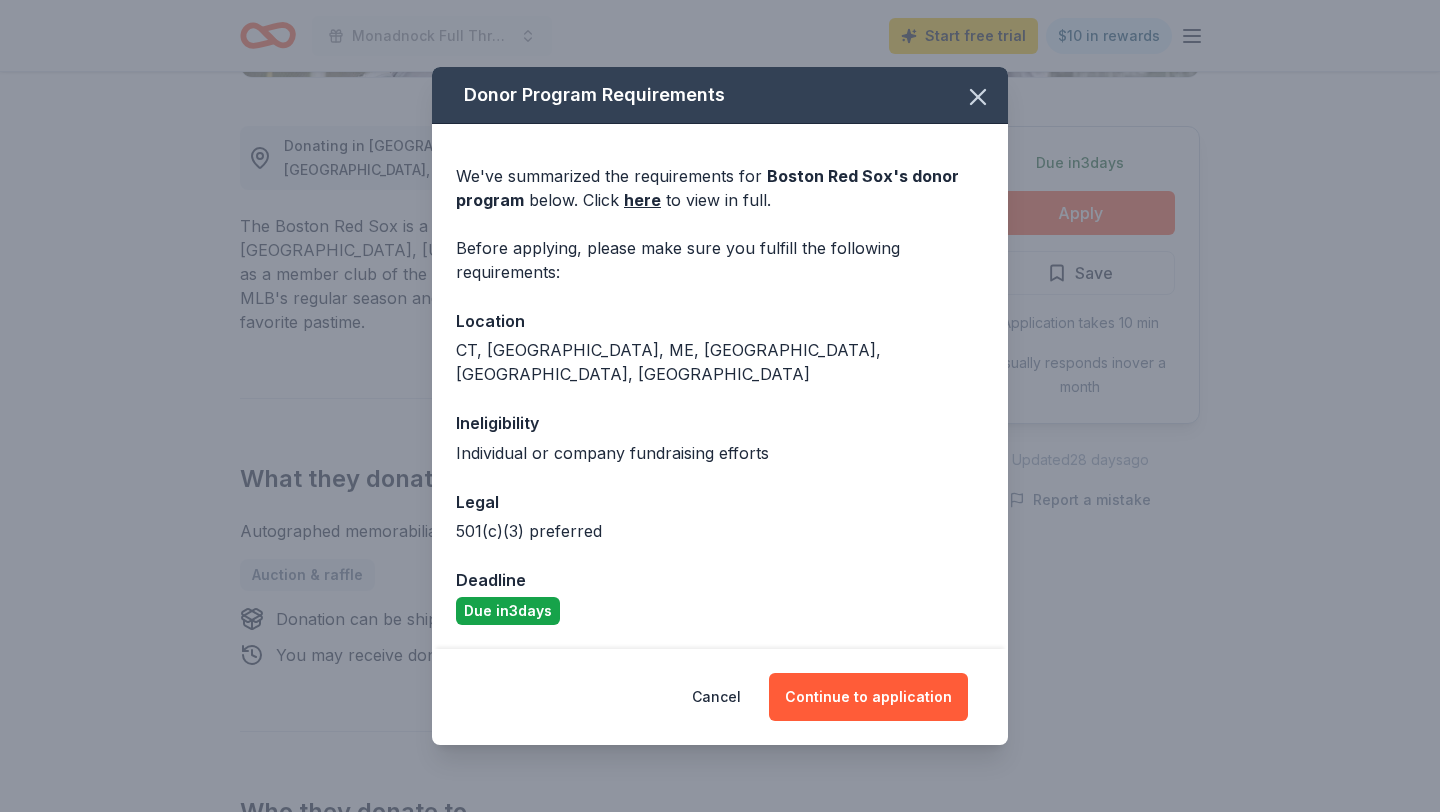 drag, startPoint x: 839, startPoint y: 683, endPoint x: 870, endPoint y: 547, distance: 139.48836 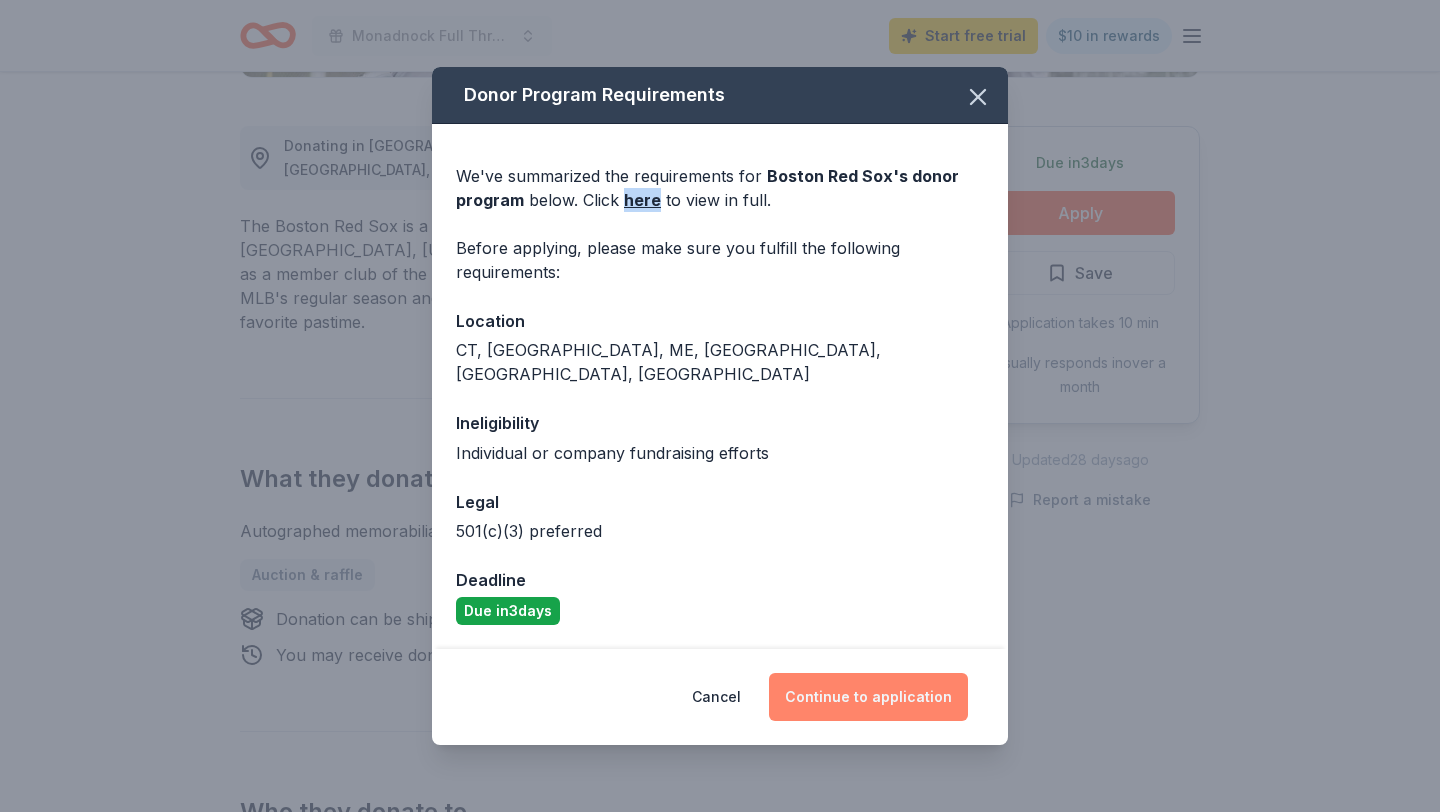 click on "Continue to application" at bounding box center [868, 697] 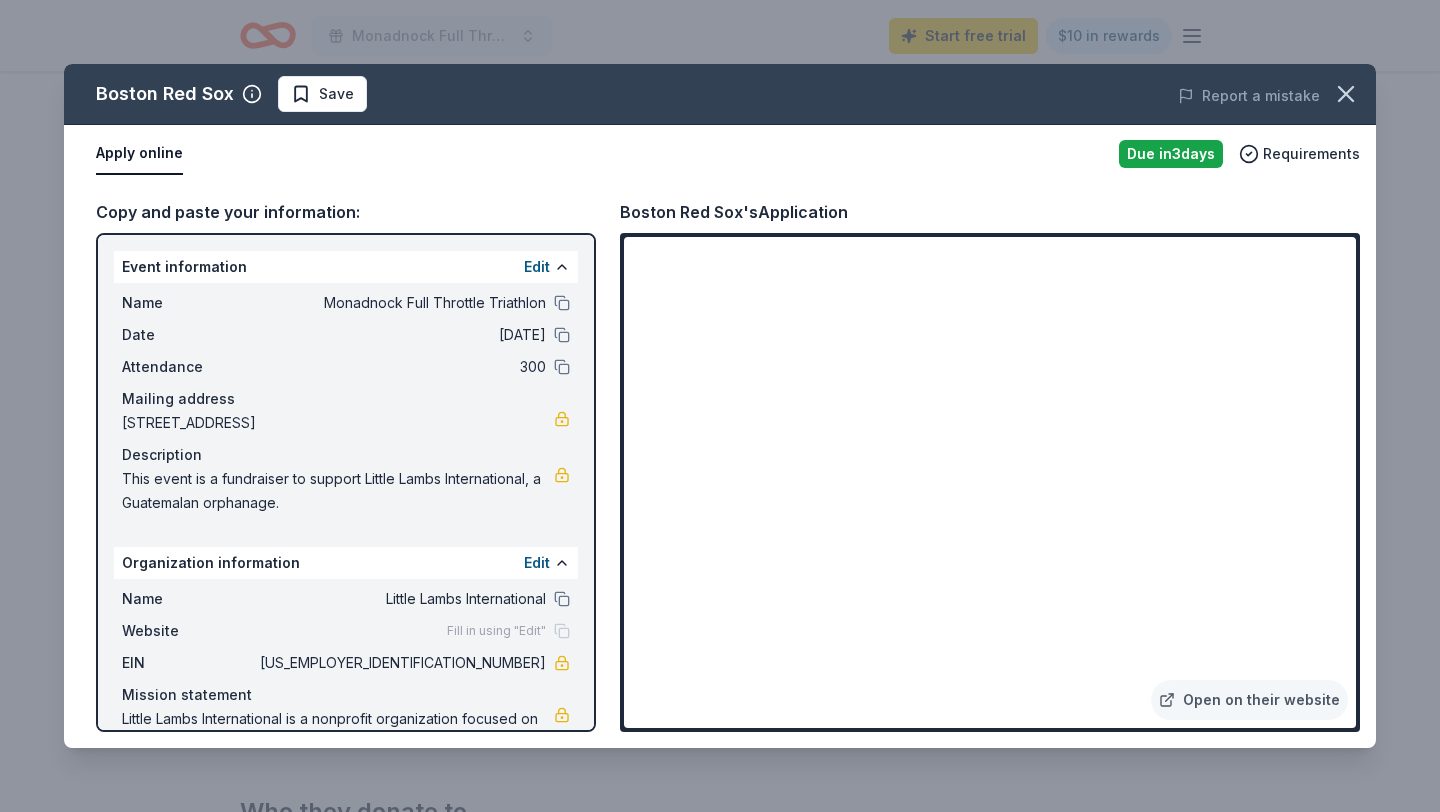 click on "This event is a fundraiser to support Little Lambs International, a Guatemalan orphanage." at bounding box center (338, 491) 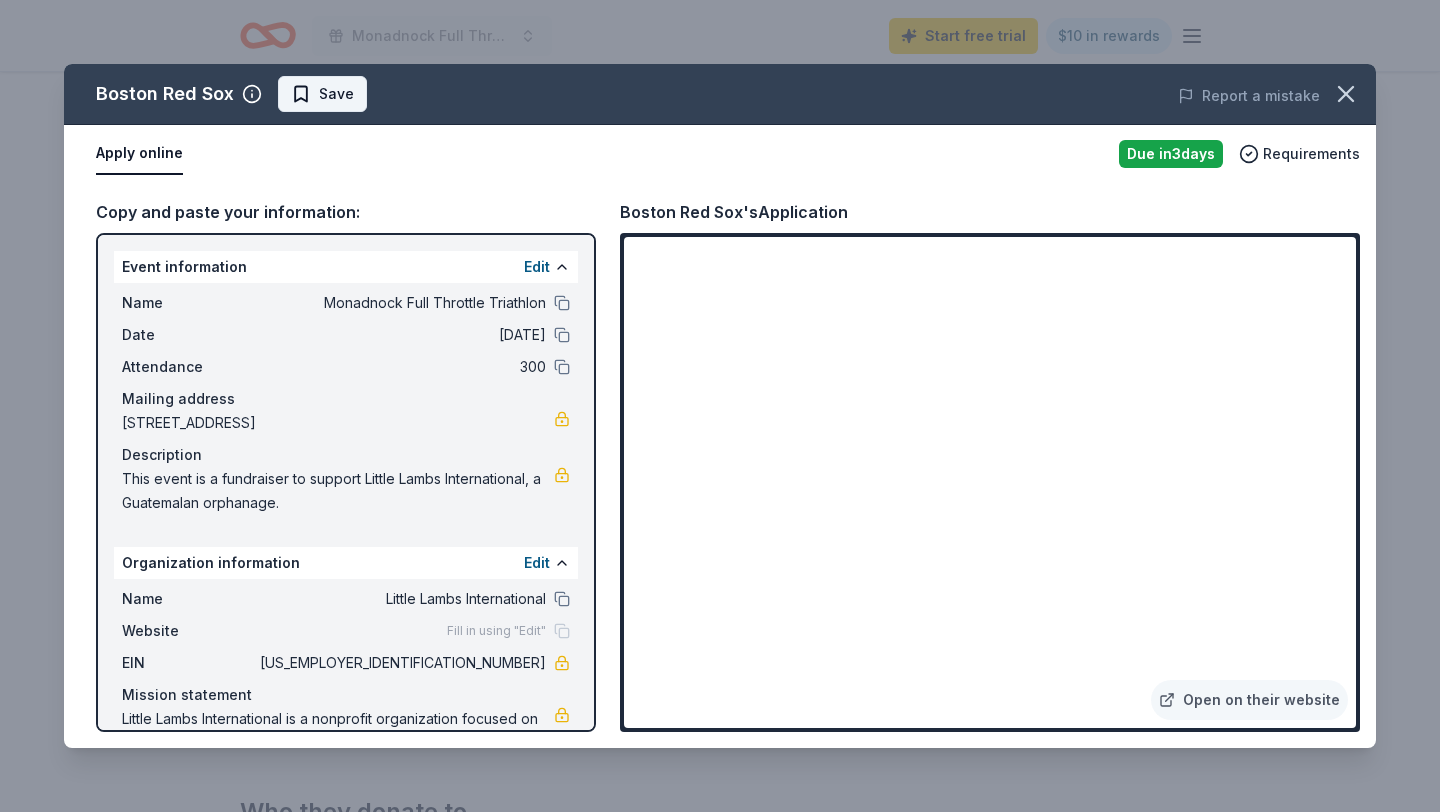 click on "Save" at bounding box center [336, 94] 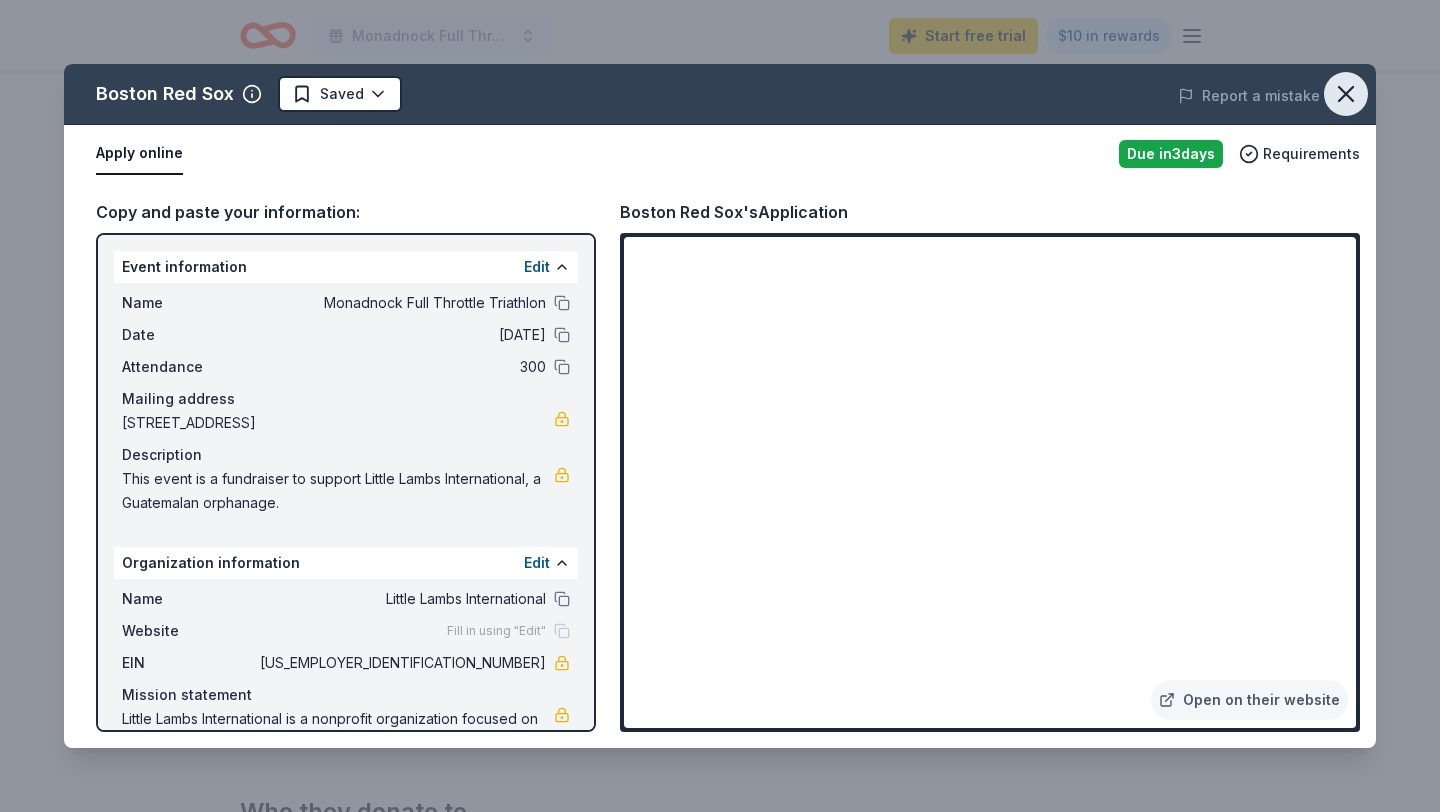 click 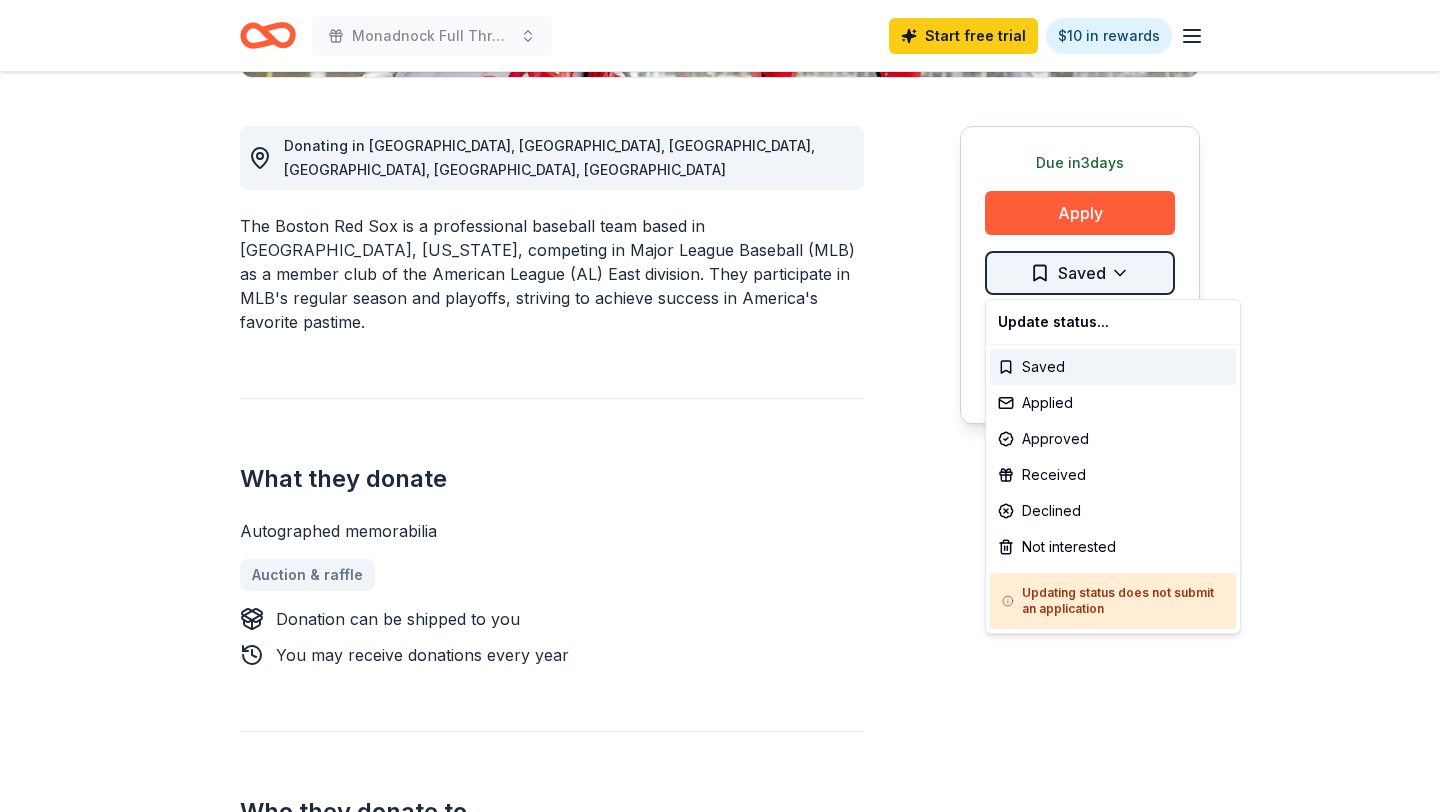 click on "Monadnock Full Throttle Triathlon Start free  trial $10 in rewards Due in  3  days Share Boston Red Sox New approval rate donation value Share Donating in CT, MA, ME, NH, RI, VT The Boston Red Sox is a professional baseball team based in Boston, Massachusetts, competing in Major League Baseball (MLB) as a member club of the American League (AL) East division. They participate in MLB's regular season and playoffs, striving to achieve success in America's favorite pastime. What they donate Autographed memorabilia Auction & raffle Donation can be shipped to you   You may receive donations every   year Who they donate to  Preferred 501(c)(3) preferred  Ineligible Individual or company fundraising efforts Individuals Due in  3  days Apply Saved Application takes 10 min Usually responds in  over a month Updated  28 days  ago Report a mistake approval rate 20 % approved 30 % declined 50 % no response donation value (average) 20% 70% 0% 10% $xx - $xx $xx - $xx $xx - $xx $xx - $xx Start free Pro trial New 6   applies" at bounding box center [720, -124] 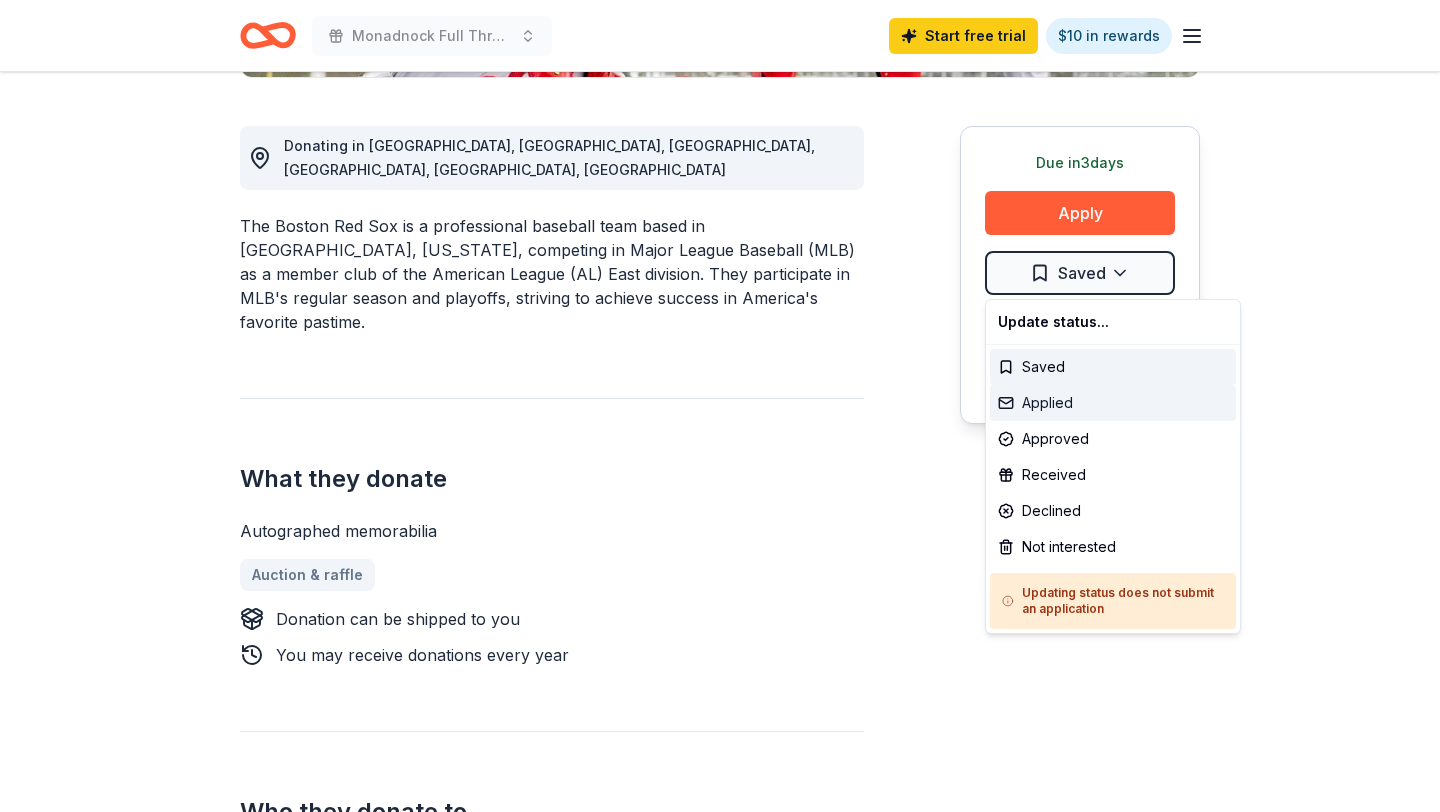 click on "Applied" at bounding box center (1113, 403) 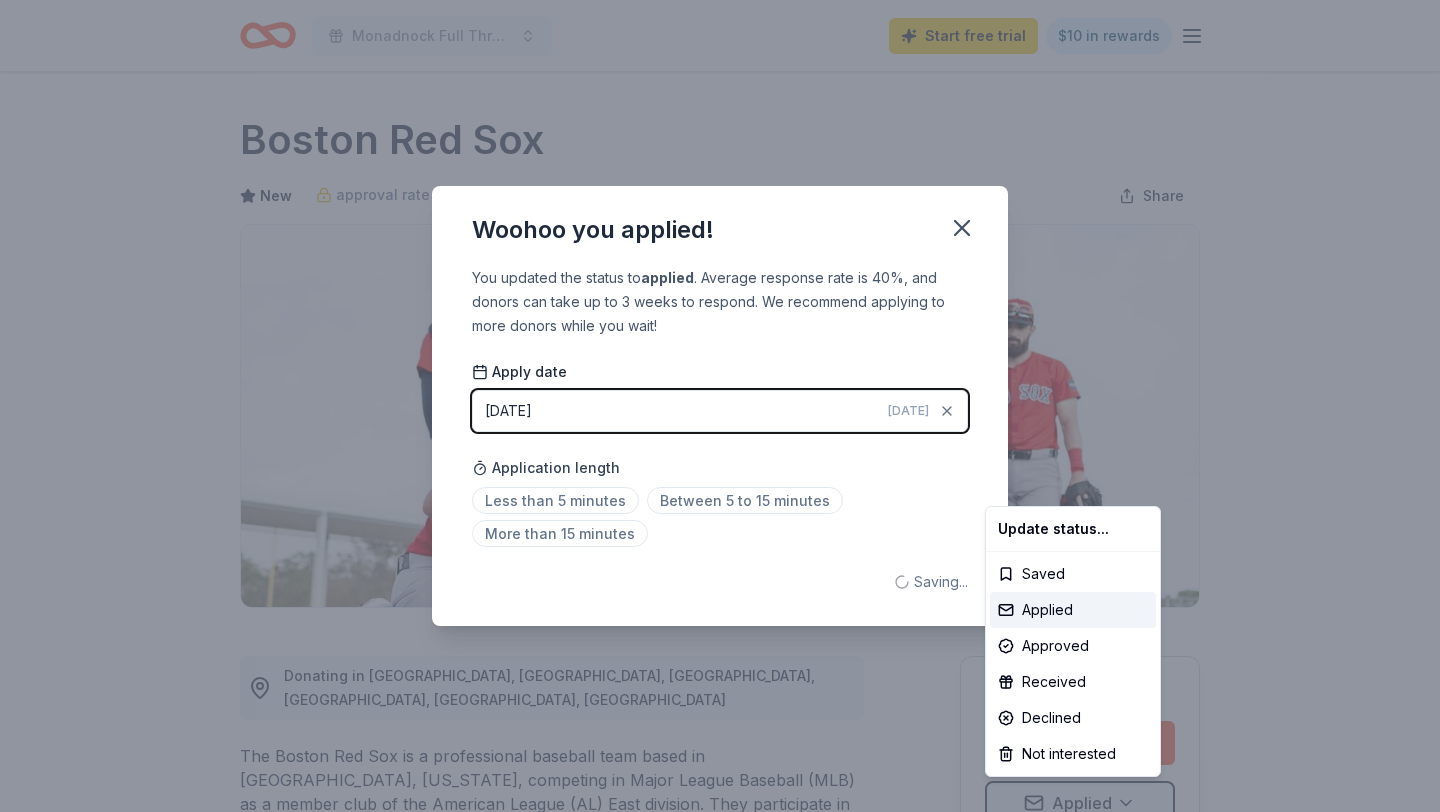scroll, scrollTop: 0, scrollLeft: 0, axis: both 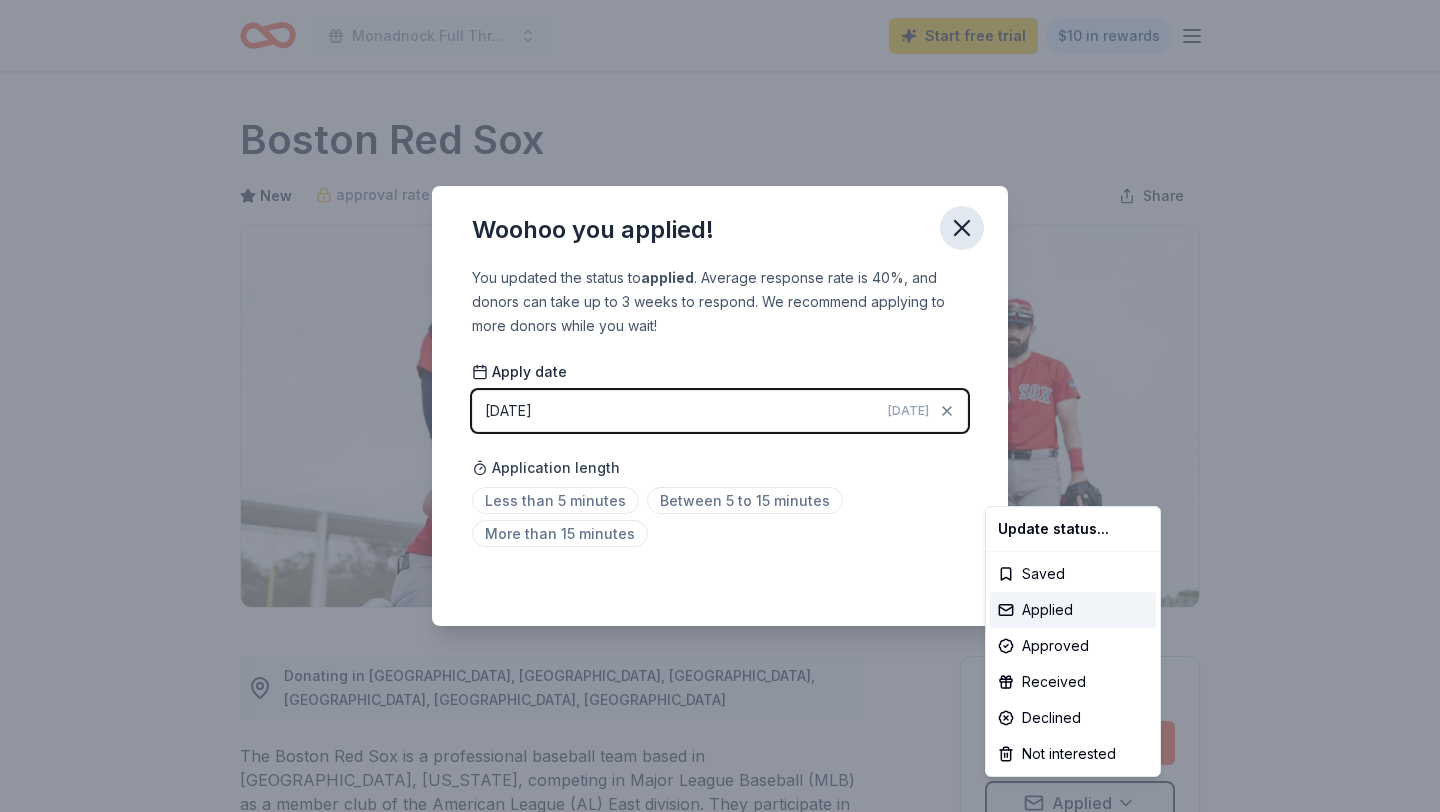click on "Monadnock Full Throttle Triathlon Start free  trial $10 in rewards Due in  3  days Share Boston Red Sox New approval rate donation value Share Donating in CT, MA, ME, NH, RI, VT The Boston Red Sox is a professional baseball team based in Boston, Massachusetts, competing in Major League Baseball (MLB) as a member club of the American League (AL) East division. They participate in MLB's regular season and playoffs, striving to achieve success in America's favorite pastime. What they donate Autographed memorabilia Auction & raffle Donation can be shipped to you   You may receive donations every   year Who they donate to  Preferred 501(c)(3) preferred  Ineligible Individual or company fundraising efforts Individuals Due in  3  days Apply Applied Application takes 10 min Usually responds in  over a month Updated  28 days  ago Report a mistake approval rate 20 % approved 30 % declined 50 % no response donation value (average) 20% 70% 0% 10% $xx - $xx $xx - $xx $xx - $xx $xx - $xx Start free Pro trial New 6   4.8 5" at bounding box center (720, 406) 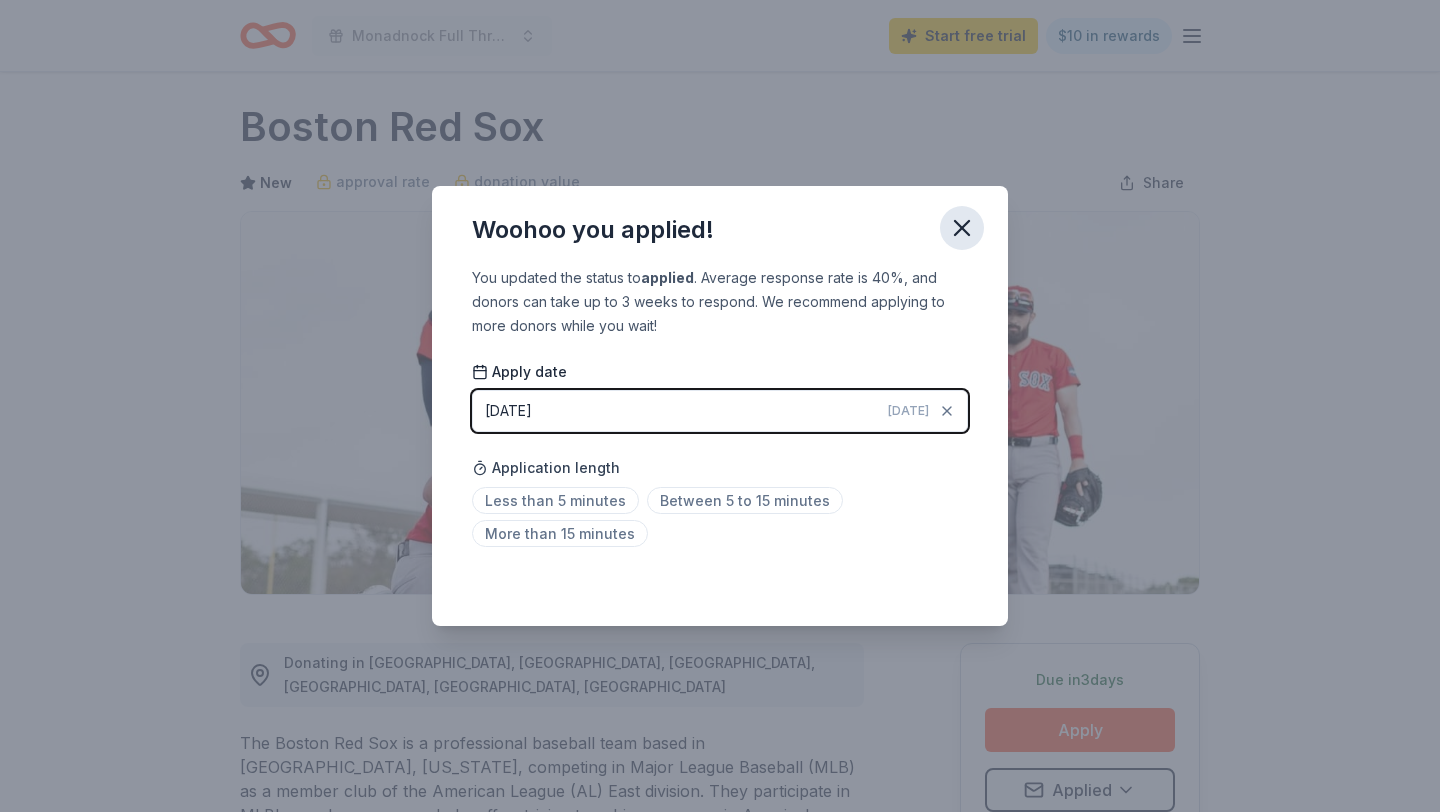 click at bounding box center (962, 228) 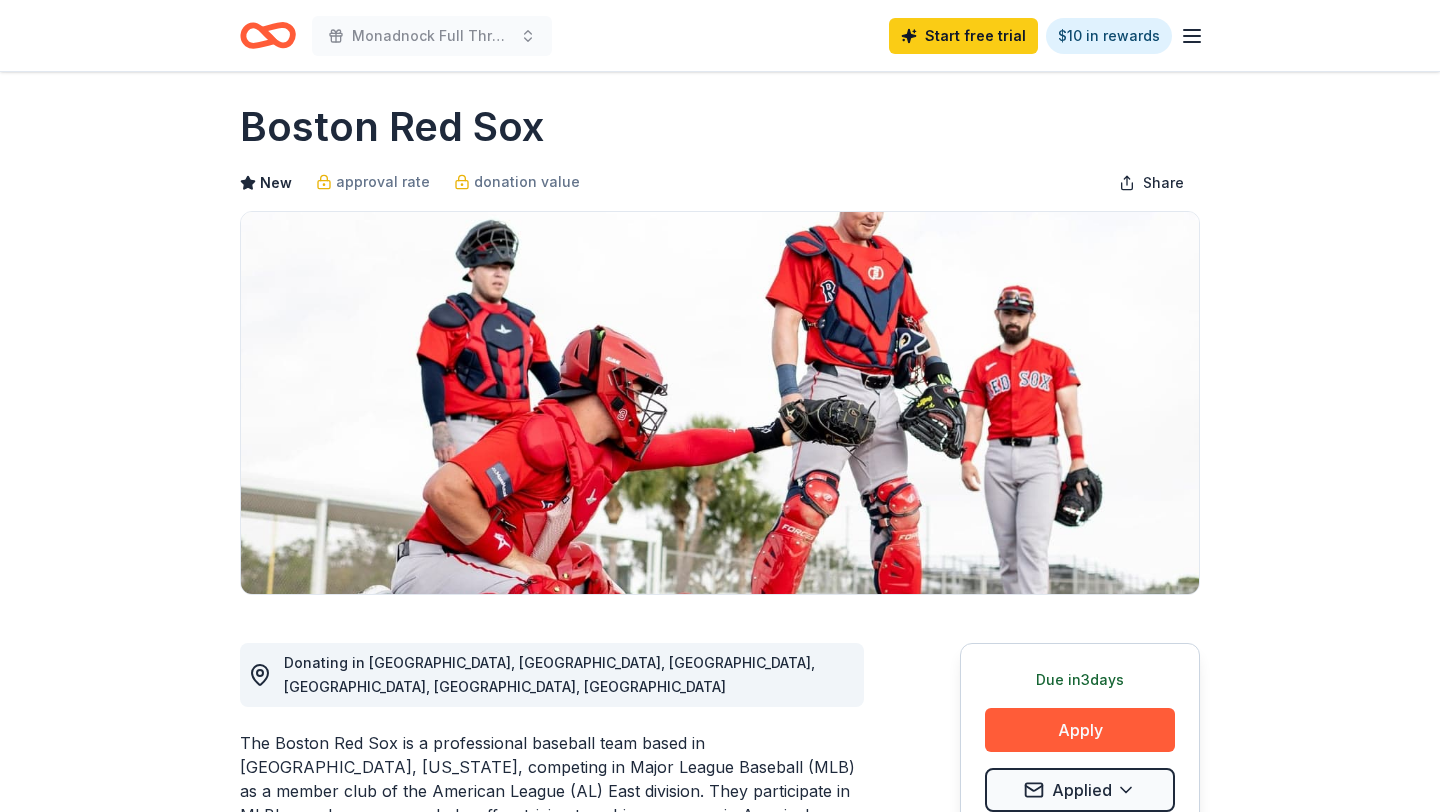 scroll, scrollTop: 0, scrollLeft: 0, axis: both 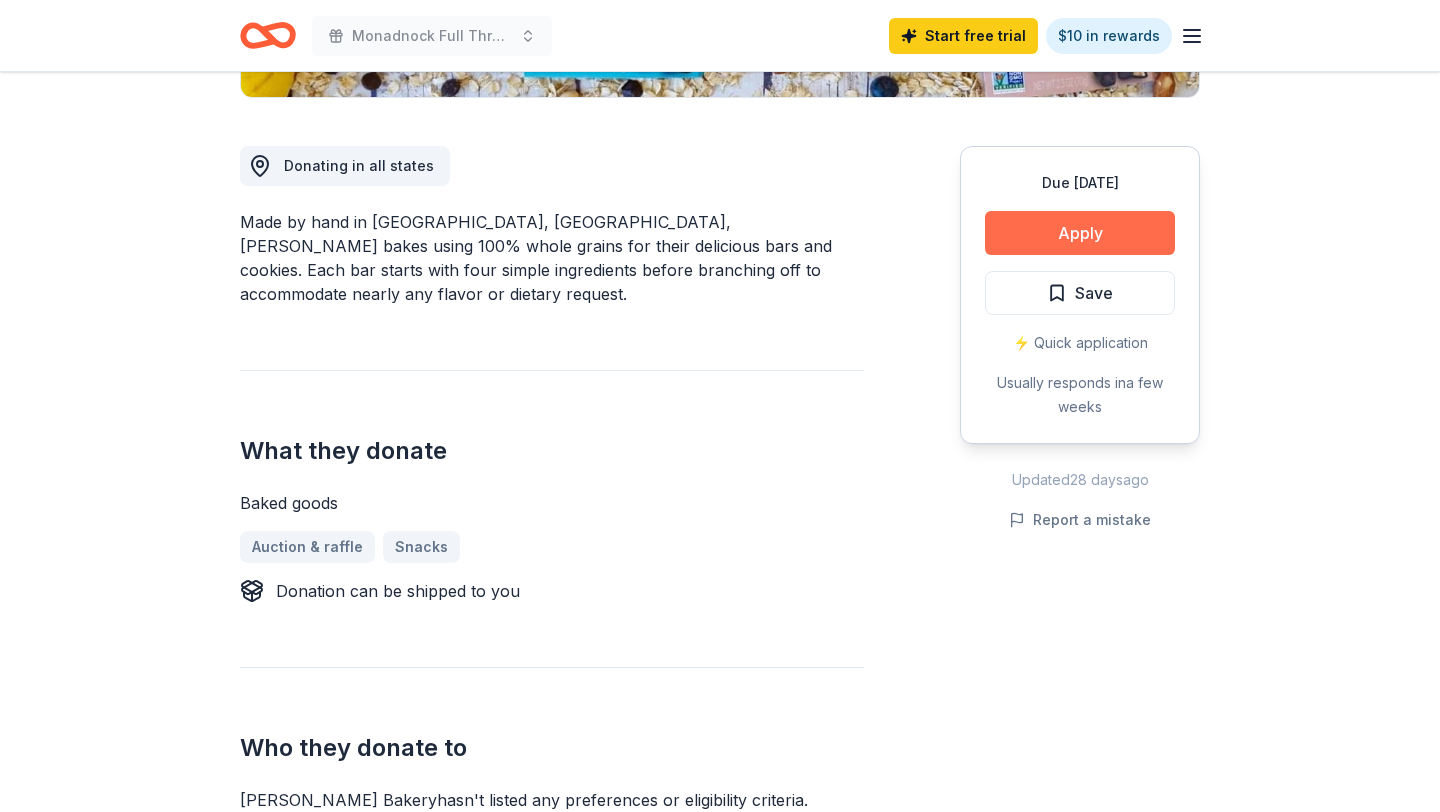 click on "Apply" at bounding box center [1080, 233] 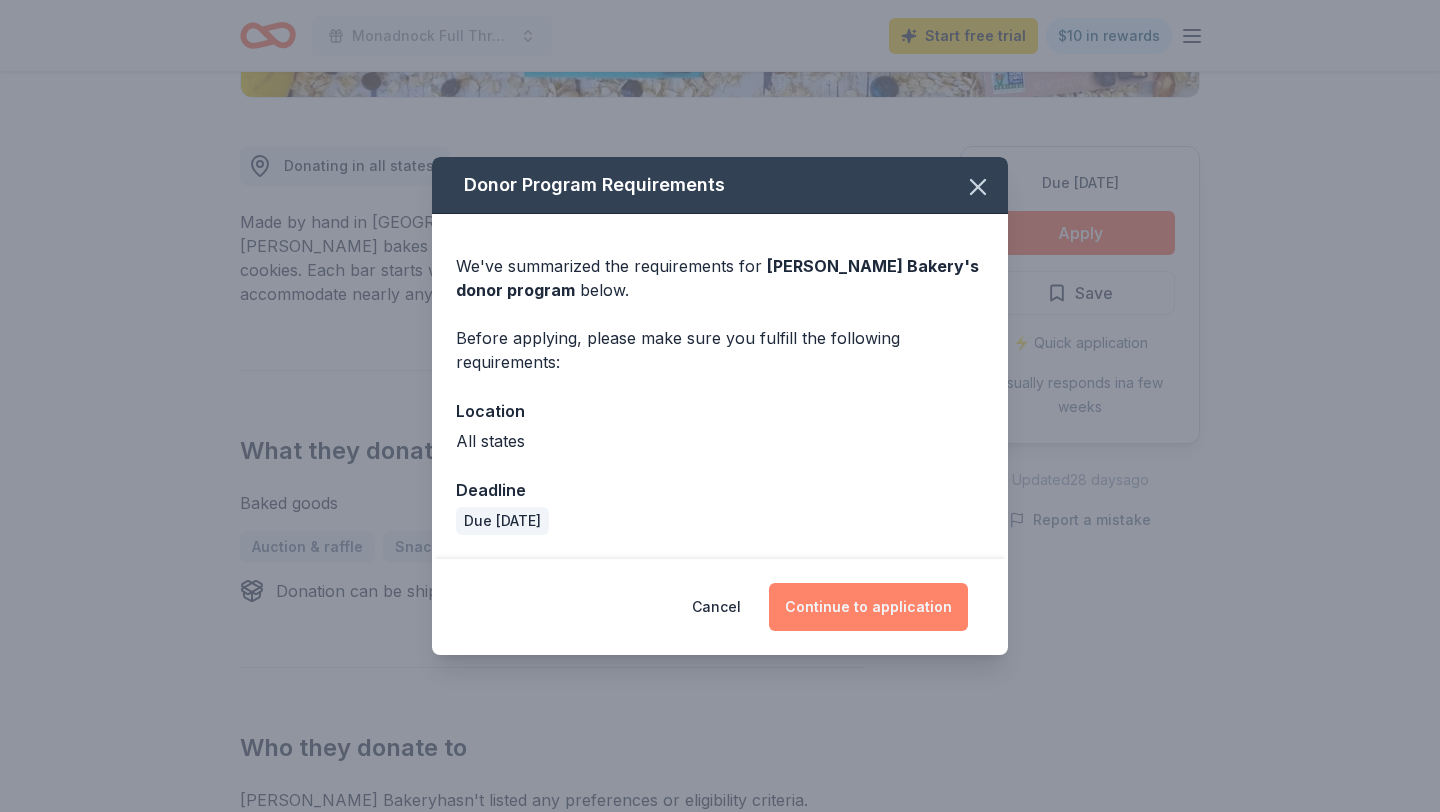 click on "Continue to application" at bounding box center [868, 607] 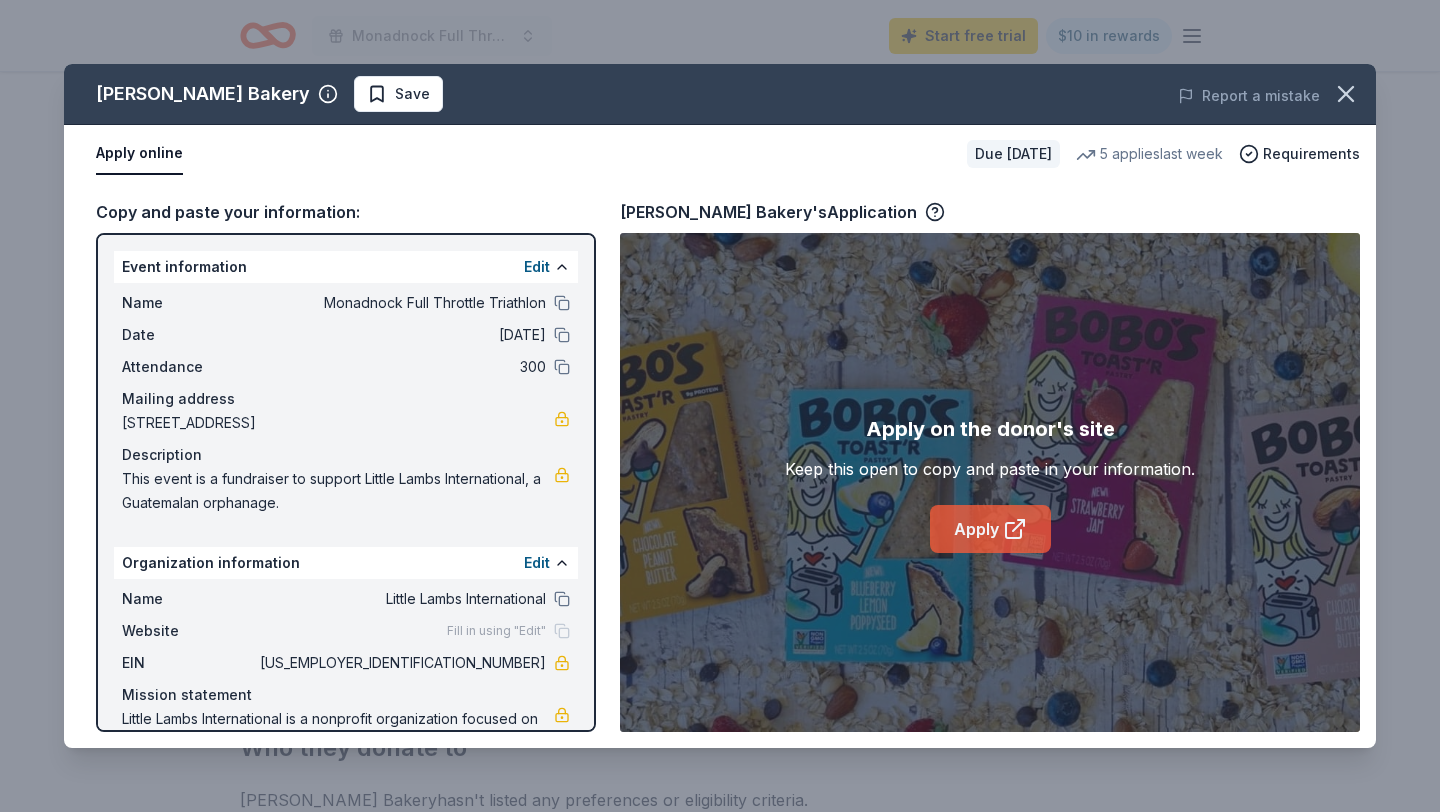 click 